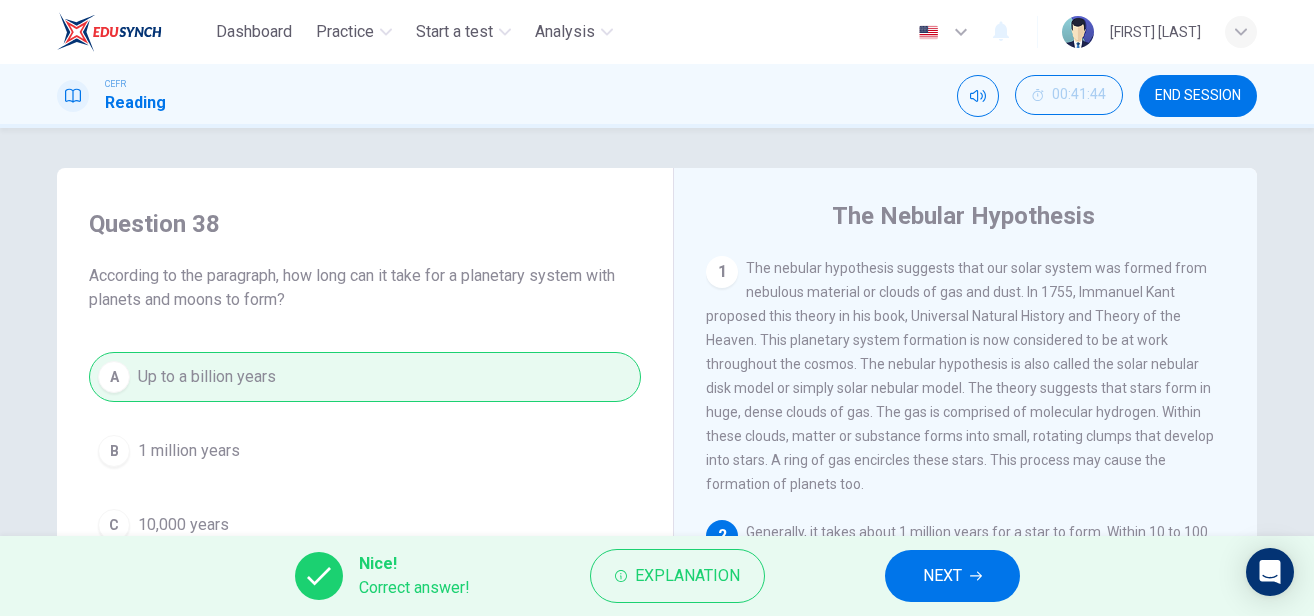 scroll, scrollTop: 0, scrollLeft: 0, axis: both 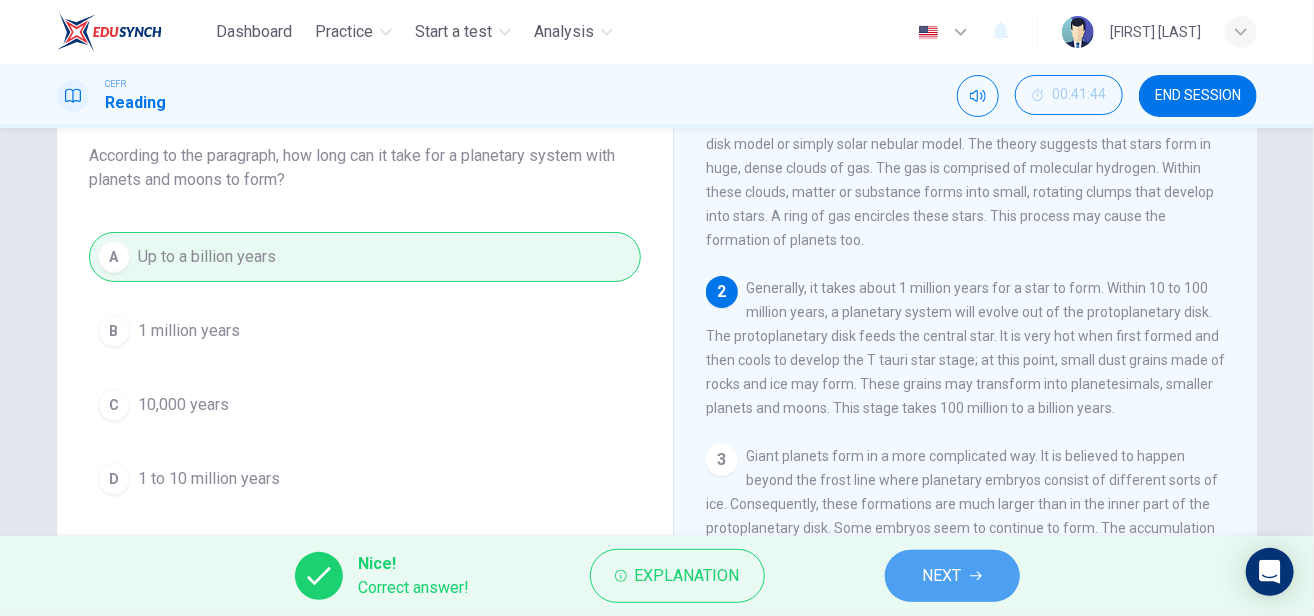 click on "NEXT" at bounding box center [942, 576] 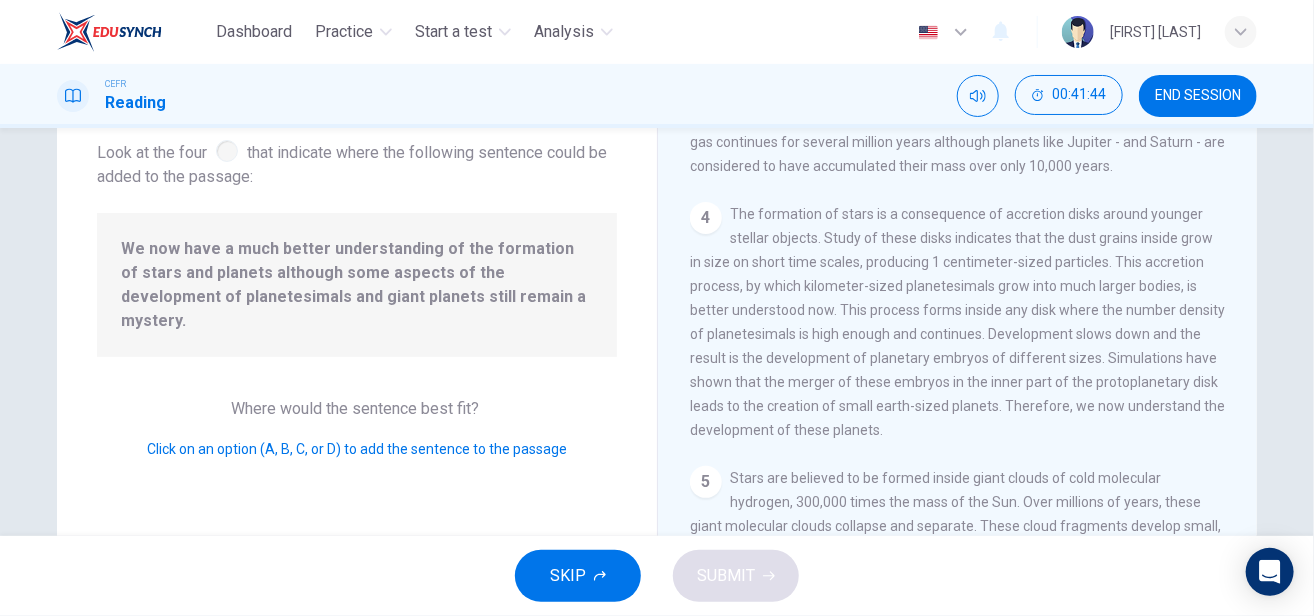 scroll, scrollTop: 619, scrollLeft: 0, axis: vertical 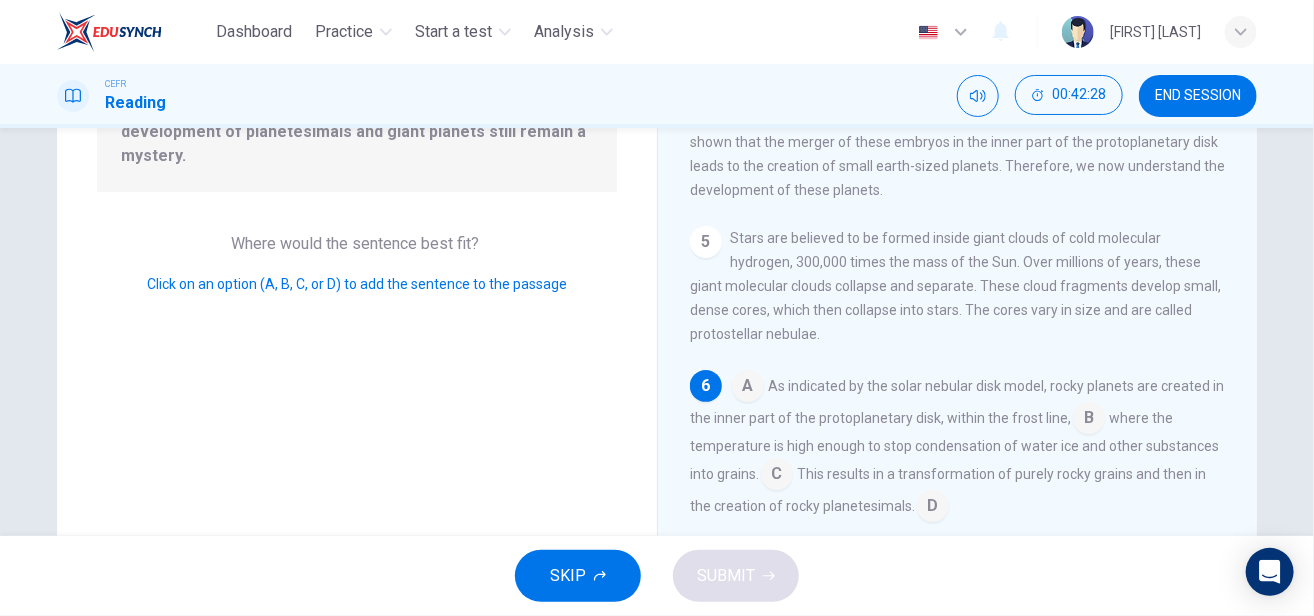 click at bounding box center (748, 388) 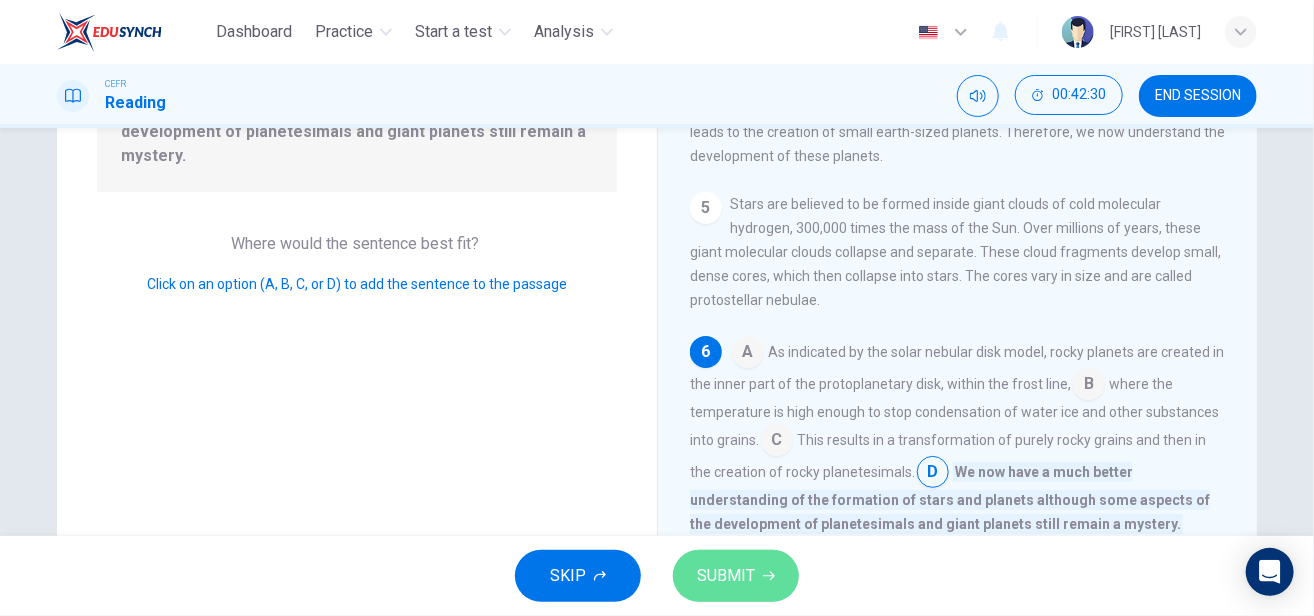 click on "SUBMIT" at bounding box center (726, 576) 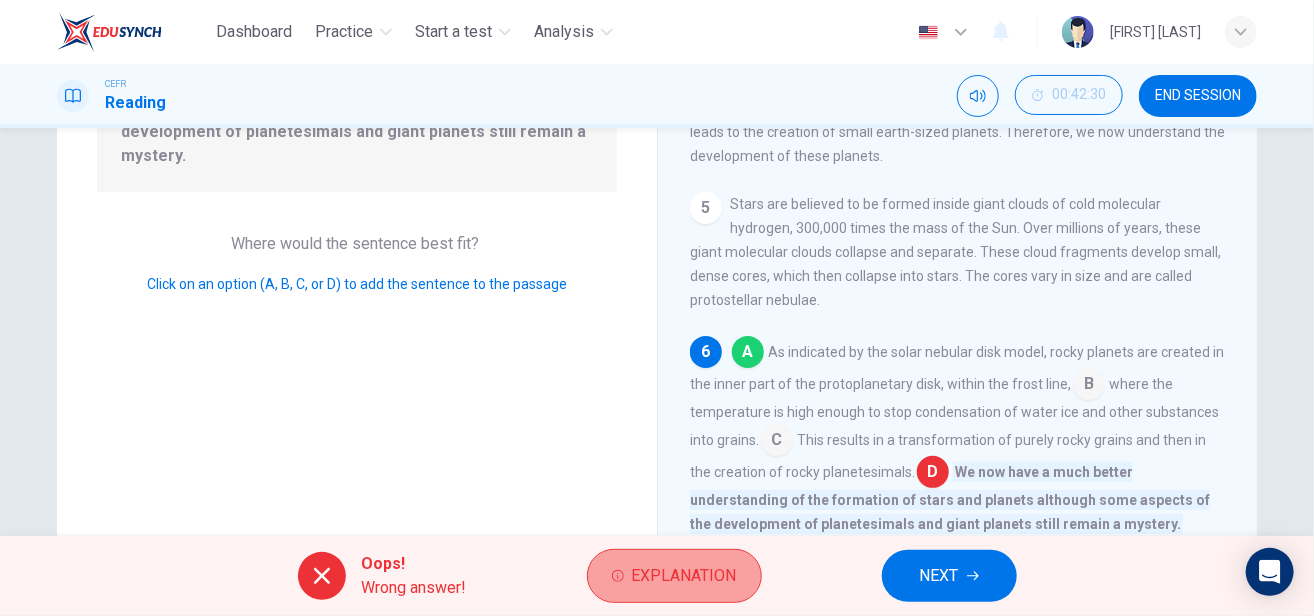 click on "Explanation" at bounding box center (684, 576) 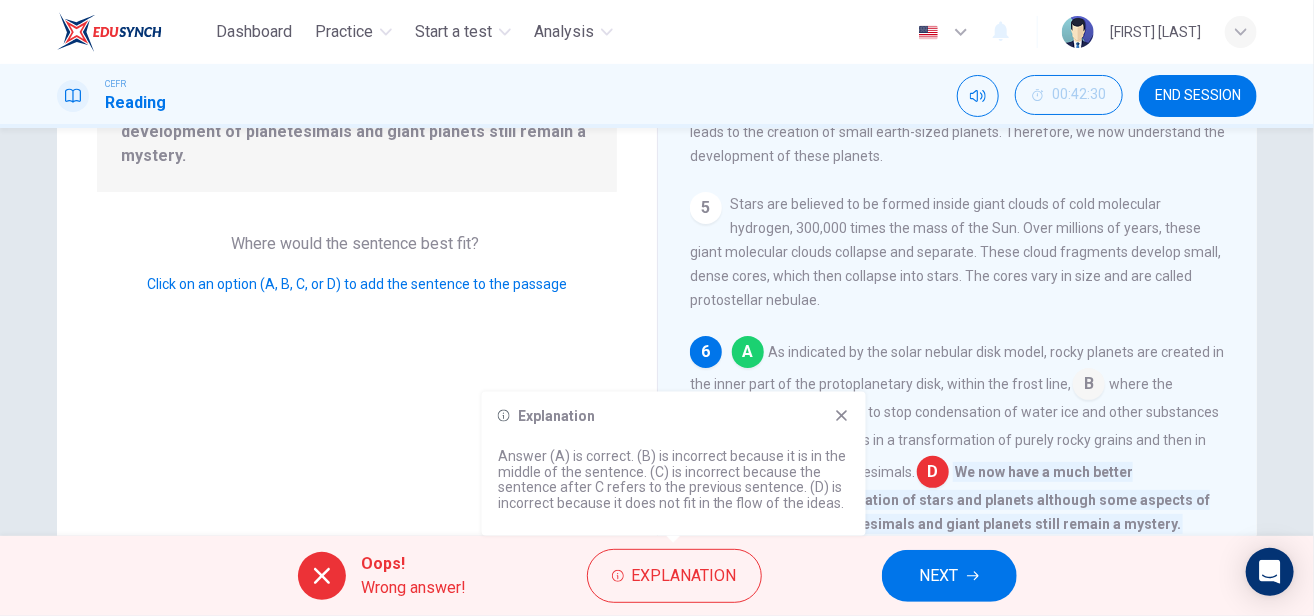 click at bounding box center [842, 416] 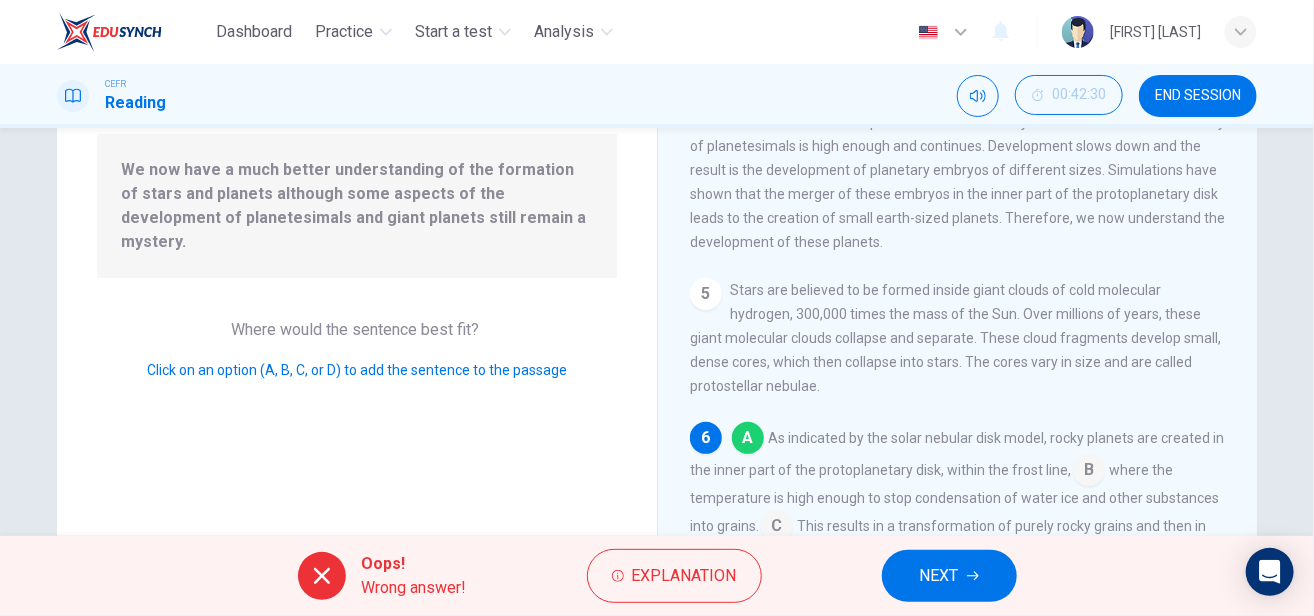 scroll, scrollTop: 200, scrollLeft: 0, axis: vertical 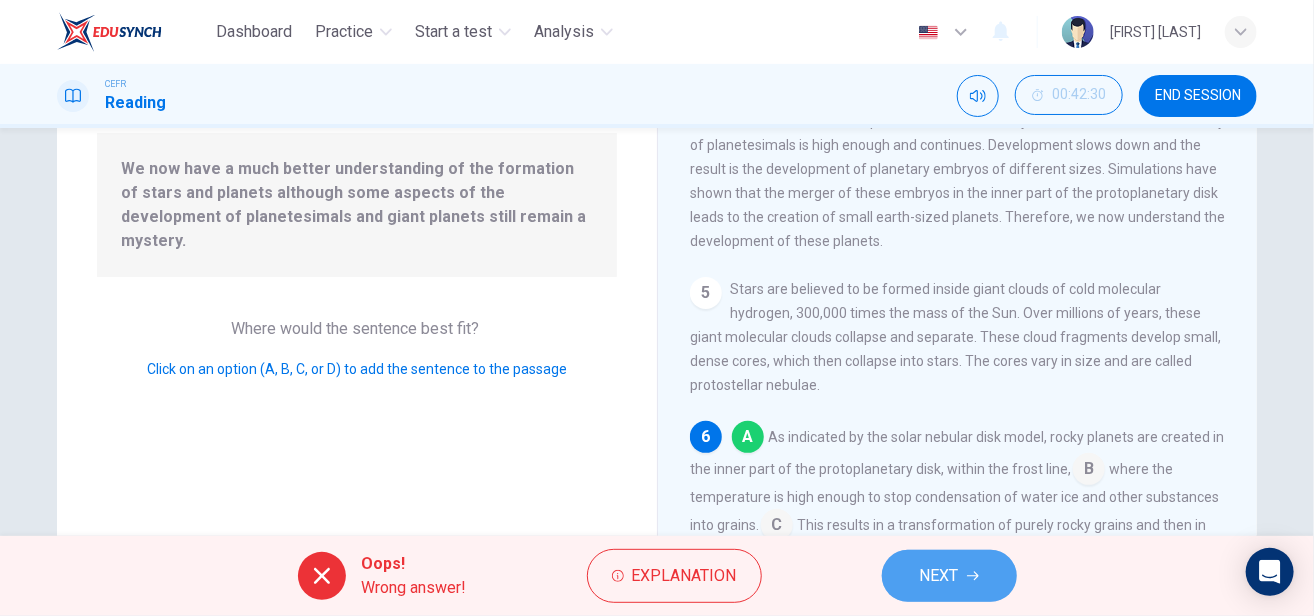 click on "NEXT" at bounding box center [939, 576] 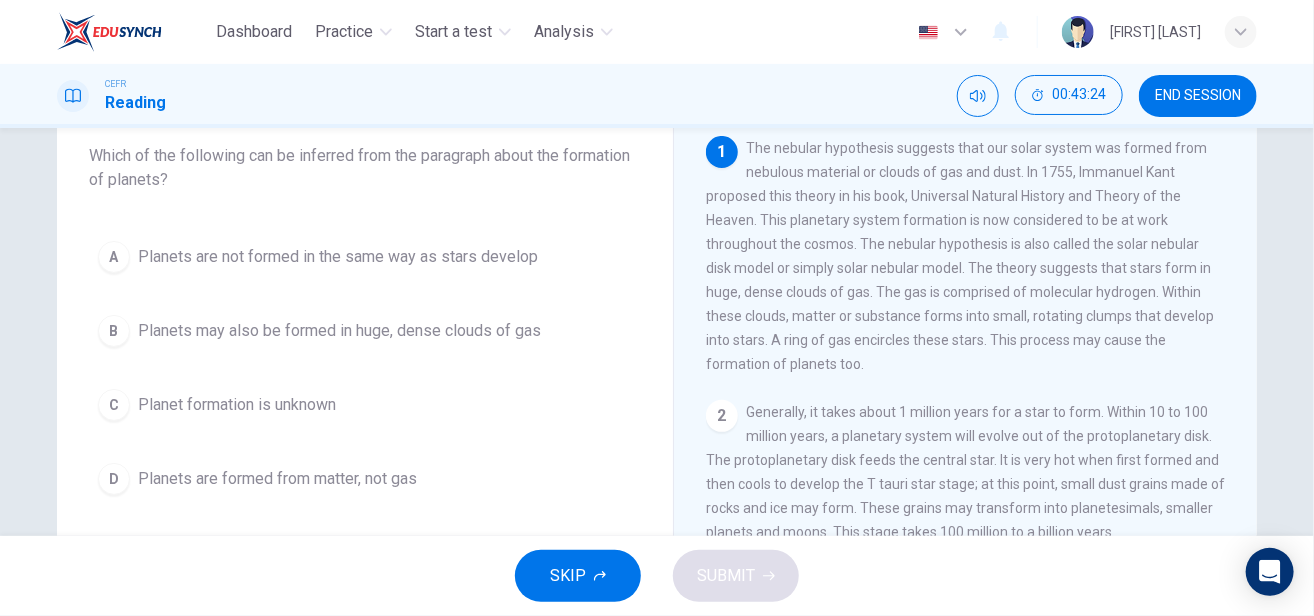 scroll, scrollTop: 121, scrollLeft: 0, axis: vertical 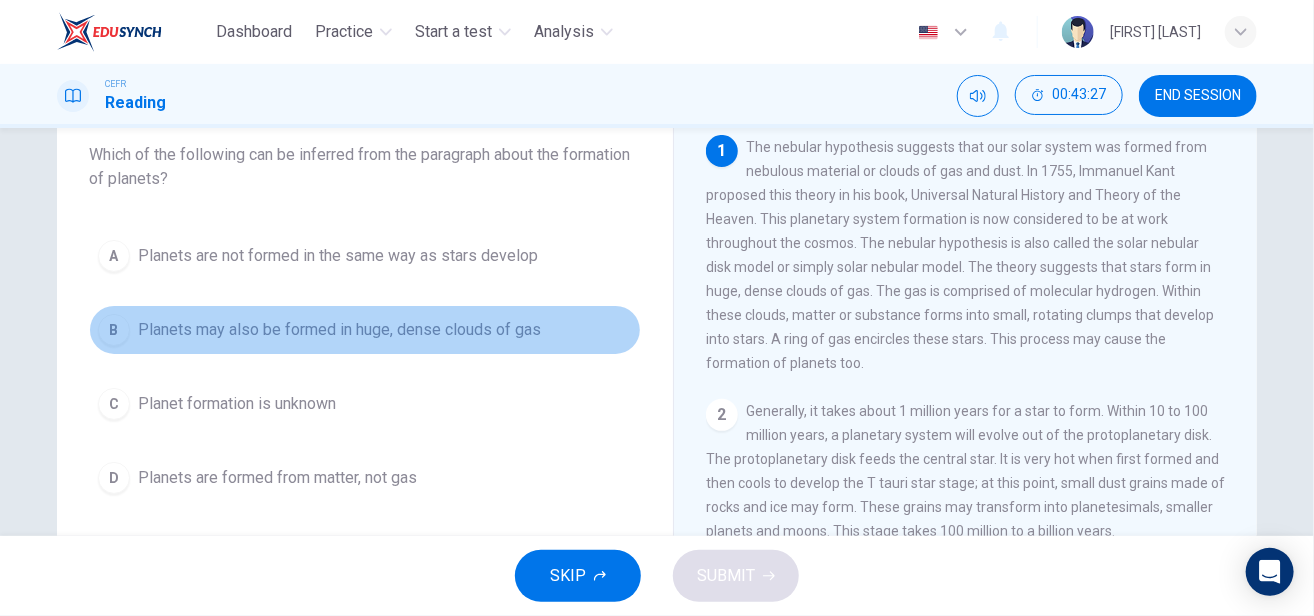 click on "B Planets may also be formed in huge, dense clouds of gas" at bounding box center (365, 330) 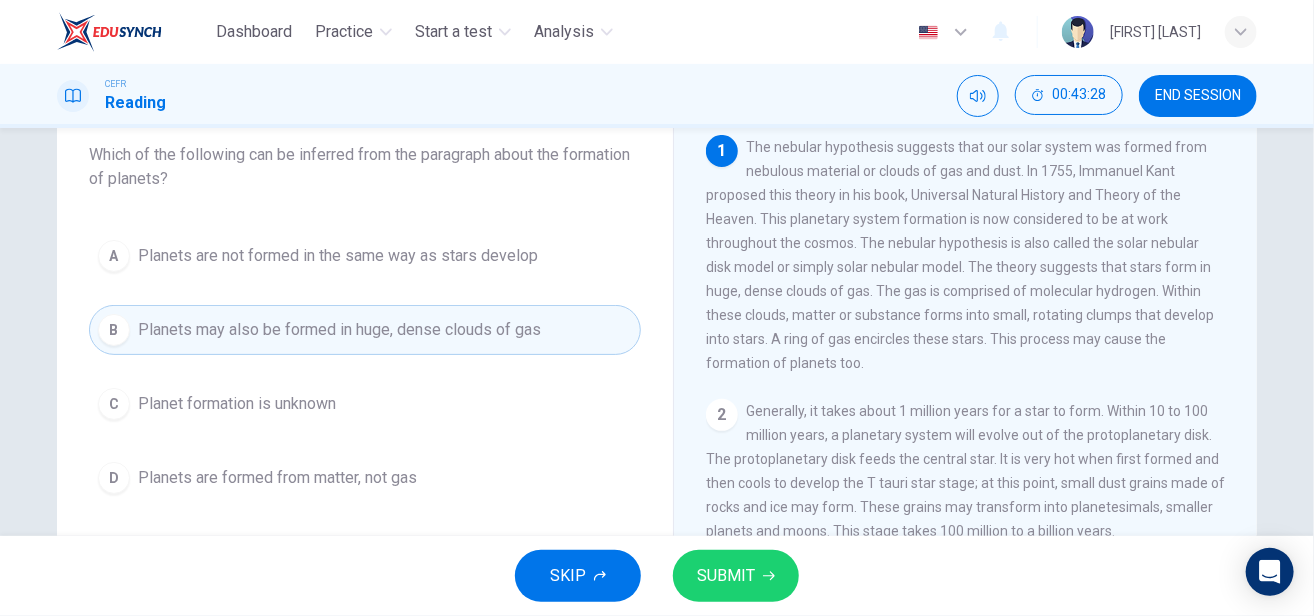 click on "SUBMIT" at bounding box center (726, 576) 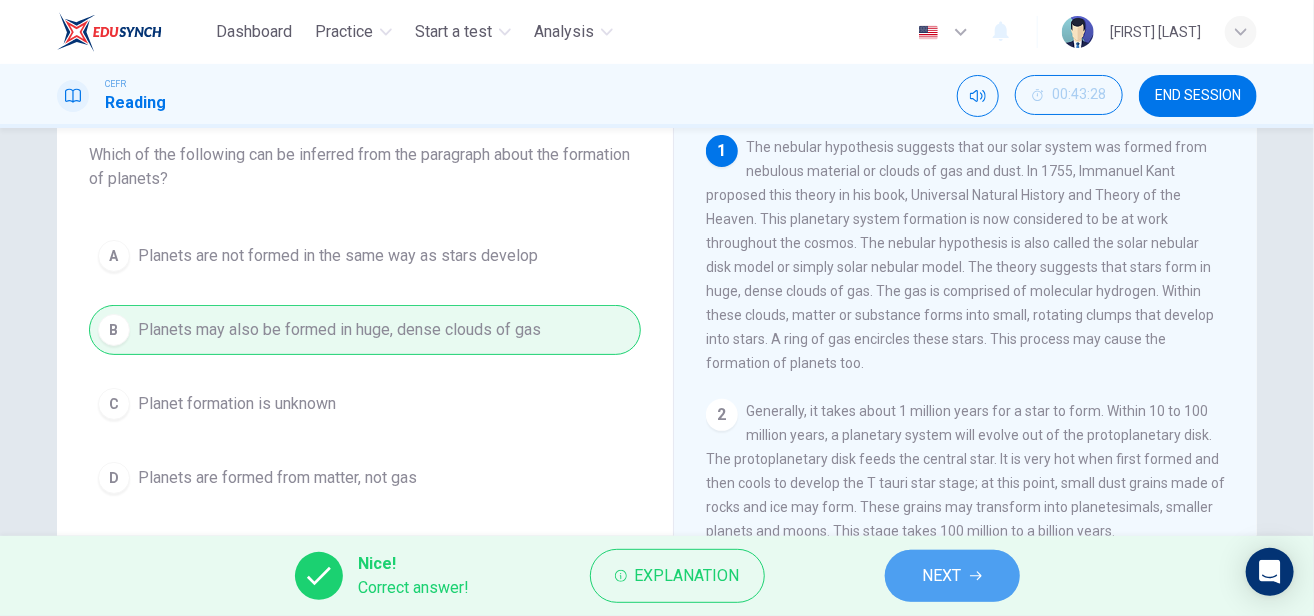 click on "NEXT" at bounding box center (952, 576) 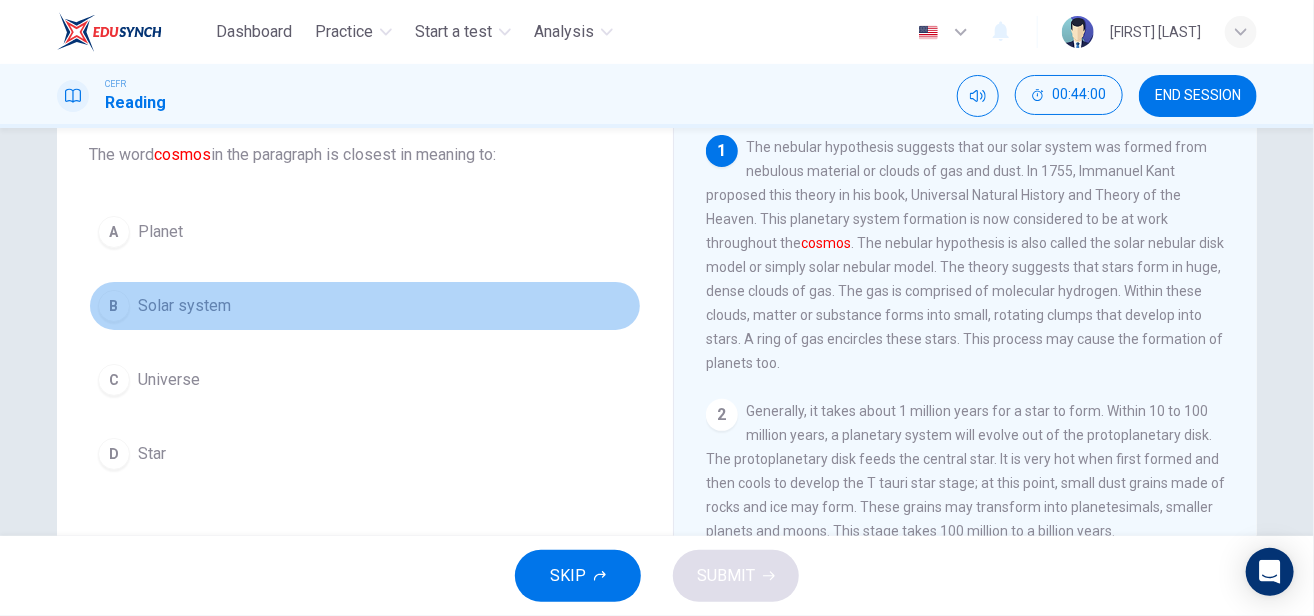 click on "B" at bounding box center (114, 232) 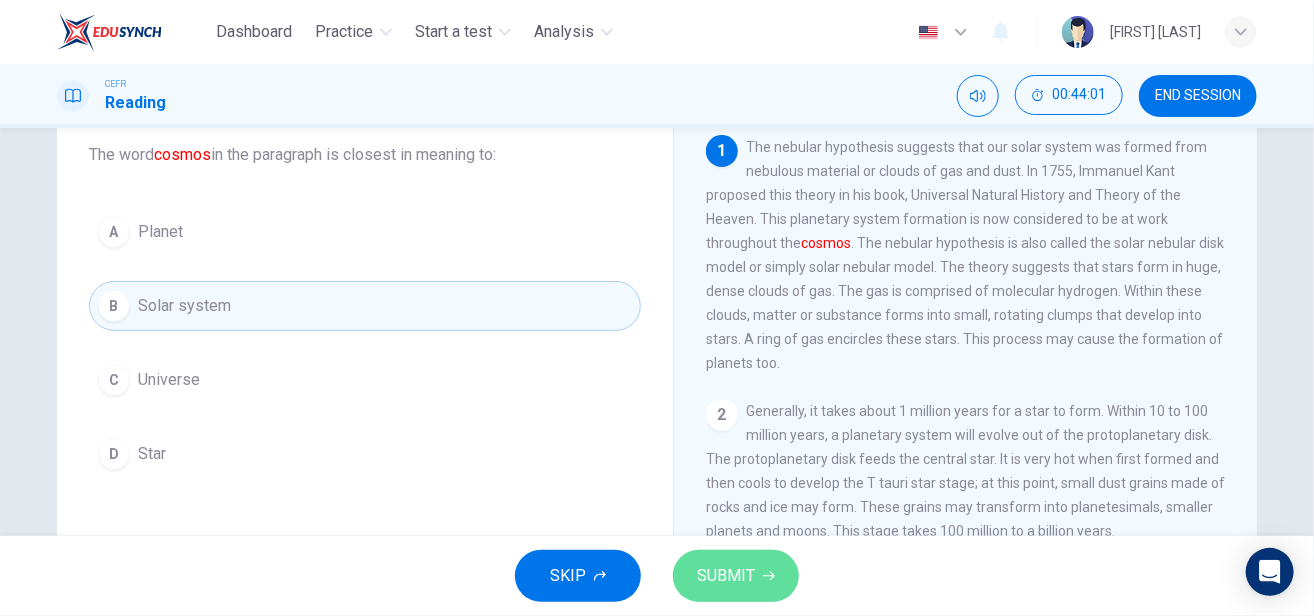 click at bounding box center (769, 576) 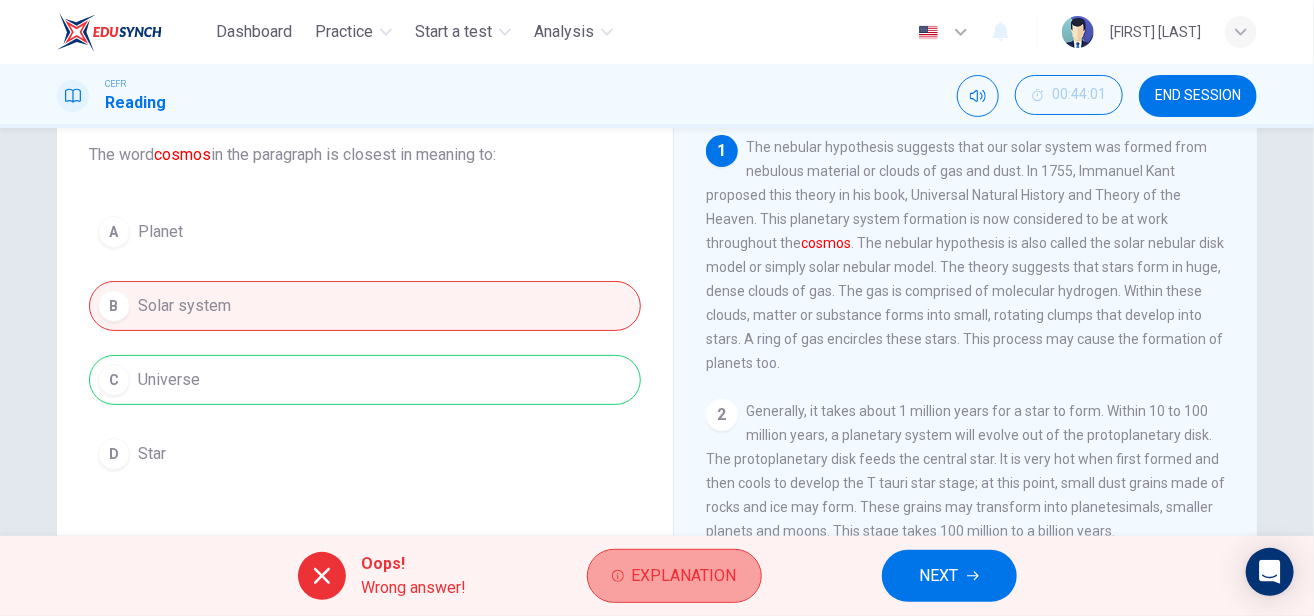 click on "Explanation" at bounding box center (684, 576) 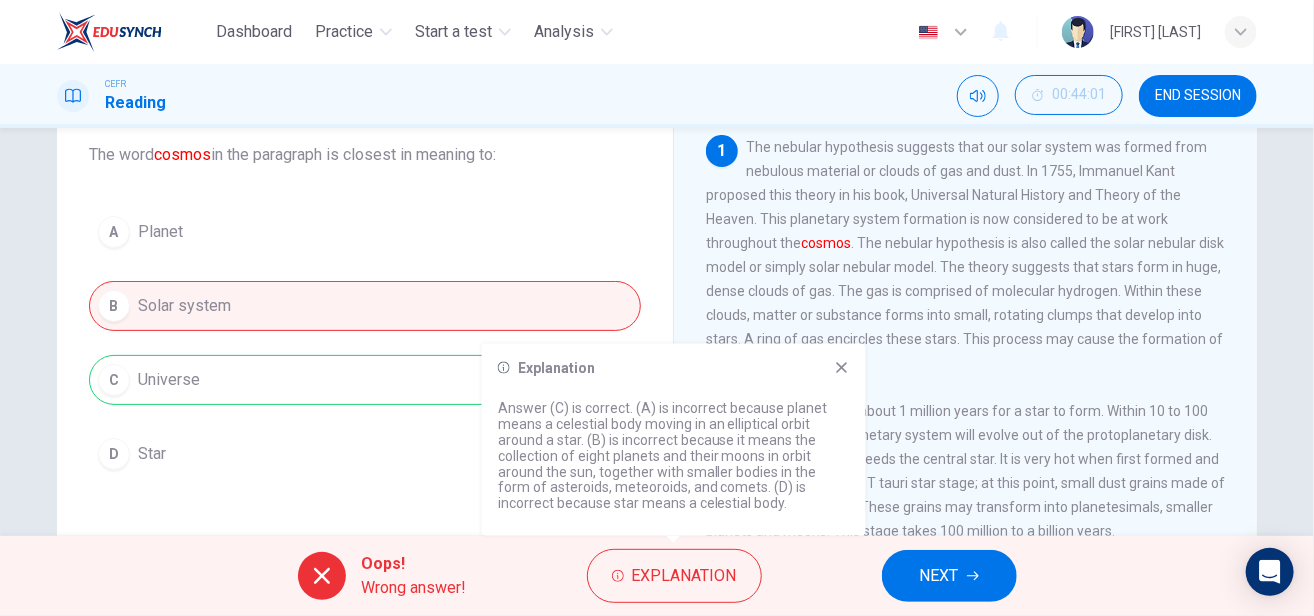 click on "NEXT" at bounding box center (939, 576) 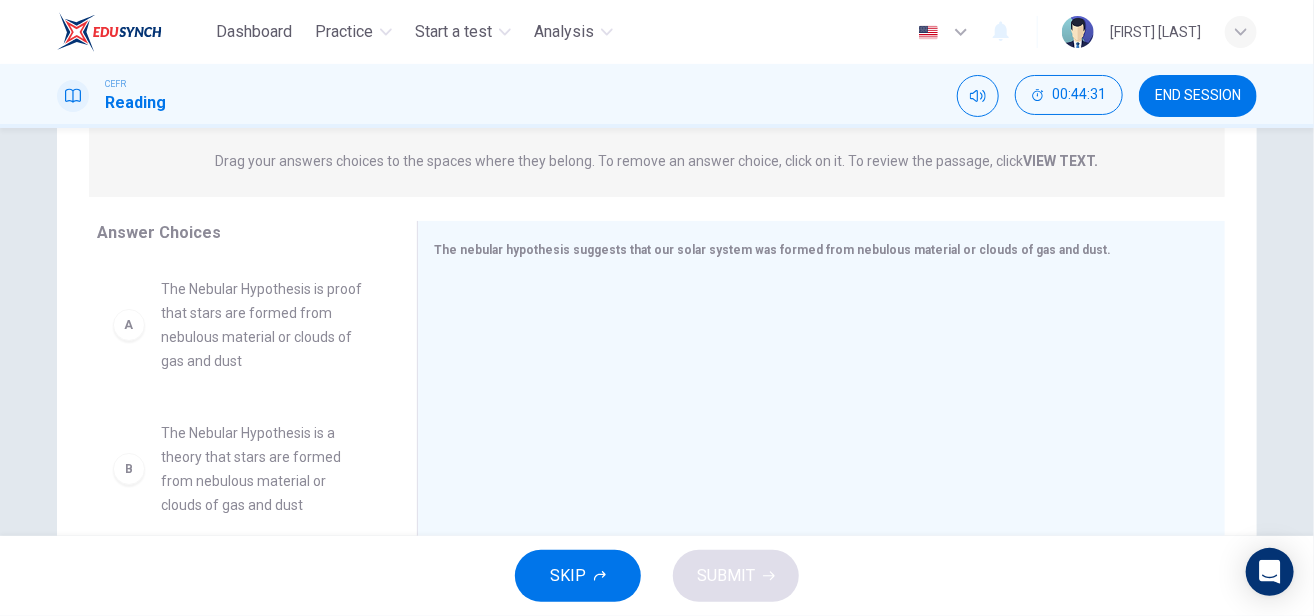 scroll, scrollTop: 253, scrollLeft: 0, axis: vertical 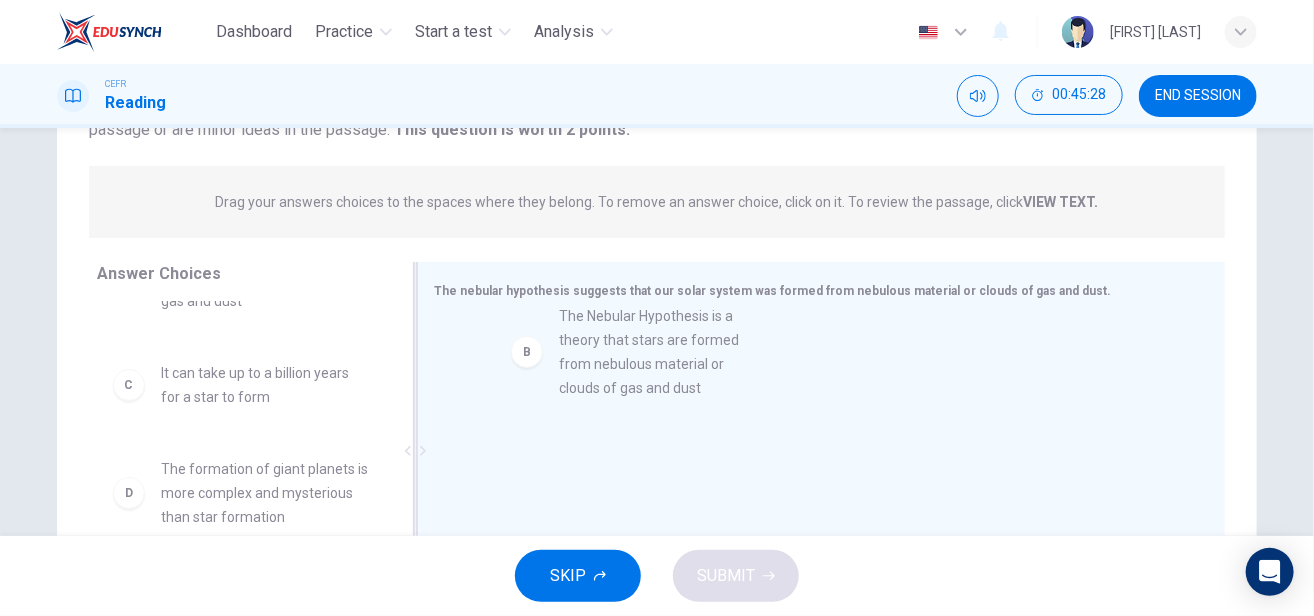 drag, startPoint x: 226, startPoint y: 417, endPoint x: 664, endPoint y: 352, distance: 442.79678 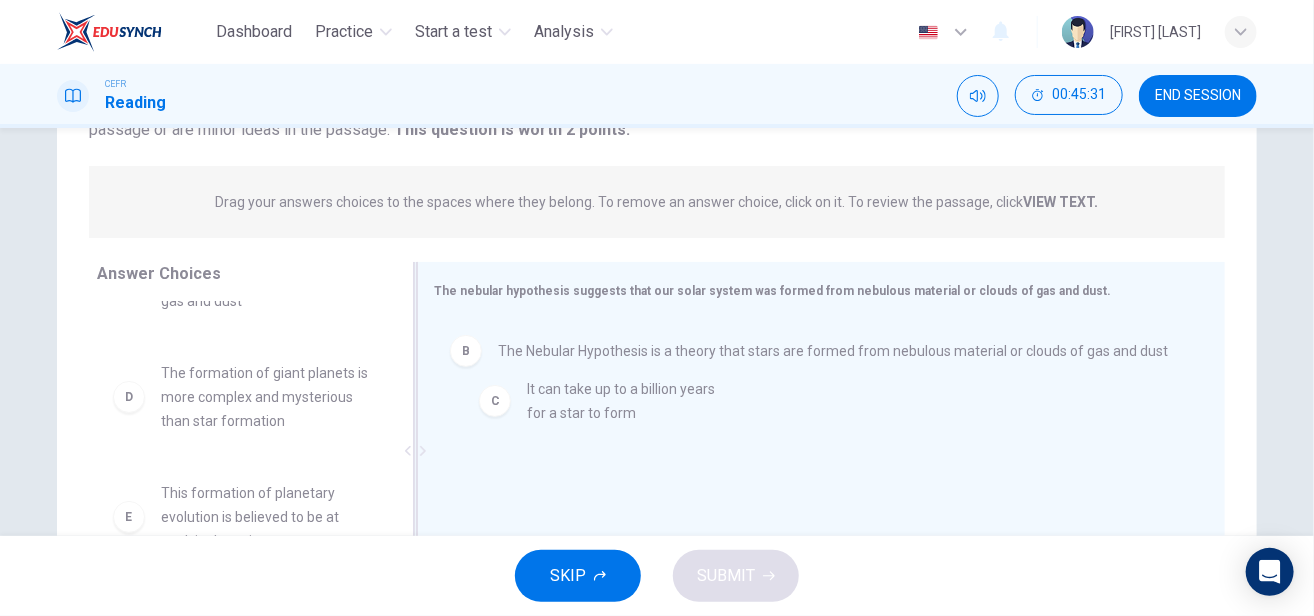scroll, scrollTop: 100, scrollLeft: 0, axis: vertical 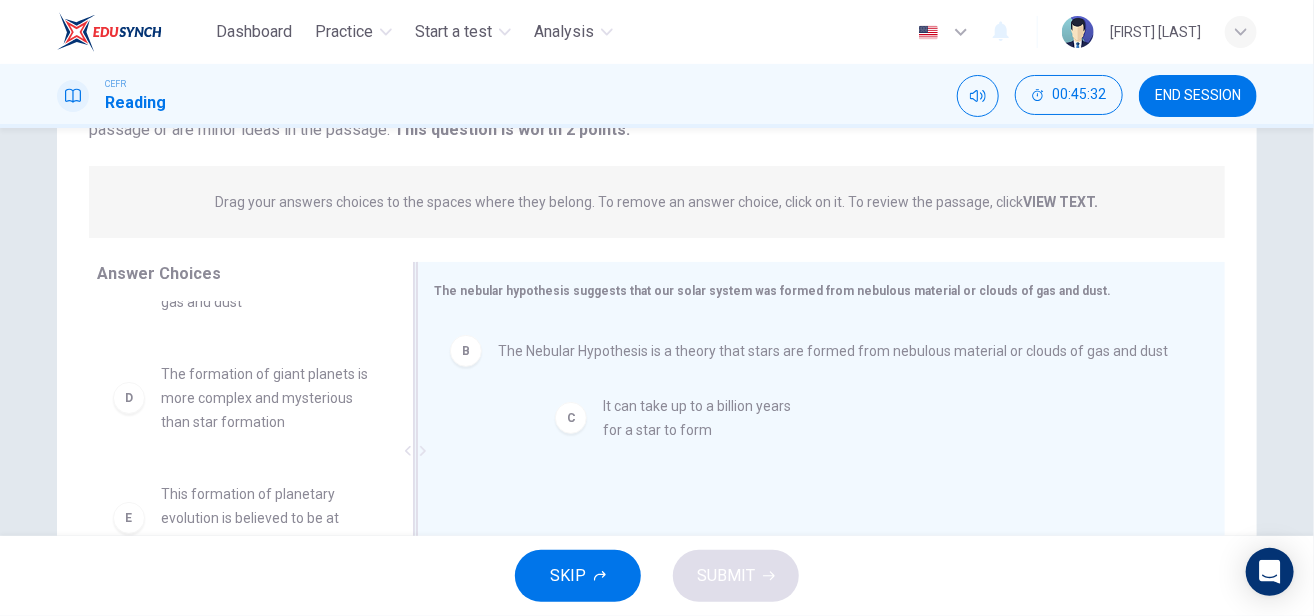 drag, startPoint x: 230, startPoint y: 397, endPoint x: 684, endPoint y: 432, distance: 455.3471 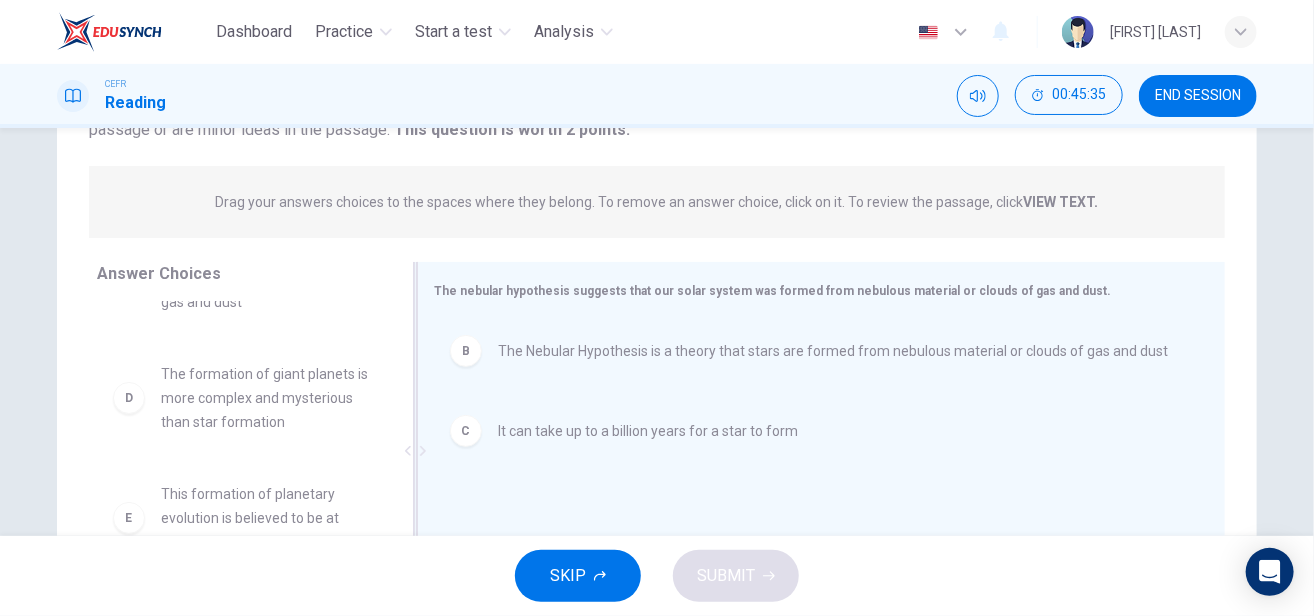 click on "C" at bounding box center (466, 351) 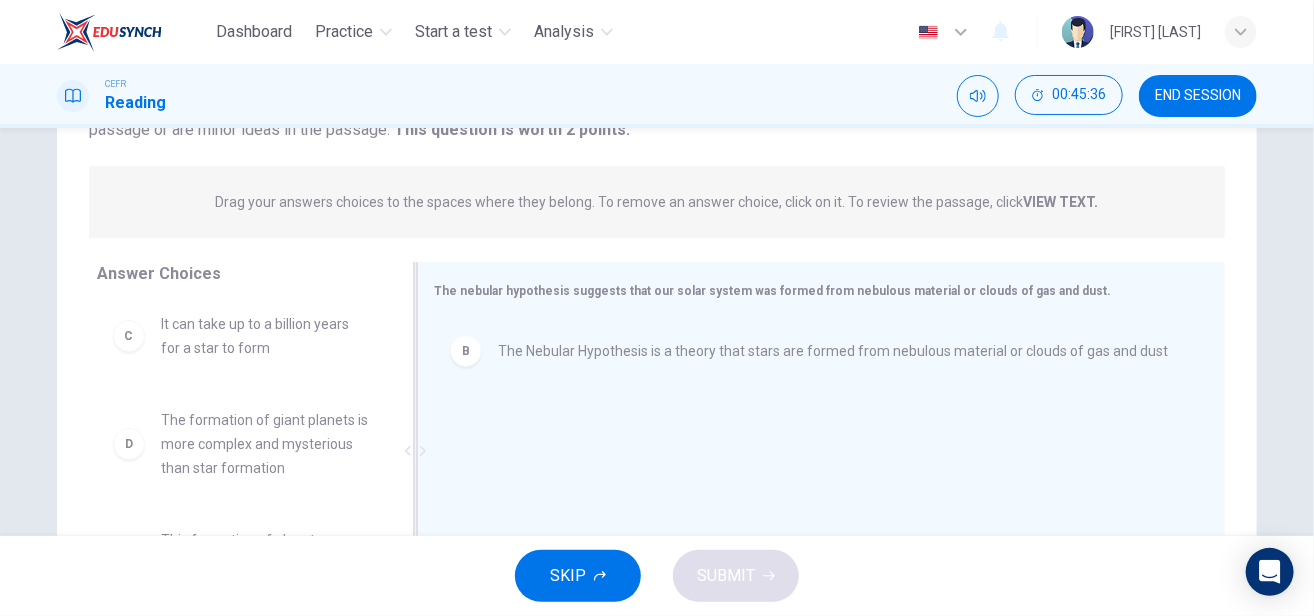 scroll, scrollTop: 150, scrollLeft: 0, axis: vertical 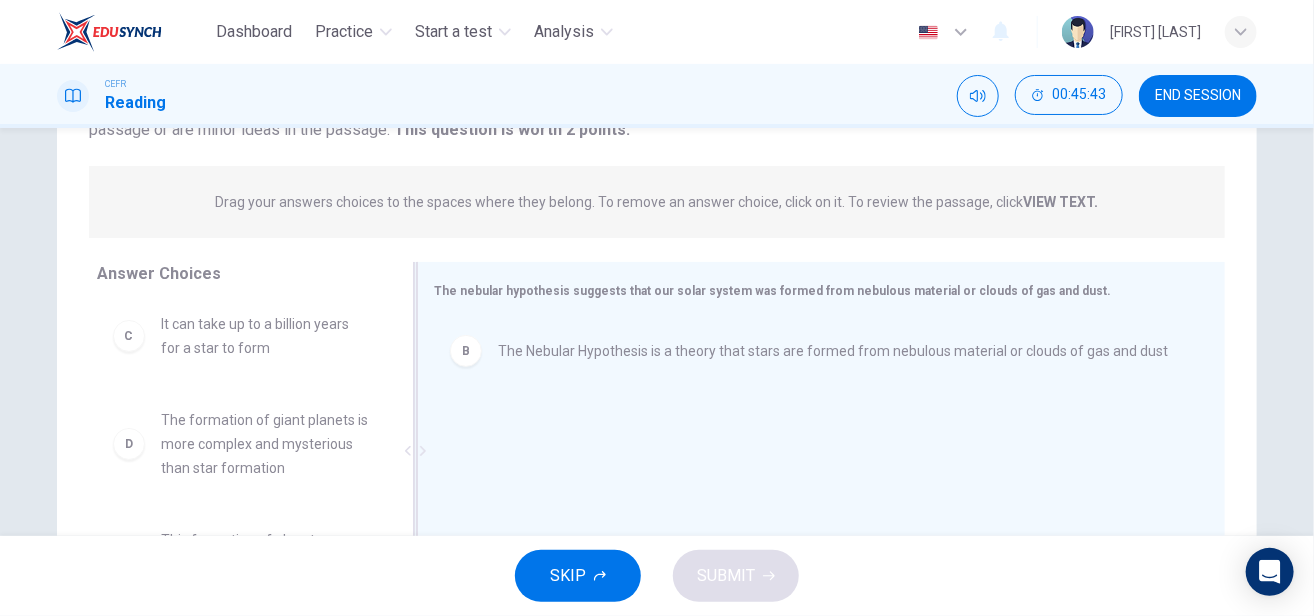 click on "It can take up to a billion years for a star to form" at bounding box center (265, 216) 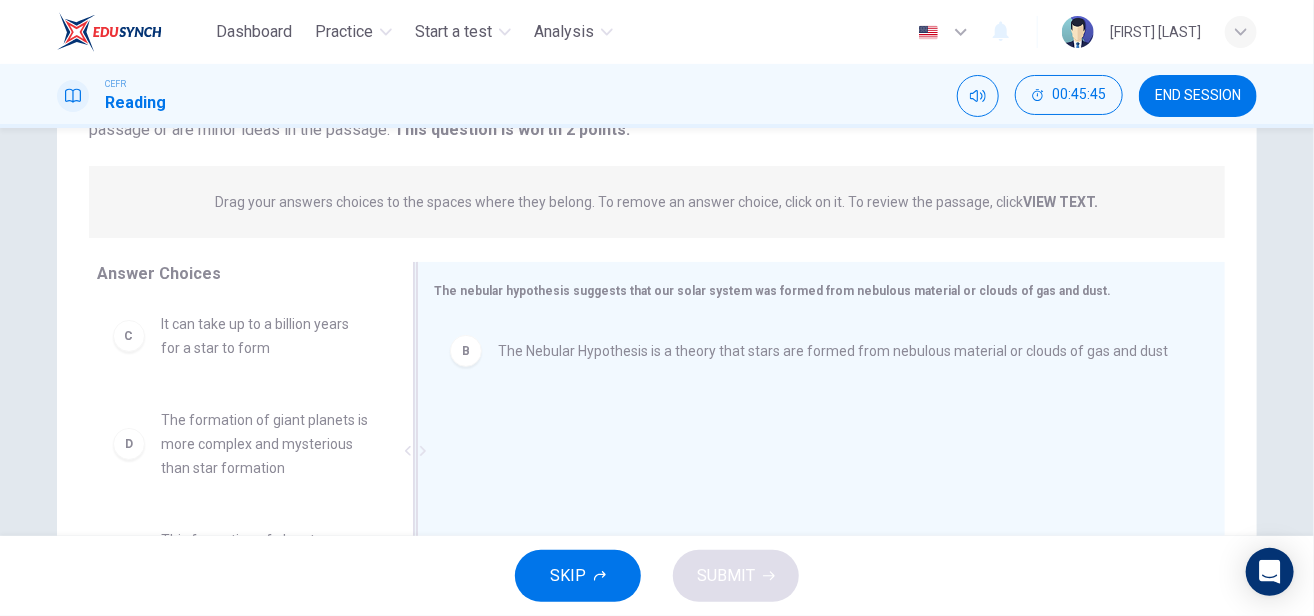 click on "C It can take up to a billion years for a star to form" at bounding box center [241, 216] 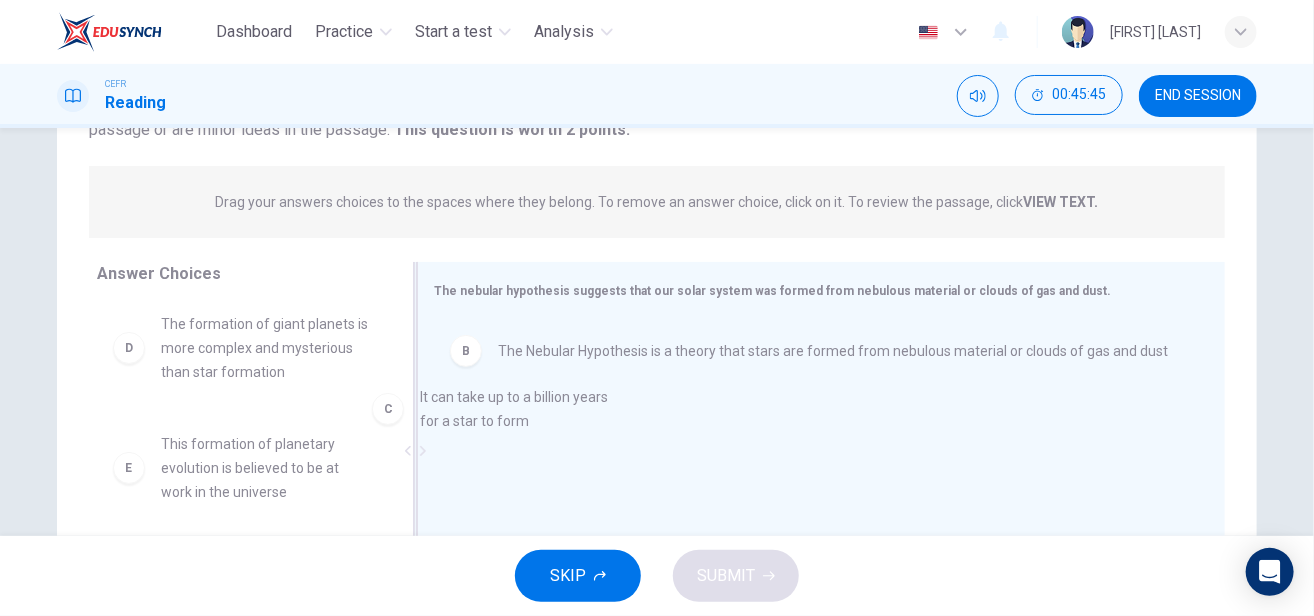 scroll, scrollTop: 148, scrollLeft: 0, axis: vertical 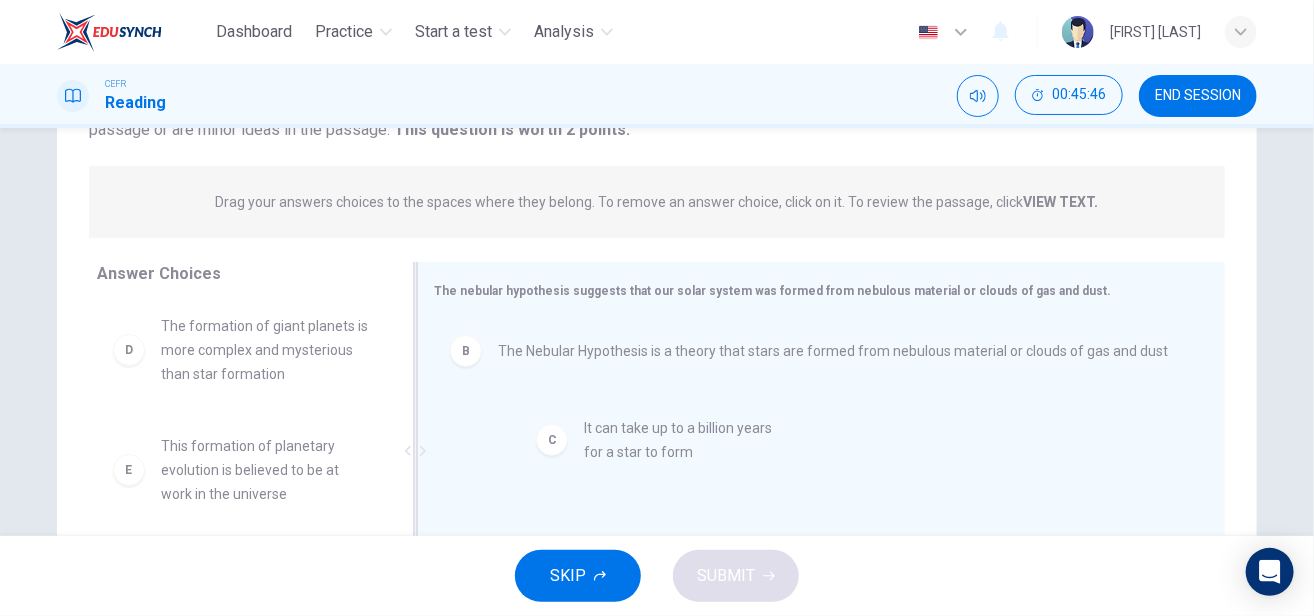 drag, startPoint x: 134, startPoint y: 351, endPoint x: 575, endPoint y: 458, distance: 453.7951 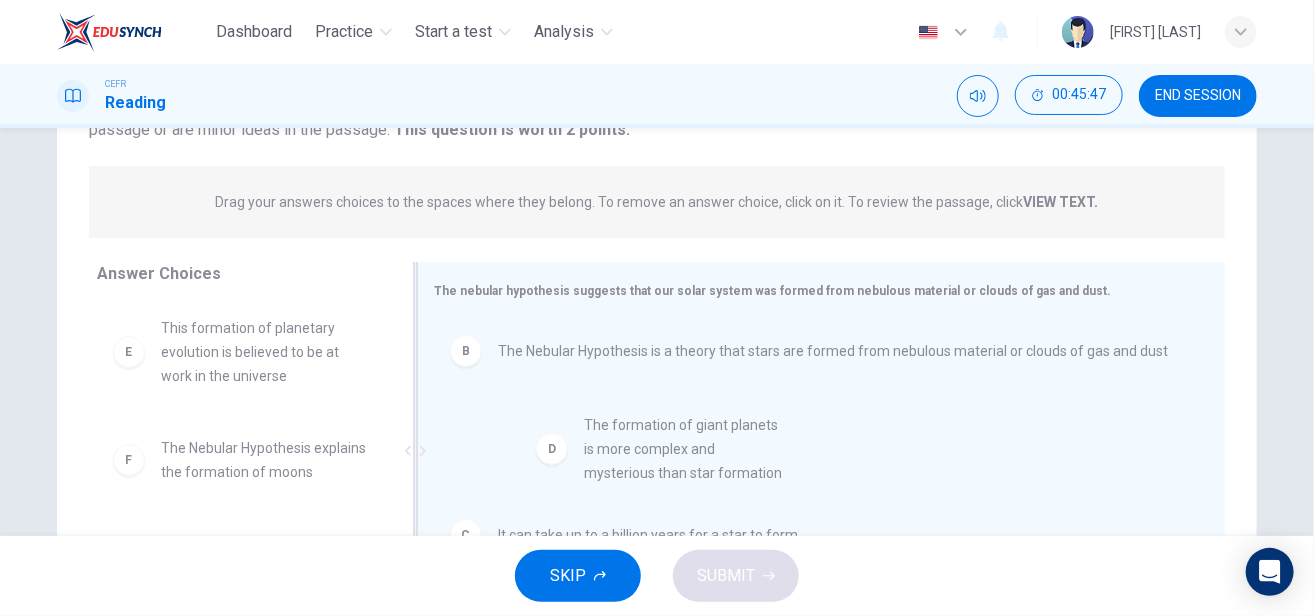 drag, startPoint x: 118, startPoint y: 366, endPoint x: 596, endPoint y: 485, distance: 492.5901 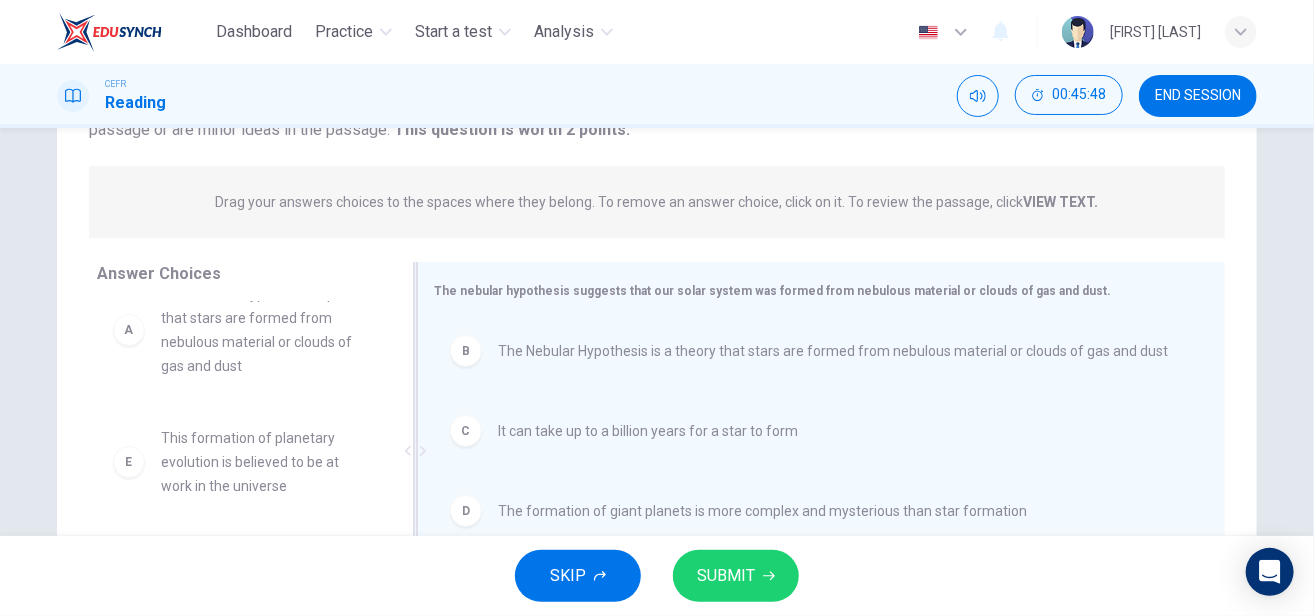 scroll, scrollTop: 60, scrollLeft: 0, axis: vertical 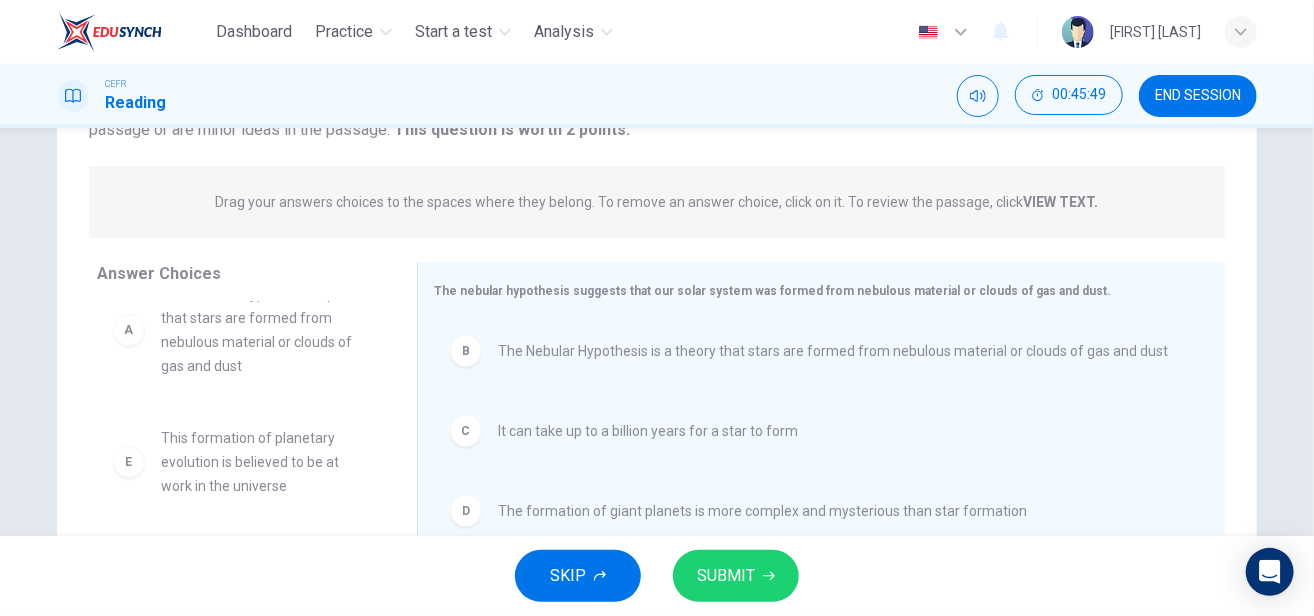 click at bounding box center (769, 576) 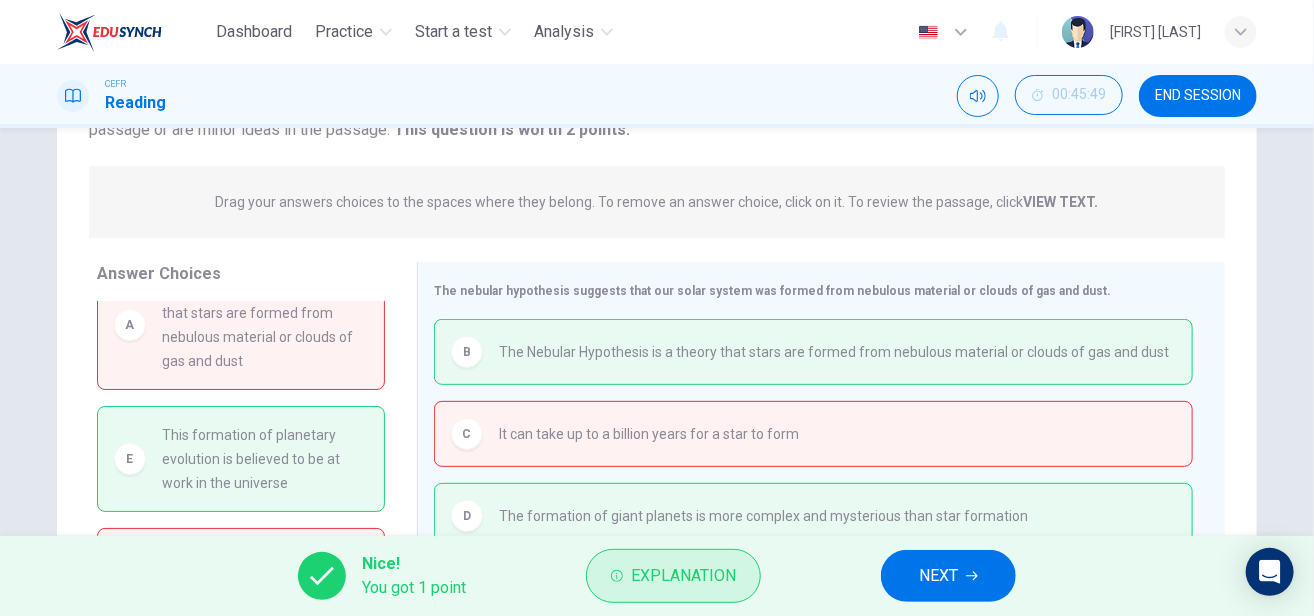 click on "Explanation" at bounding box center (683, 576) 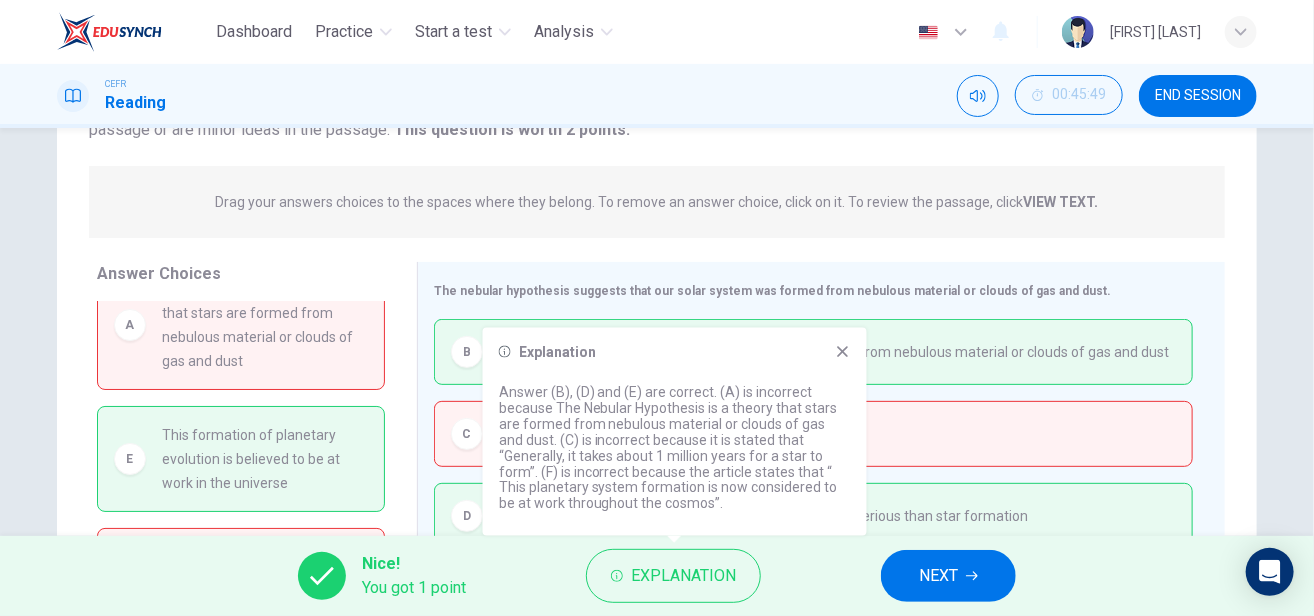 click at bounding box center (843, 352) 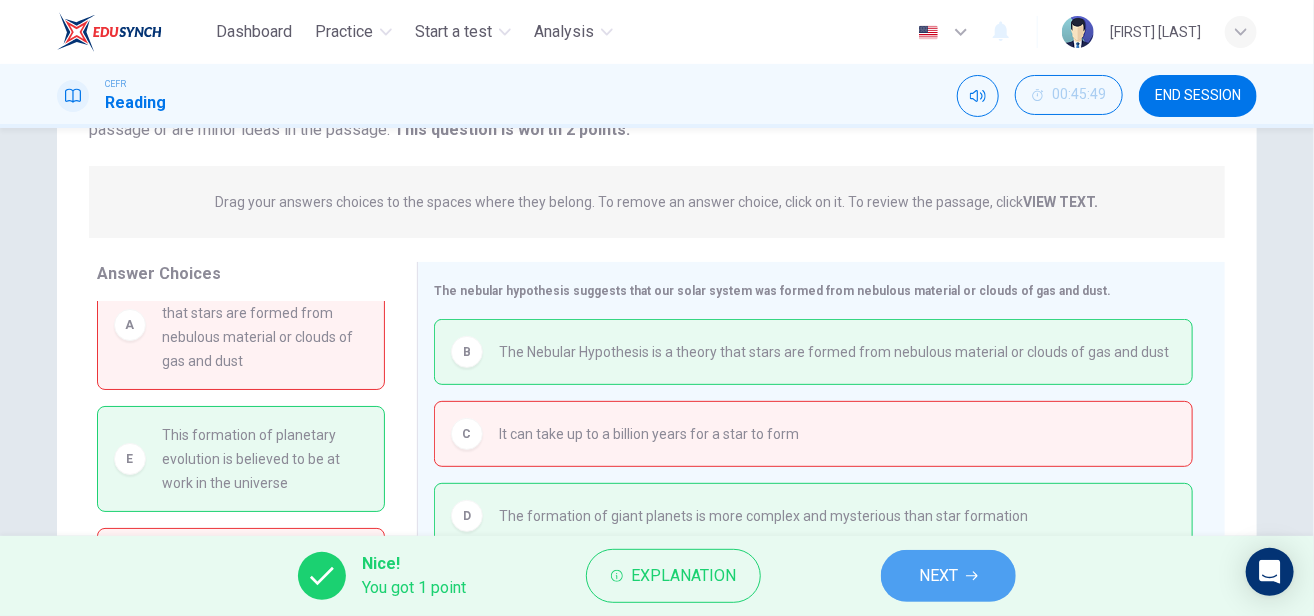 click on "NEXT" at bounding box center (938, 576) 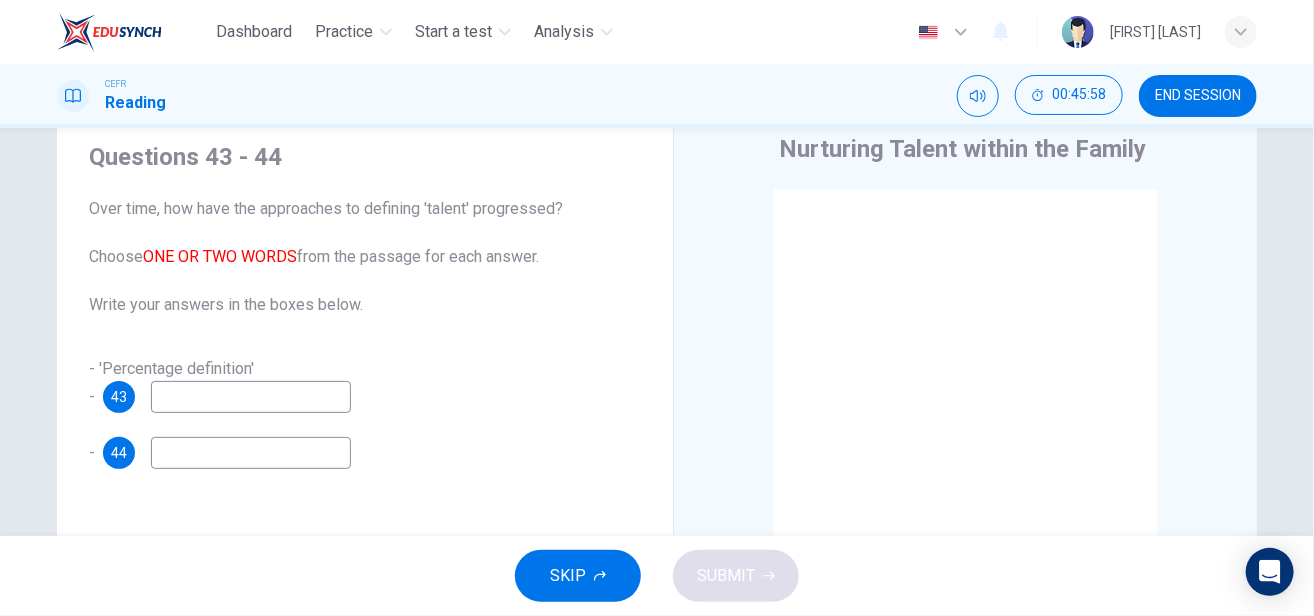 scroll, scrollTop: 71, scrollLeft: 0, axis: vertical 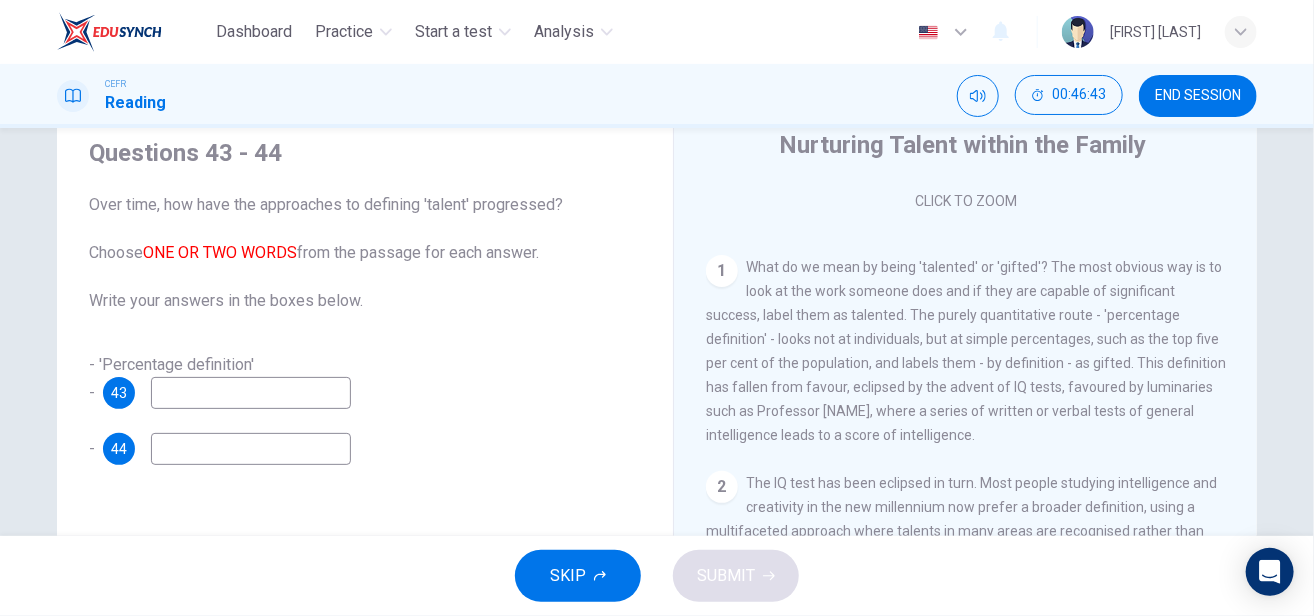click at bounding box center [251, 393] 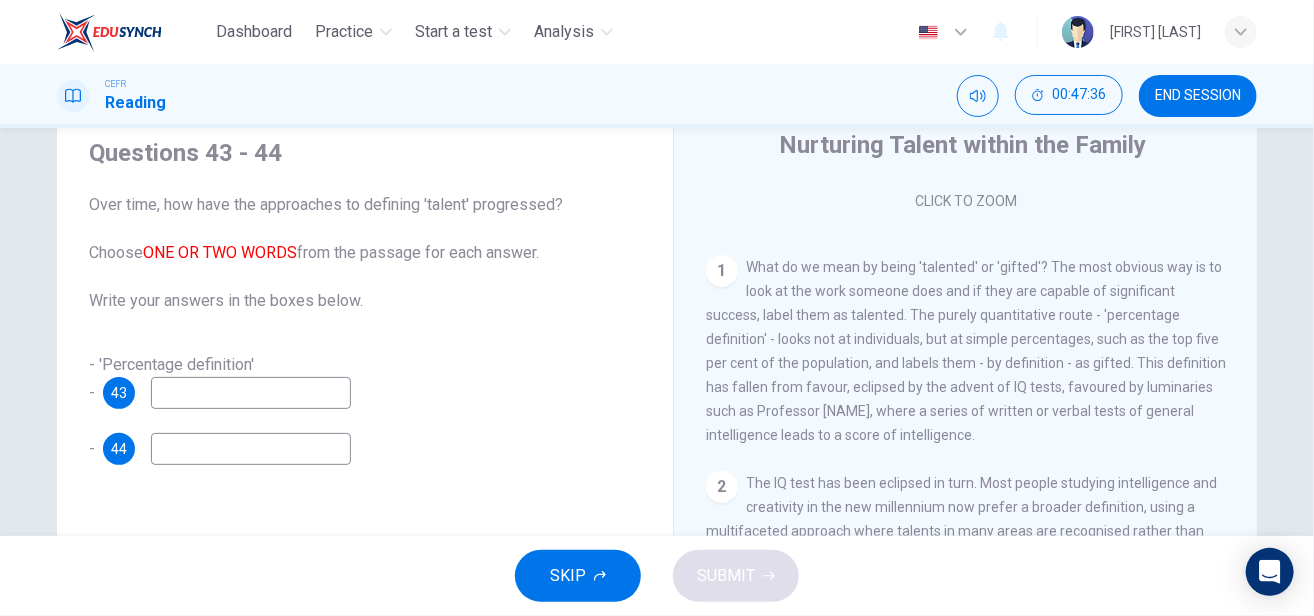 click at bounding box center [251, 393] 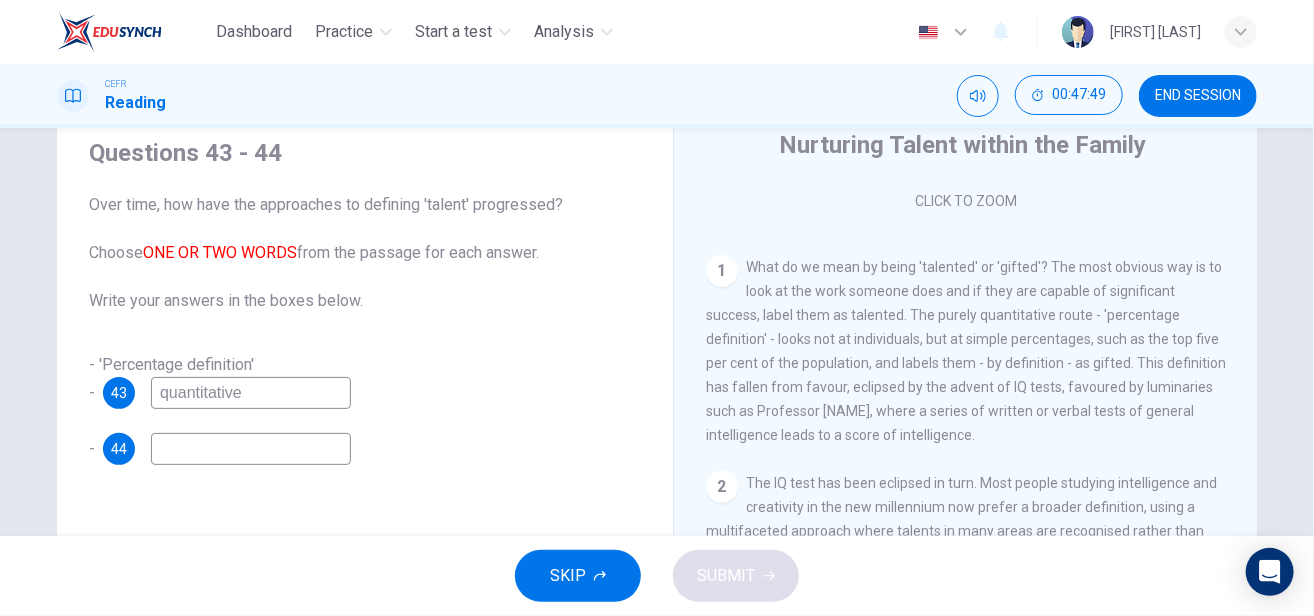 type on "quantitative" 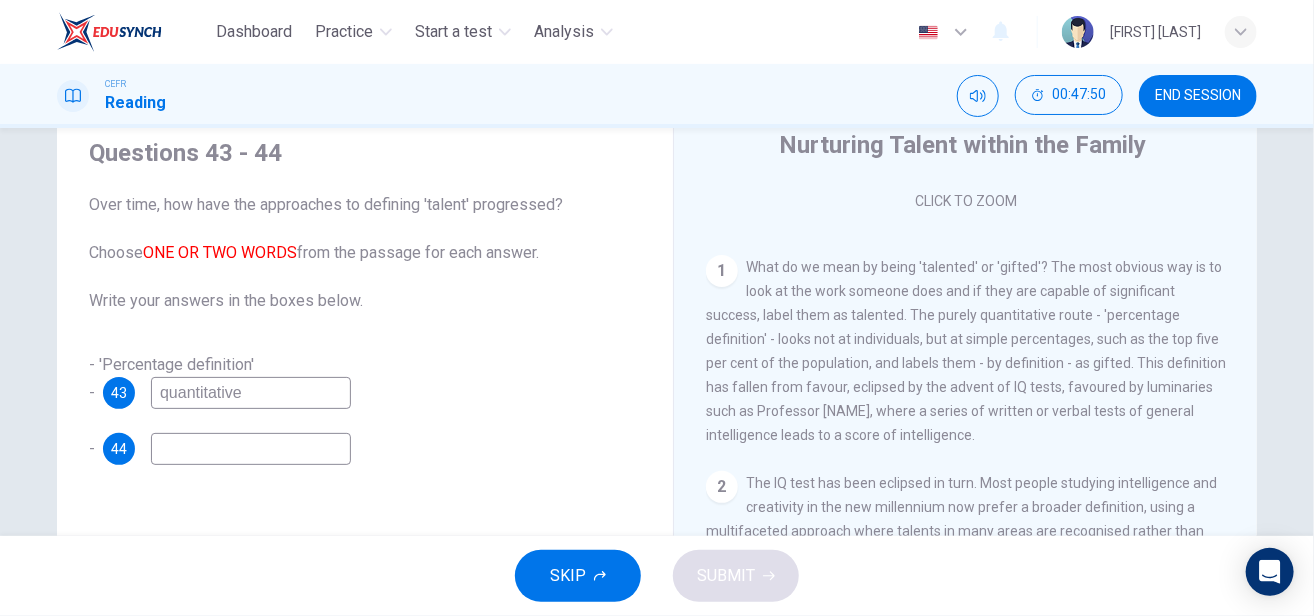 drag, startPoint x: 360, startPoint y: 432, endPoint x: 305, endPoint y: 436, distance: 55.145264 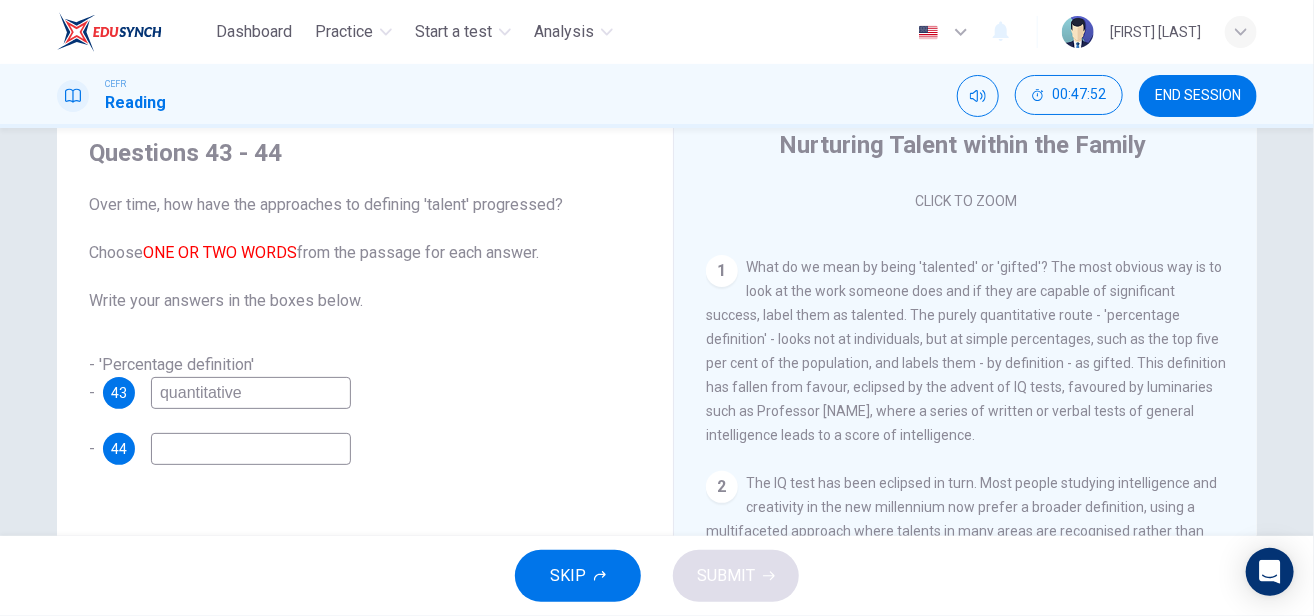 click at bounding box center (251, 393) 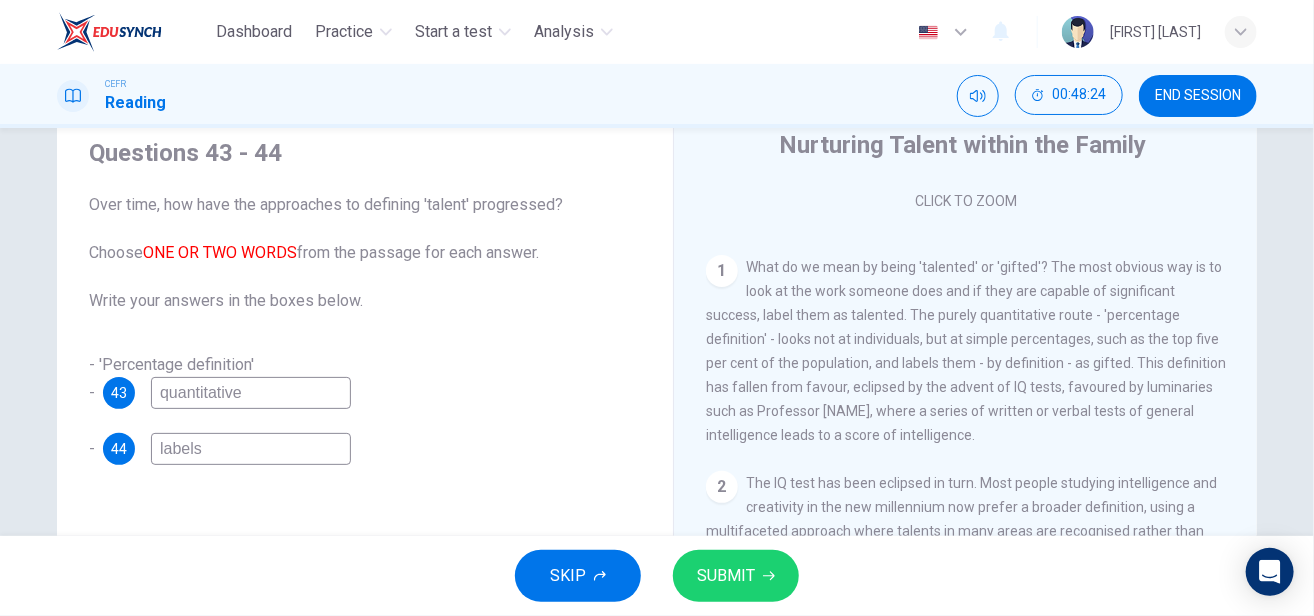 type on "labels" 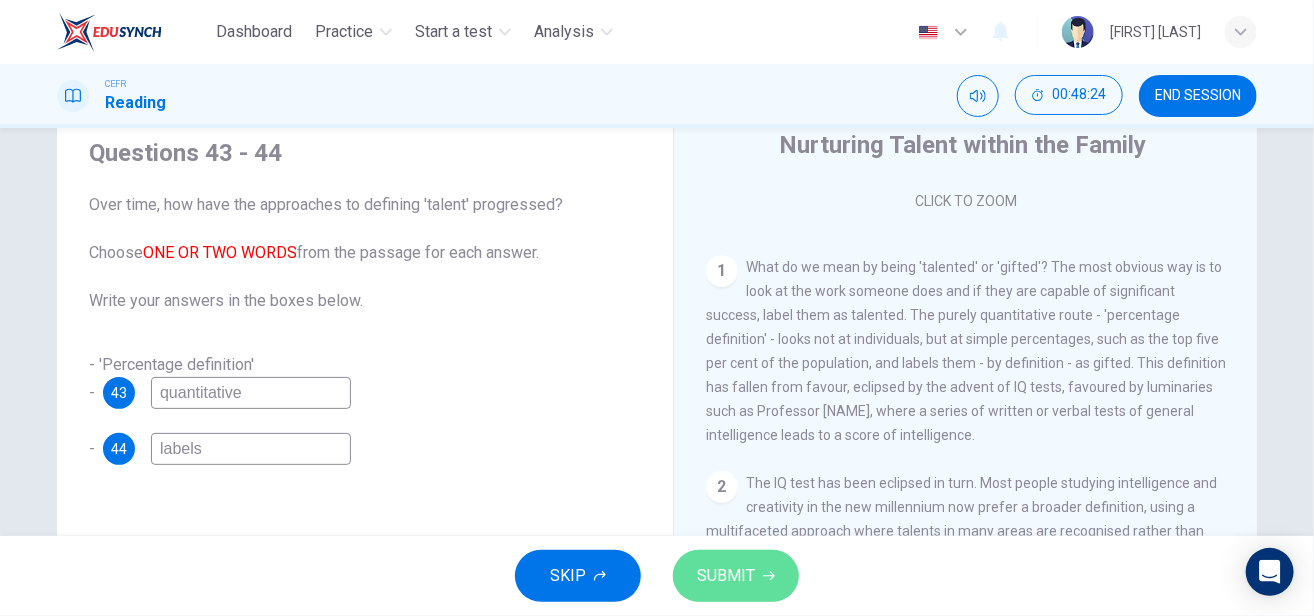 click on "SUBMIT" at bounding box center [726, 576] 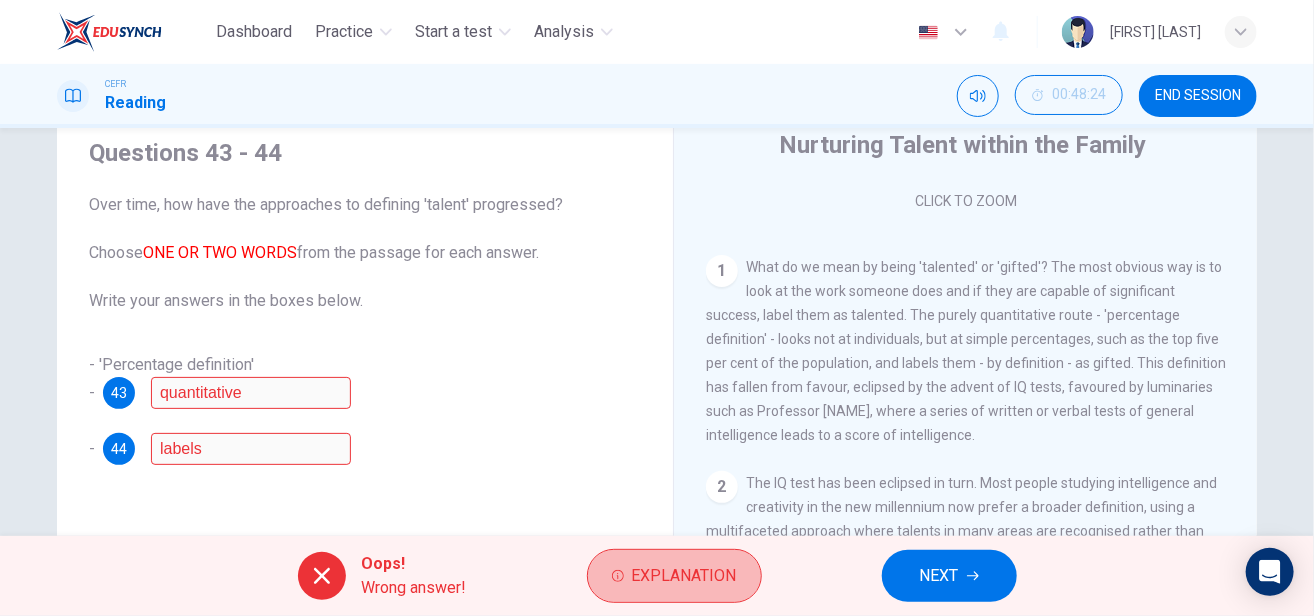 click on "Explanation" at bounding box center (674, 576) 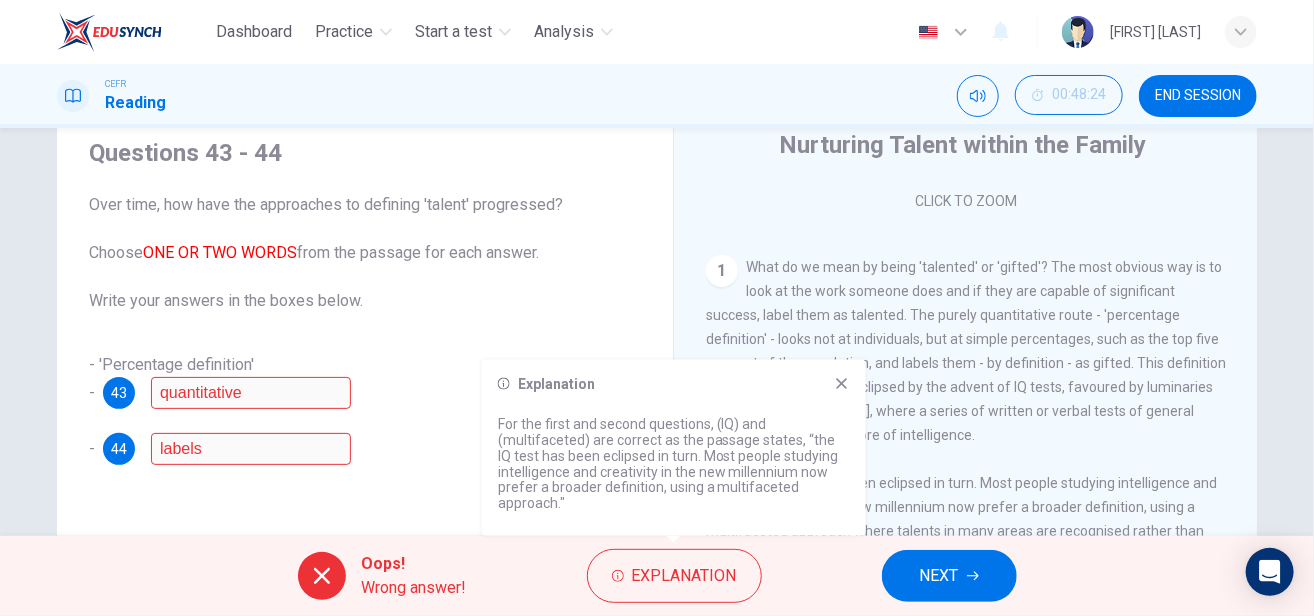 click at bounding box center [842, 384] 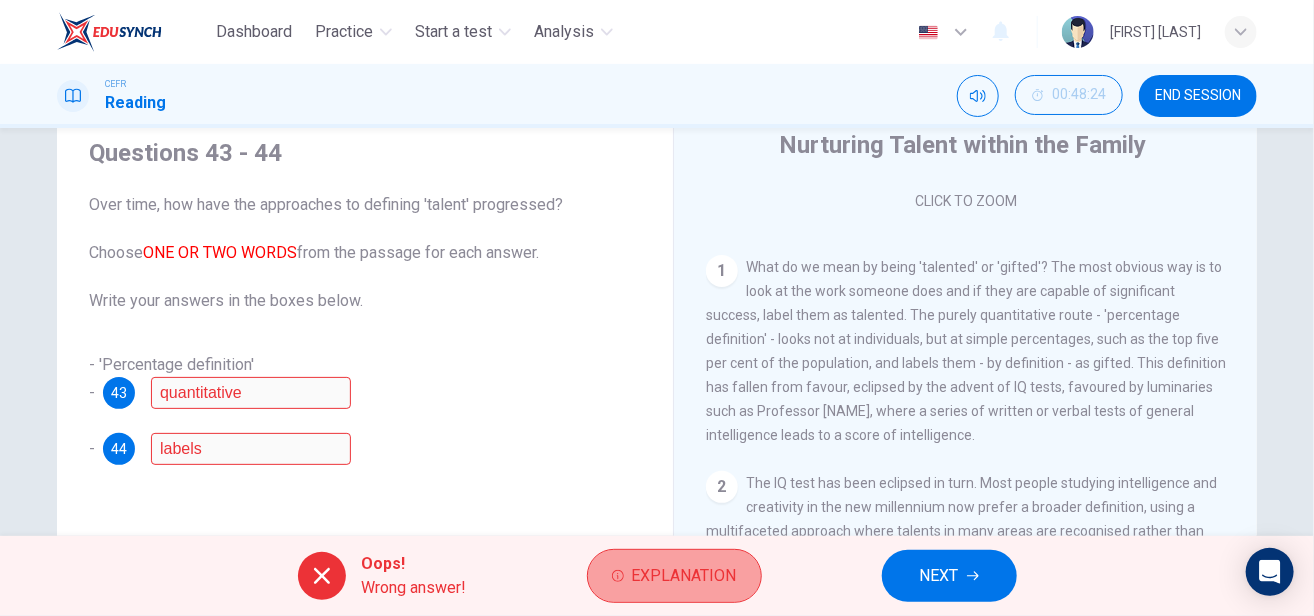 click on "Explanation" at bounding box center (684, 576) 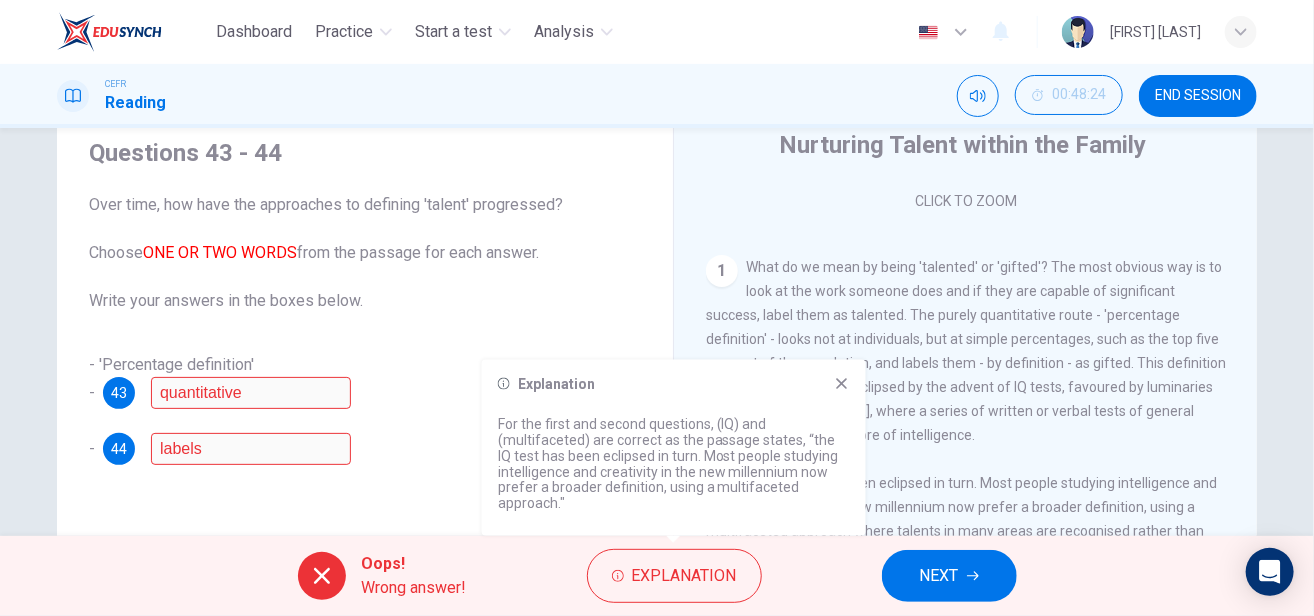 click at bounding box center [842, 384] 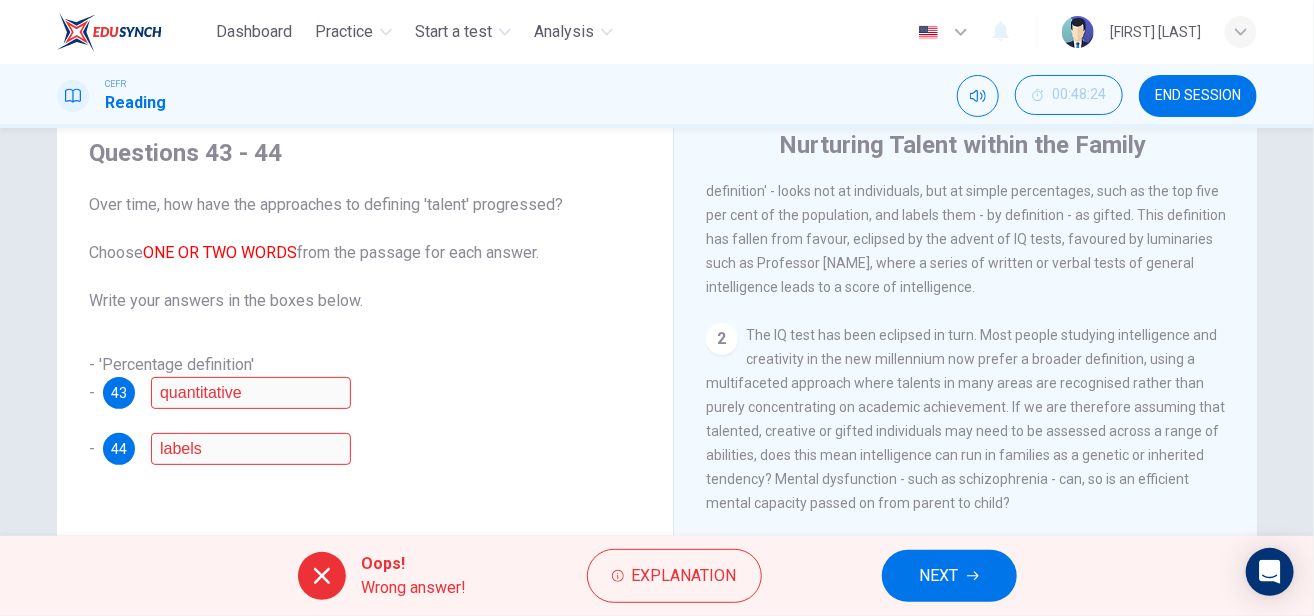scroll, scrollTop: 500, scrollLeft: 0, axis: vertical 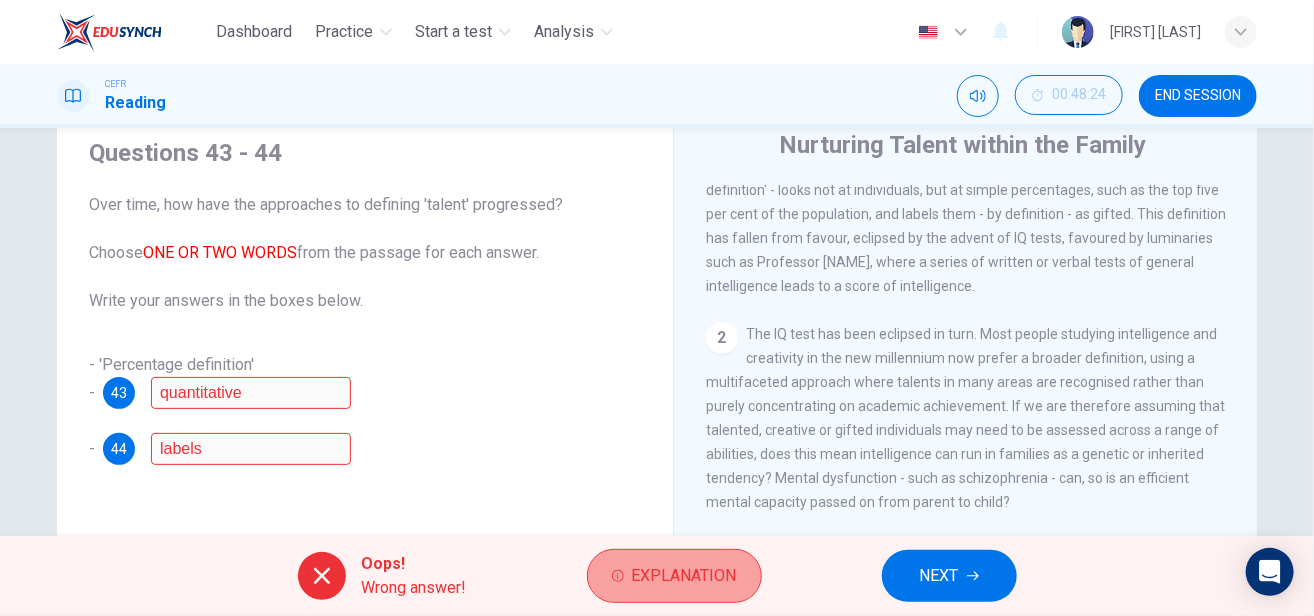 click at bounding box center [618, 576] 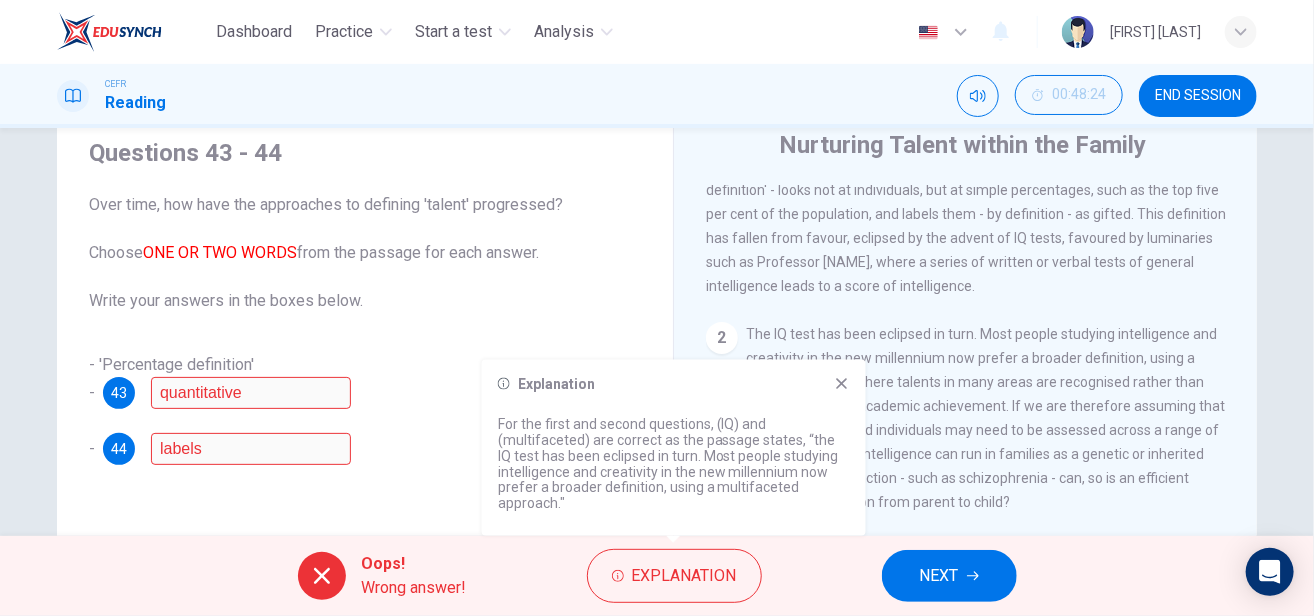 click at bounding box center (842, 384) 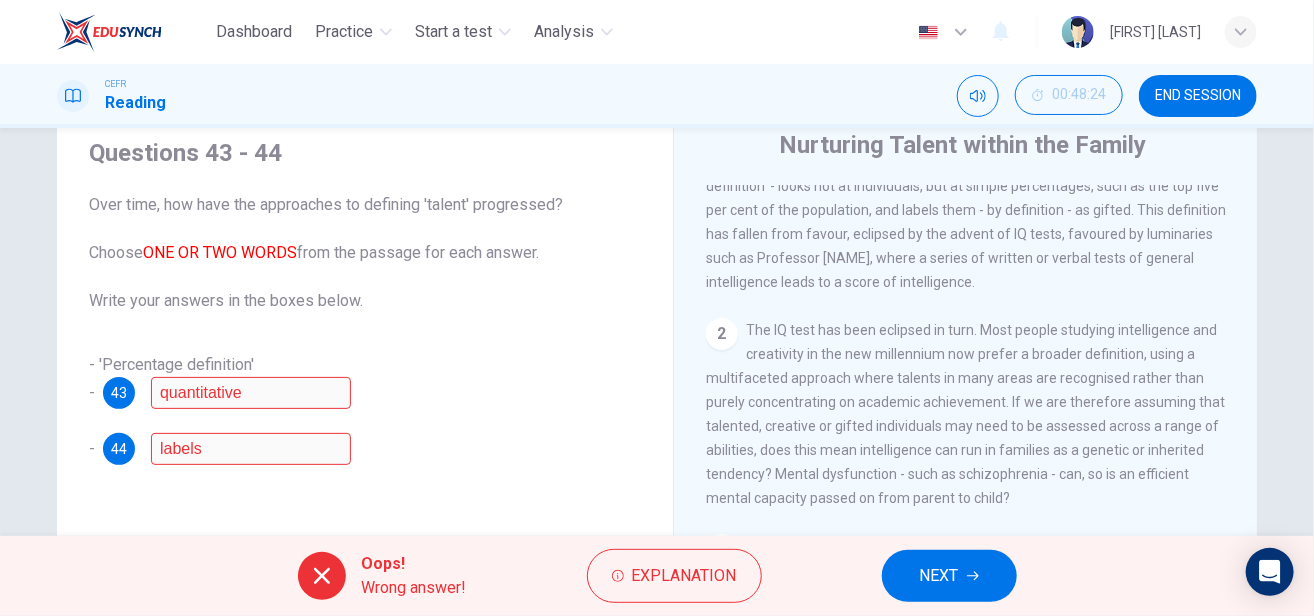 scroll, scrollTop: 522, scrollLeft: 0, axis: vertical 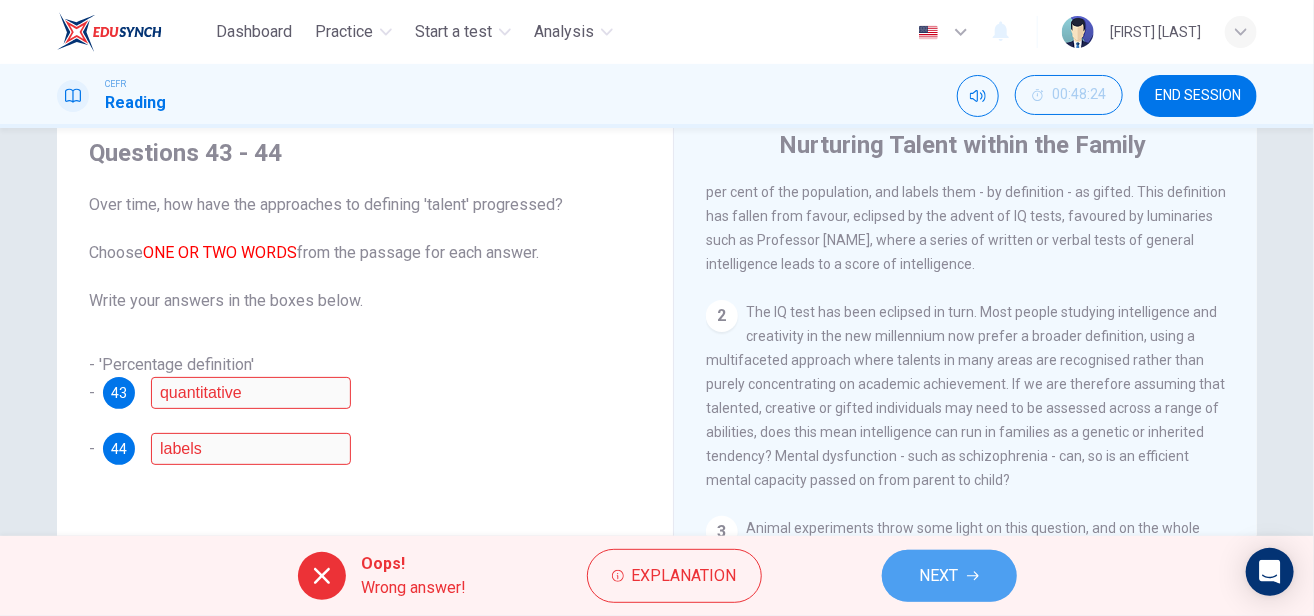 click on "NEXT" at bounding box center [949, 576] 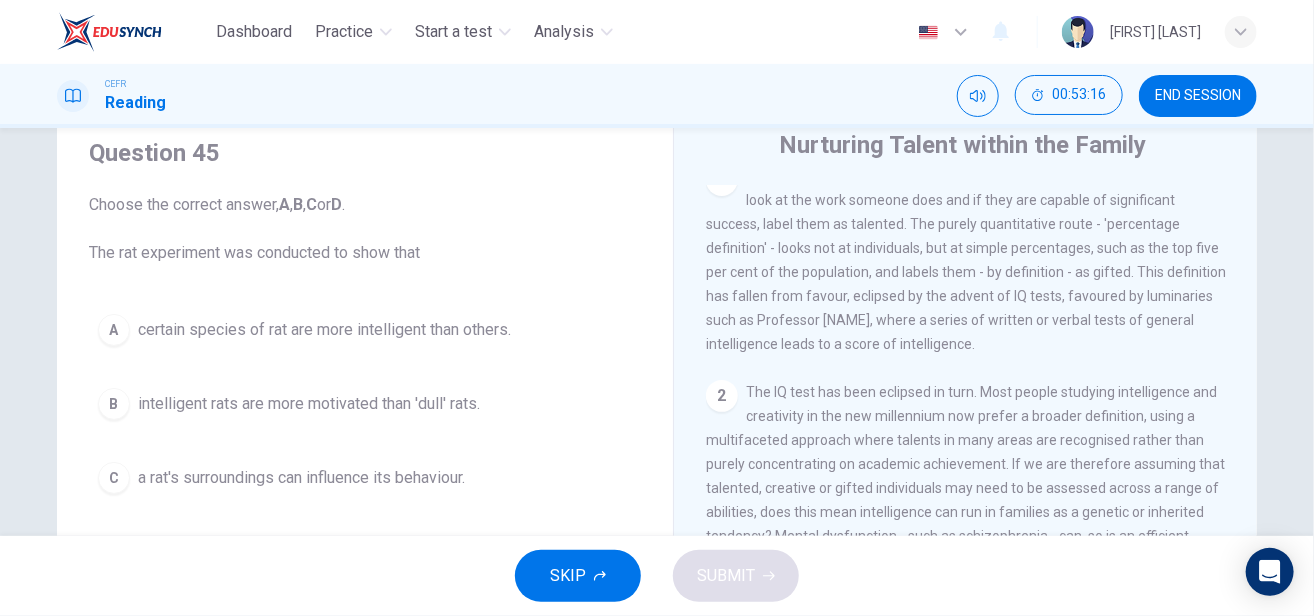scroll, scrollTop: 458, scrollLeft: 0, axis: vertical 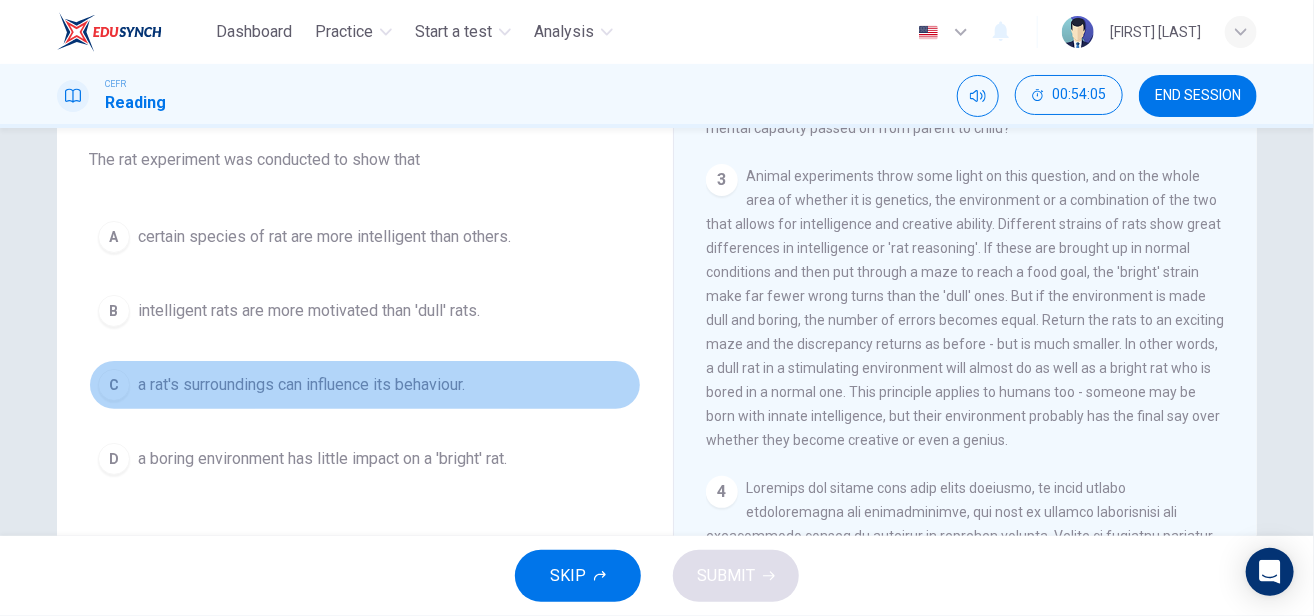 click on "a rat's surroundings can influence its behaviour." at bounding box center (324, 237) 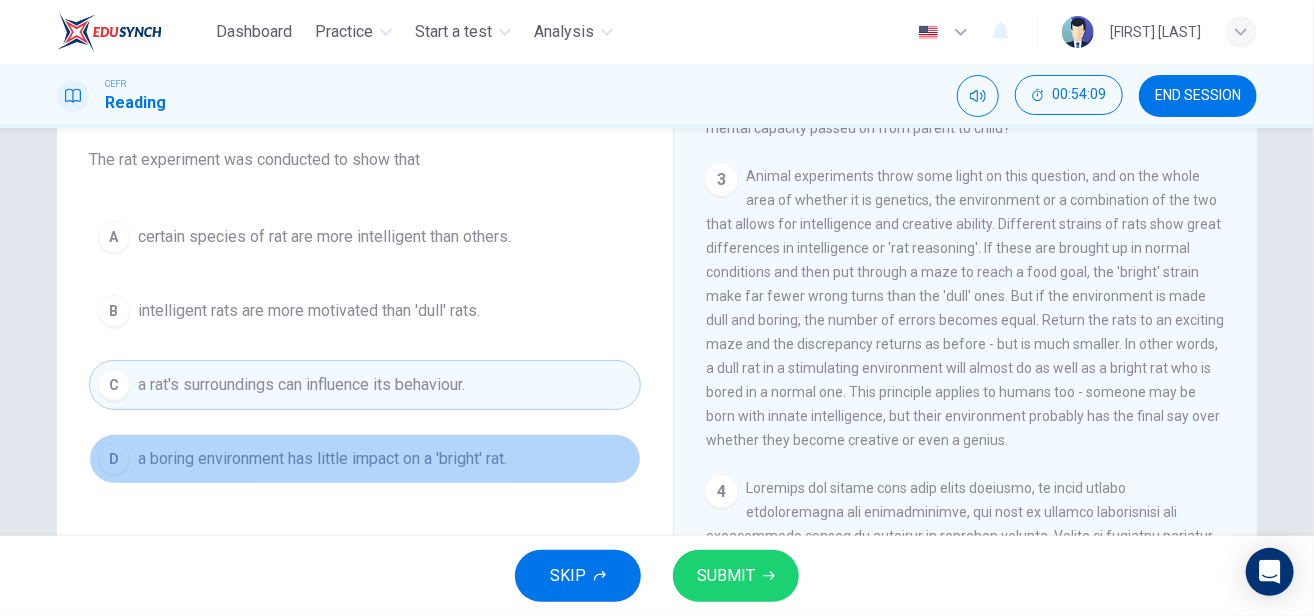 click on "a boring environment has little impact on a 'bright' rat." at bounding box center [324, 237] 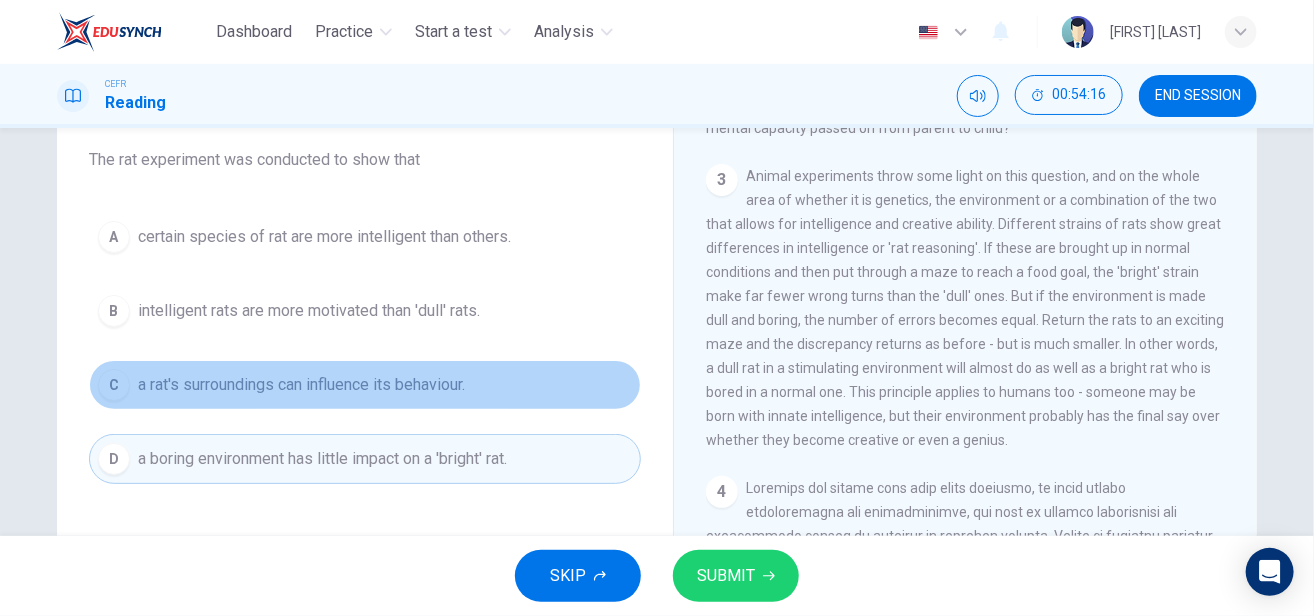 click on "C a rat's surroundings can influence its behaviour." at bounding box center (365, 385) 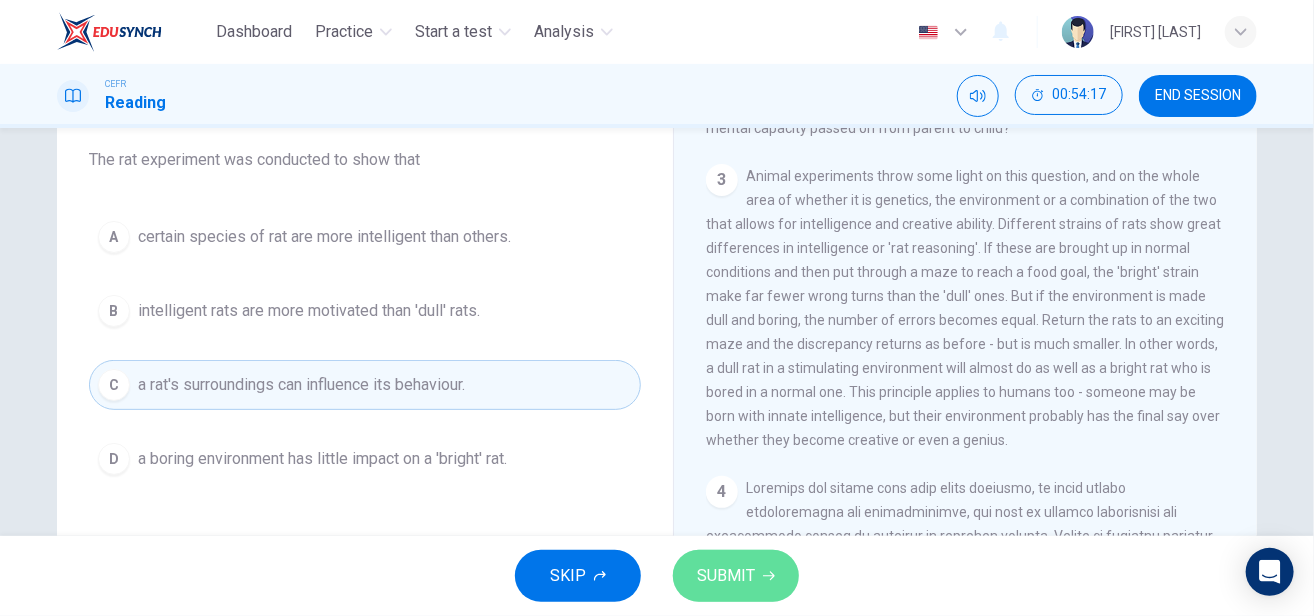 click on "SUBMIT" at bounding box center (726, 576) 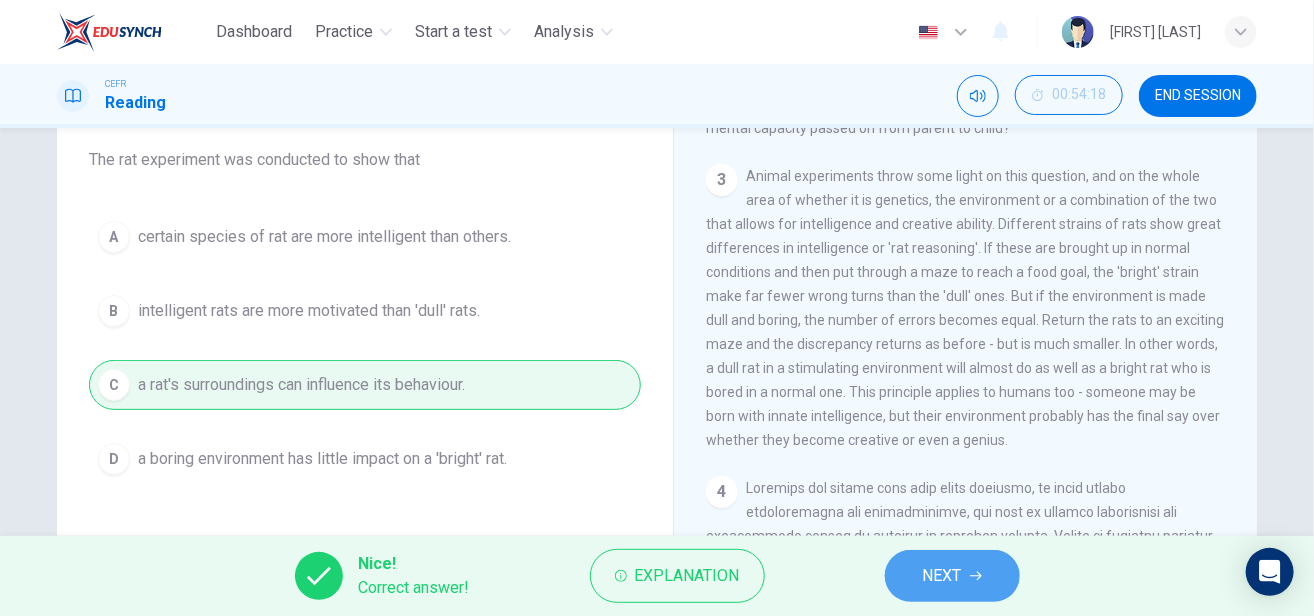 click on "NEXT" at bounding box center [942, 576] 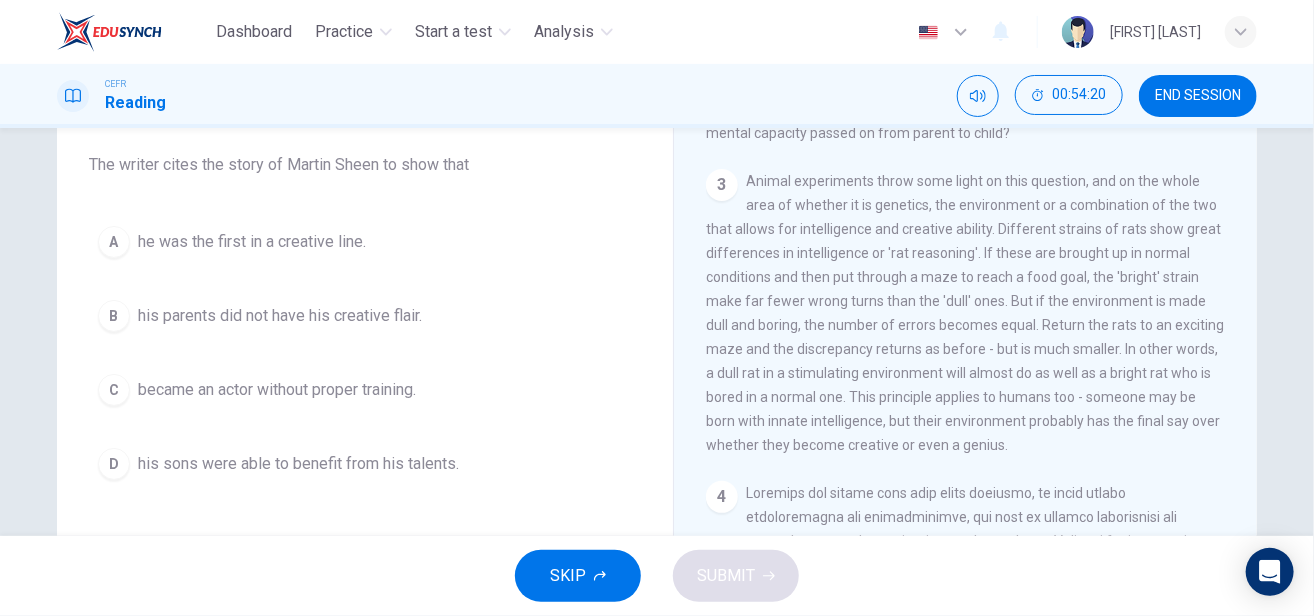 scroll, scrollTop: 160, scrollLeft: 0, axis: vertical 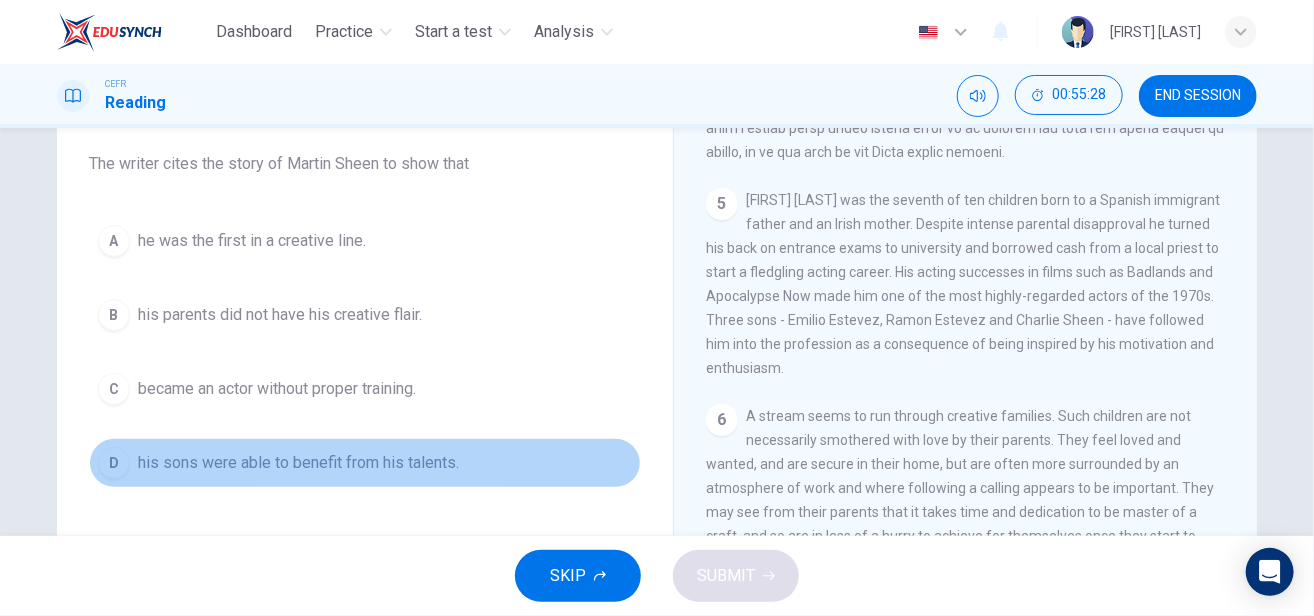 click on "his sons were able to benefit from his talents." at bounding box center (252, 241) 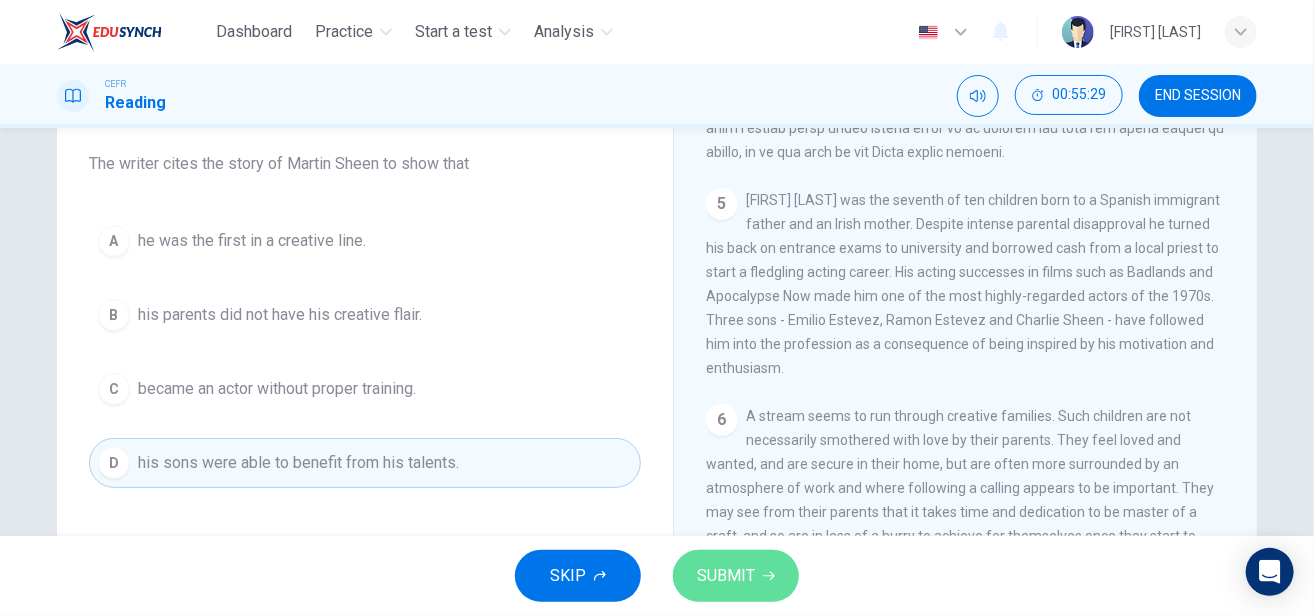 click on "SUBMIT" at bounding box center (736, 576) 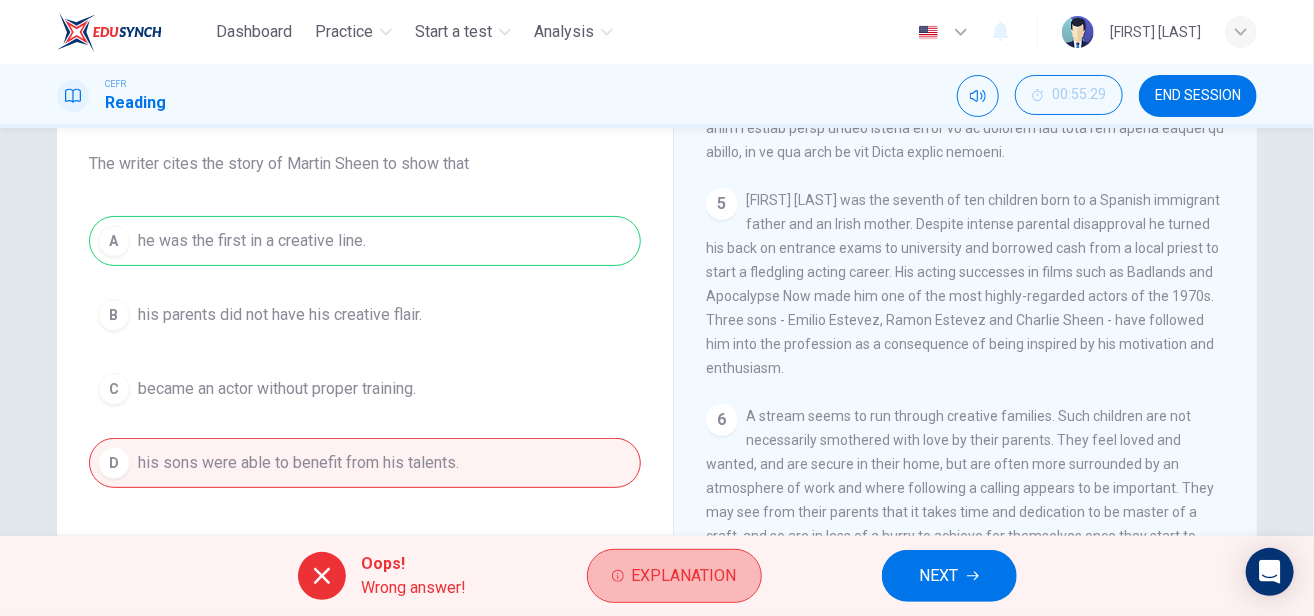 click on "Explanation" at bounding box center (684, 576) 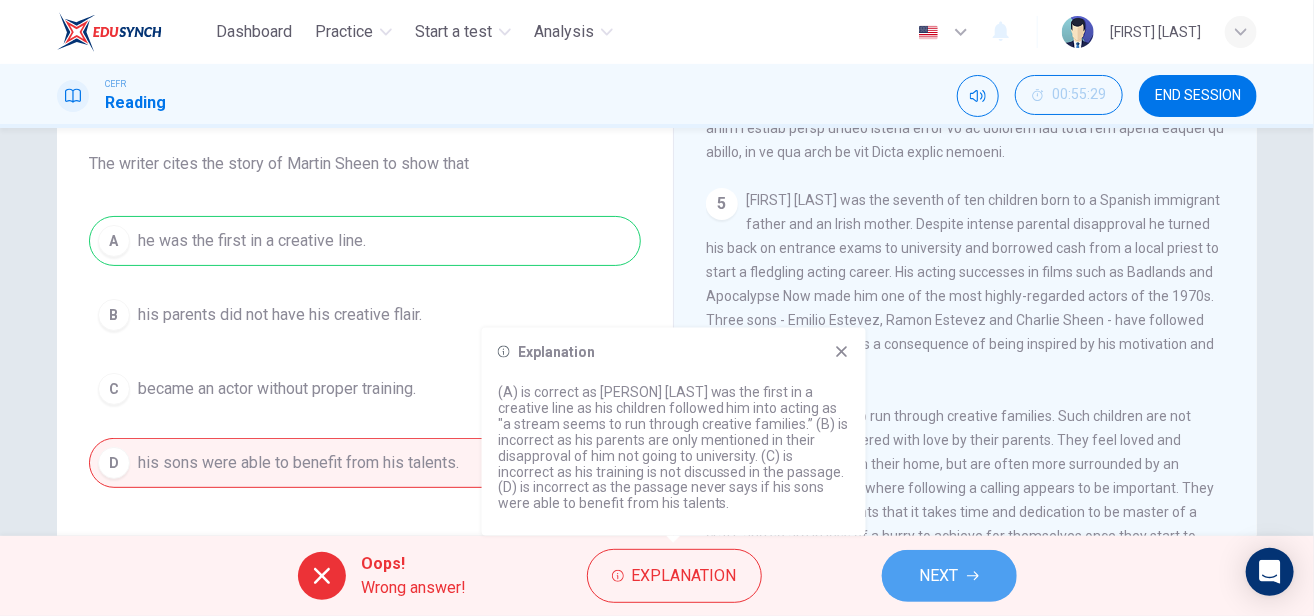 click on "NEXT" at bounding box center [939, 576] 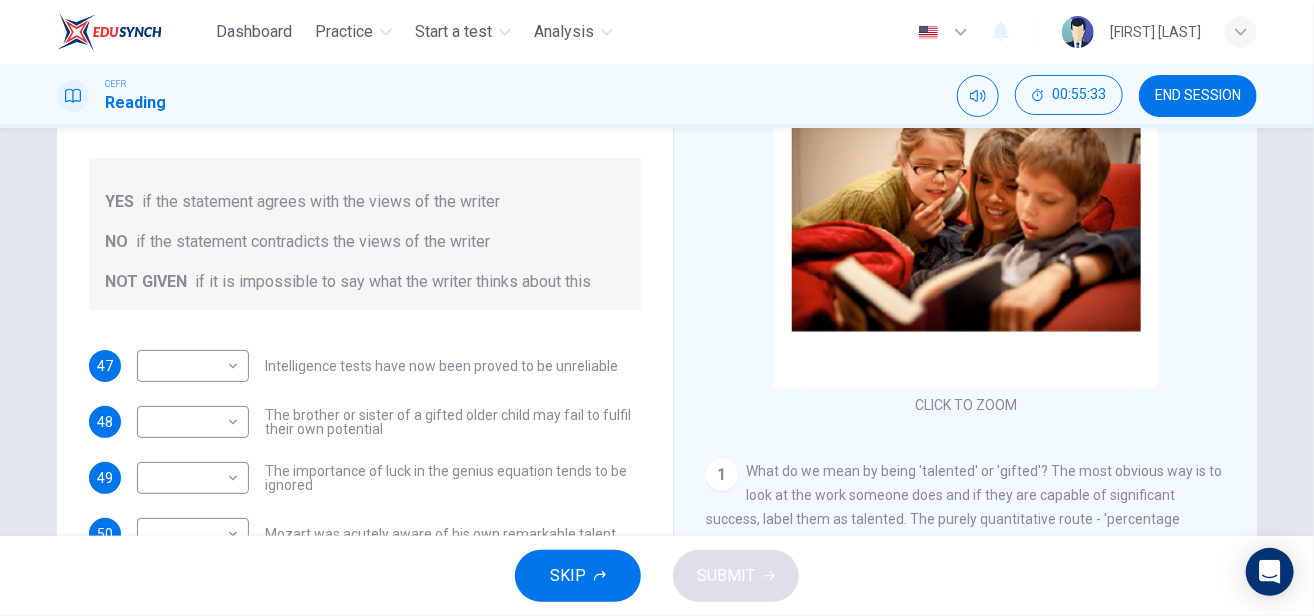 scroll, scrollTop: 221, scrollLeft: 0, axis: vertical 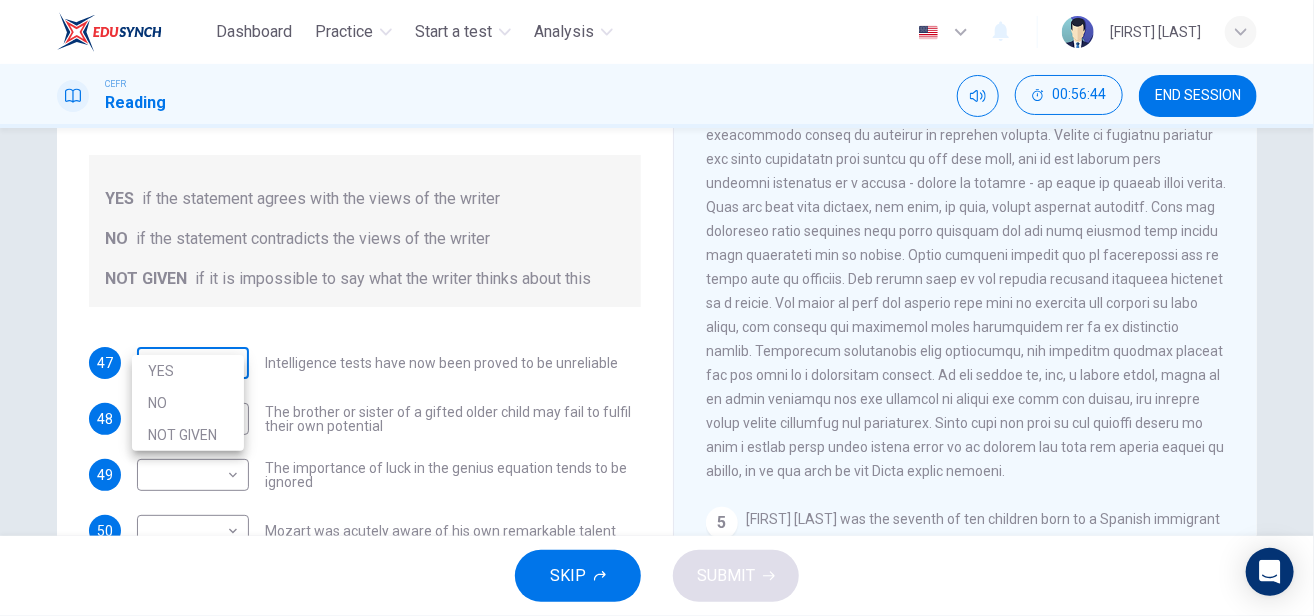 click on "Dashboard Practice Start a test Analysis English en ​ [FIRST] [LAST] CEFR Reading [TIME] END SESSION Questions 47 - 51 Do the following statements agree with the claims of the writer in the Reading Passage?
In the boxes below write YES if the statement agrees with the views of the writer NO if the statement contradicts the views of the writer NOT GIVEN if it is impossible to say what the writer thinks about this 47 ​ ​ Intelligence tests have now been proved to be unreliable 48 ​ ​ The brother or sister of a gifted older child may fail to fulfil their own potential 49 ​ ​ The importance of luck in the genius equation tends to be ignored 50 ​ ​ Mozart was acutely aware of his own remarkable talent 51 ​ ​ Einstein and Gates would have achieved success in any era Nurturing Talent within the Family CLICK TO ZOOM Click to Zoom 1 2 3 4 5 6 7 8 SKIP SUBMIT EduSynch - Online Language Proficiency Testing
Dashboard Practice Start a test Analysis Notifications © Copyright  [YEAR]" at bounding box center (657, 308) 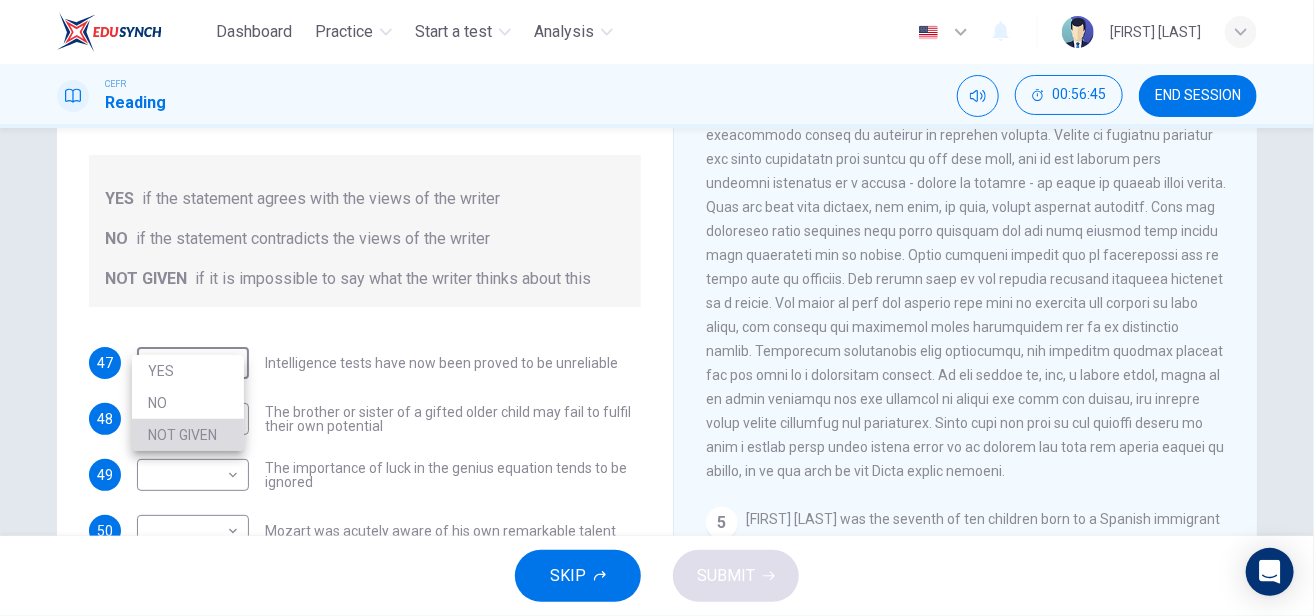 click on "NOT GIVEN" at bounding box center [188, 435] 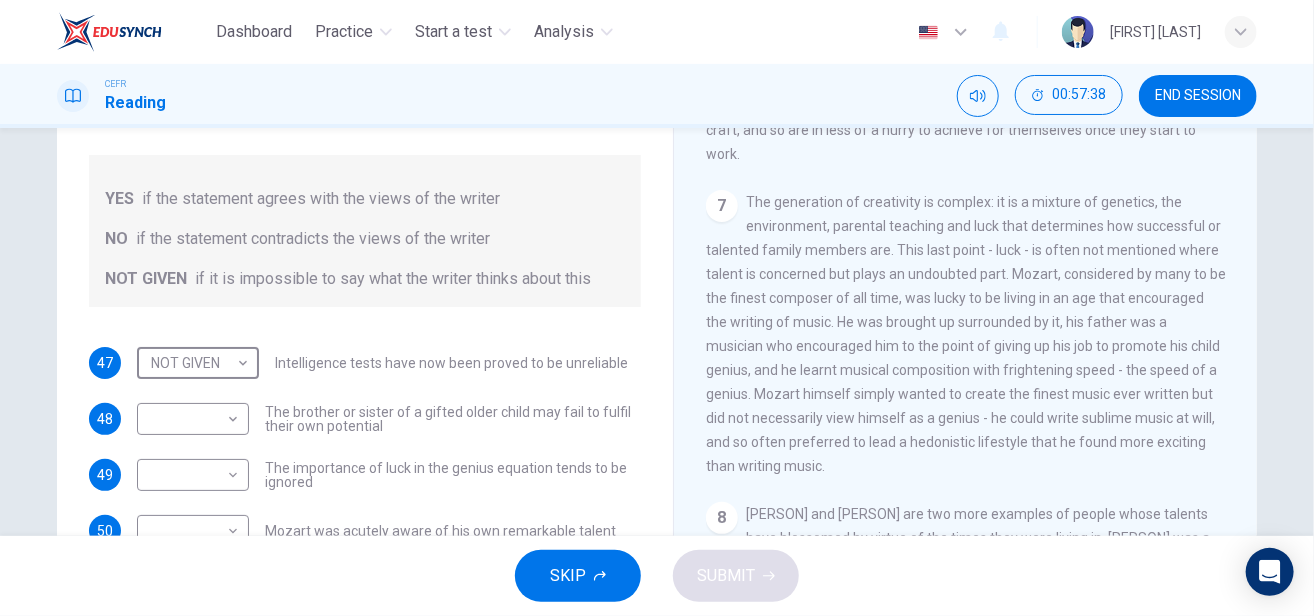 scroll, scrollTop: 1854, scrollLeft: 0, axis: vertical 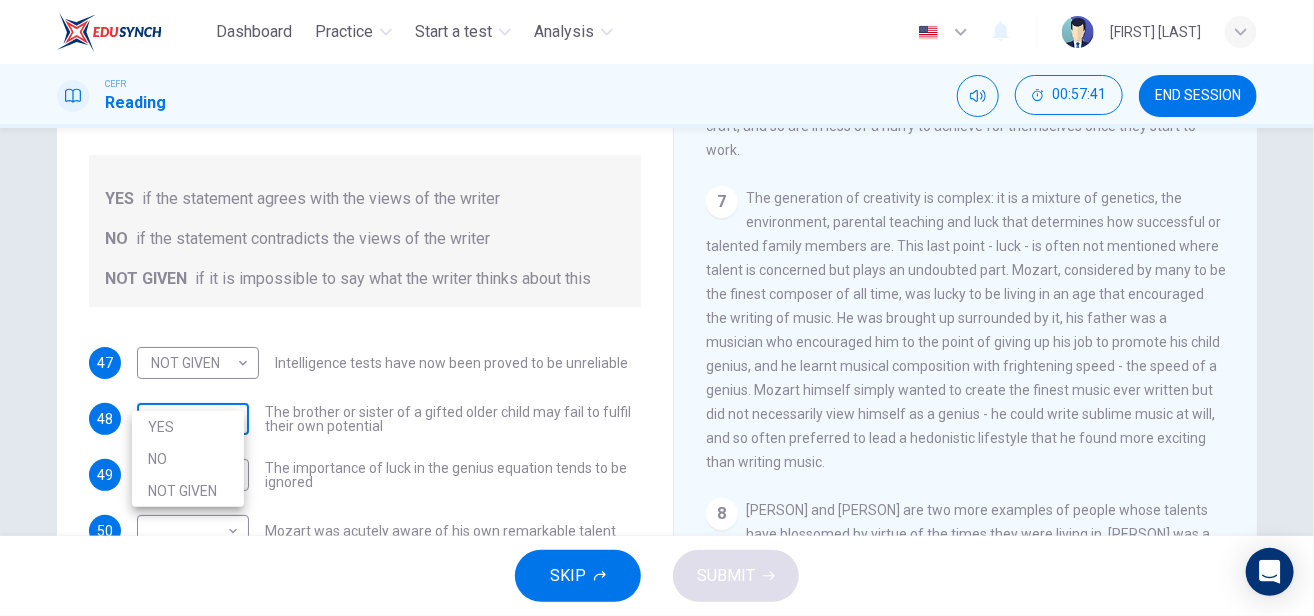 click on "Dashboard Practice Start a test Analysis English en ​ [FIRST] [LAST] CEFR Reading [TIME] END SESSION Questions 47 - 51 Do the following statements agree with the claims of the writer in the Reading Passage?
In the boxes below write YES if the statement agrees with the views of the writer NO if the statement contradicts the views of the writer NOT GIVEN if it is impossible to say what the writer thinks about this 47 NOT GIVEN NOT GIVEN ​ Intelligence tests have now been proved to be unreliable 48 ​ ​ The brother or sister of a gifted older child may fail to fulfil their own potential 49 ​ ​ The importance of luck in the genius equation tends to be ignored 50 ​ ​ Mozart was acutely aware of his own remarkable talent 51 ​ ​ Einstein and Gates would have achieved success in any era Nurturing Talent within the Family CLICK TO ZOOM Click to Zoom 1 2 3 4 5 6 7 8 SKIP SUBMIT EduSynch - Online Language Proficiency Testing
Dashboard Practice Start a test Analysis Notifications NO" at bounding box center [657, 308] 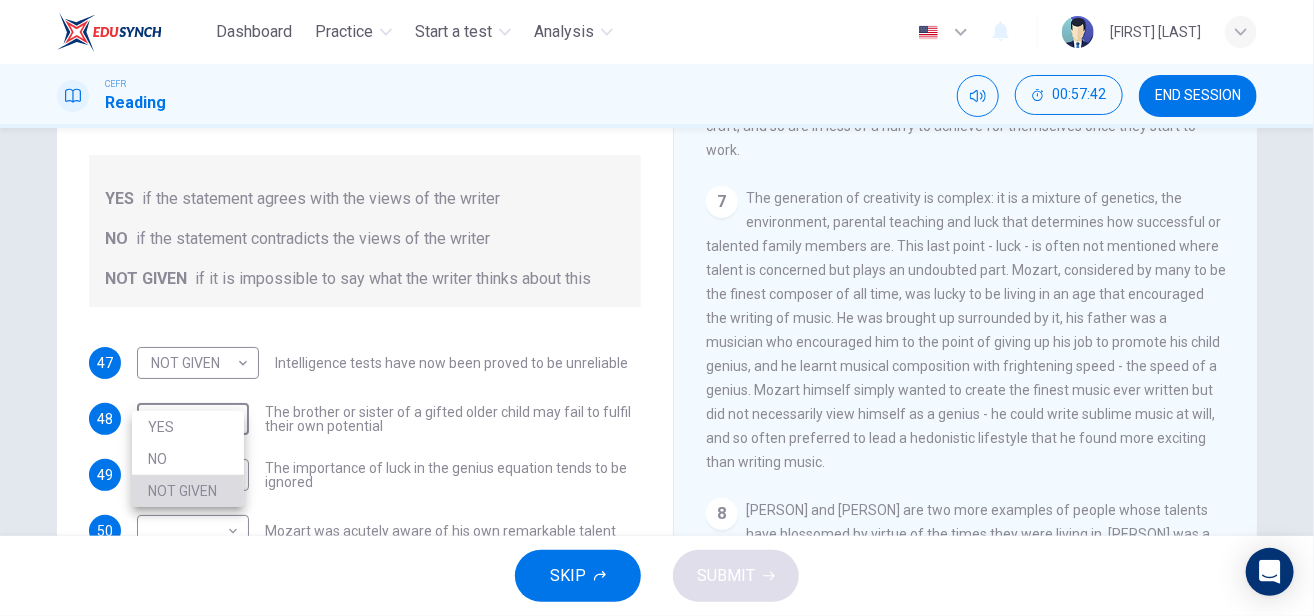 click on "NOT GIVEN" at bounding box center [188, 491] 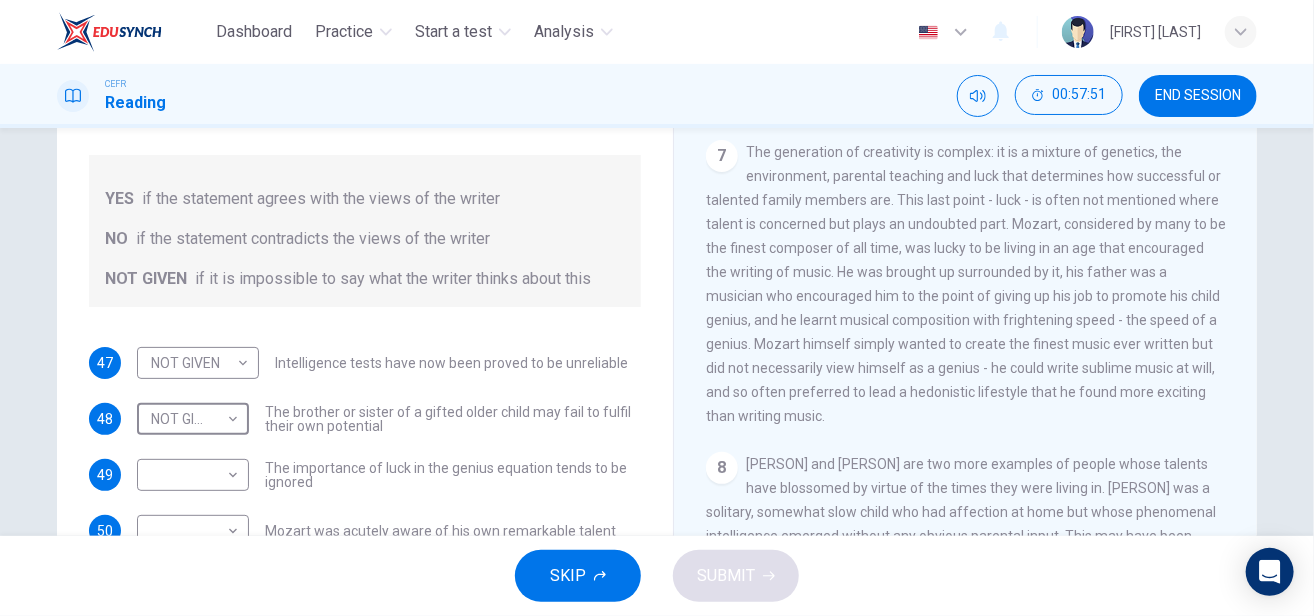 scroll, scrollTop: 2027, scrollLeft: 0, axis: vertical 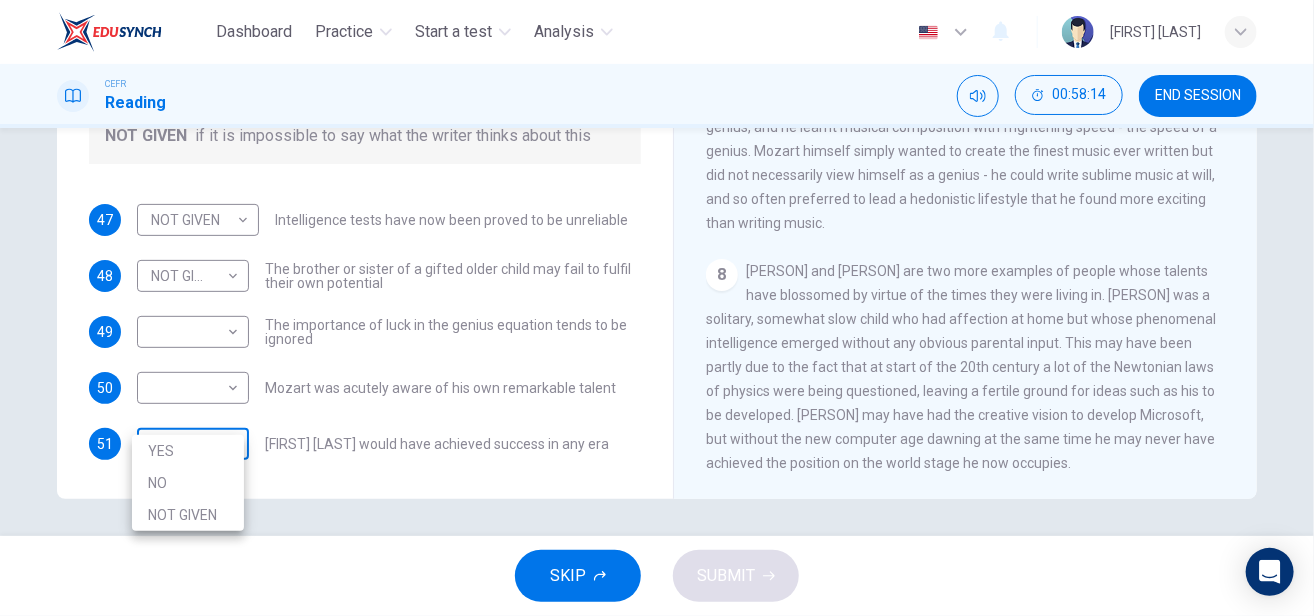 click on "Dashboard Practice Start a test Analysis English en ​ [FIRST] [LAST] CEFR Reading 00:58:14 END SESSION Questions 47 - 51 Do the following statements agree with the claims of the writer in the Reading Passage?
In the boxes below write YES if the statement agrees with the views of the writer NO if the statement contradicts the views of the writer NOT GIVEN if it is impossible to say what the writer thinks about this 47 NOT GIVEN NOT GIVEN ​ Intelligence tests have now been proved to be unreliable 48 NOT GIVEN NOT GIVEN ​ The brother or sister of a gifted older child may fail to fulfil their own potential 49 ​ ​ The importance of luck in the genius equation tends to be ignored 50 ​ ​ Mozart was acutely aware of his own remarkable talent 51 ​ ​ Einstein and Gates would have achieved success in any era Nurturing Talent within the Family CLICK TO ZOOM Click to Zoom 1 2 3 4 5 6 7 8 SKIP SUBMIT EduSynch - Online Language Proficiency Testing
Dashboard Practice Start a test Analysis" at bounding box center [657, 308] 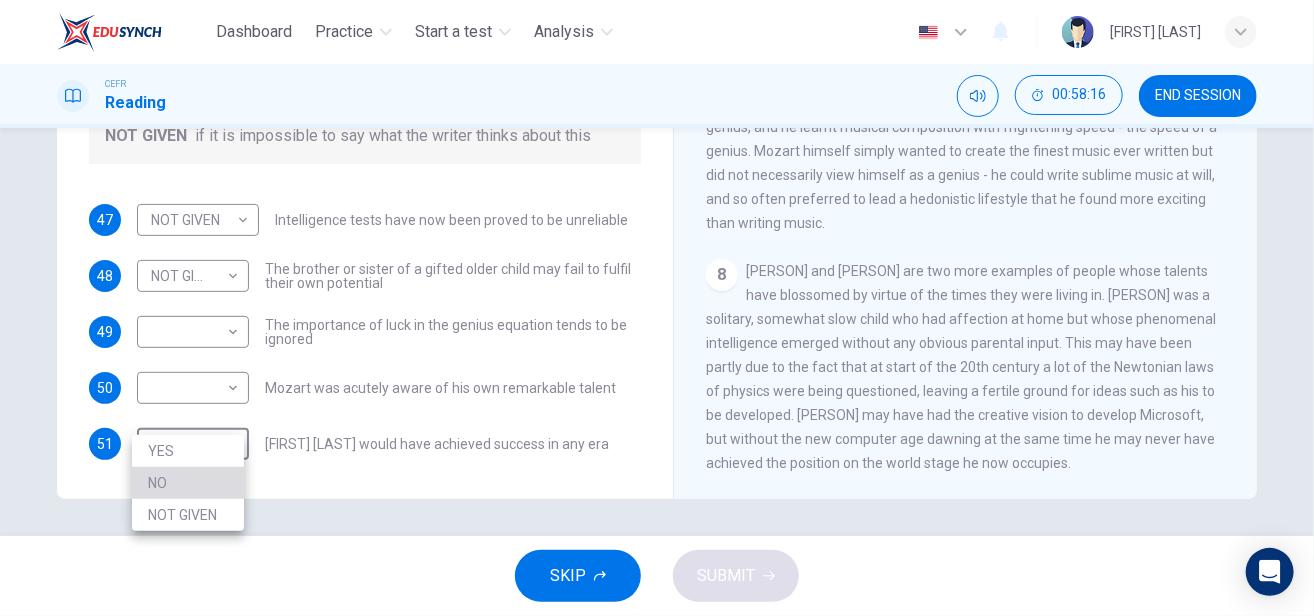 click on "NO" at bounding box center [188, 483] 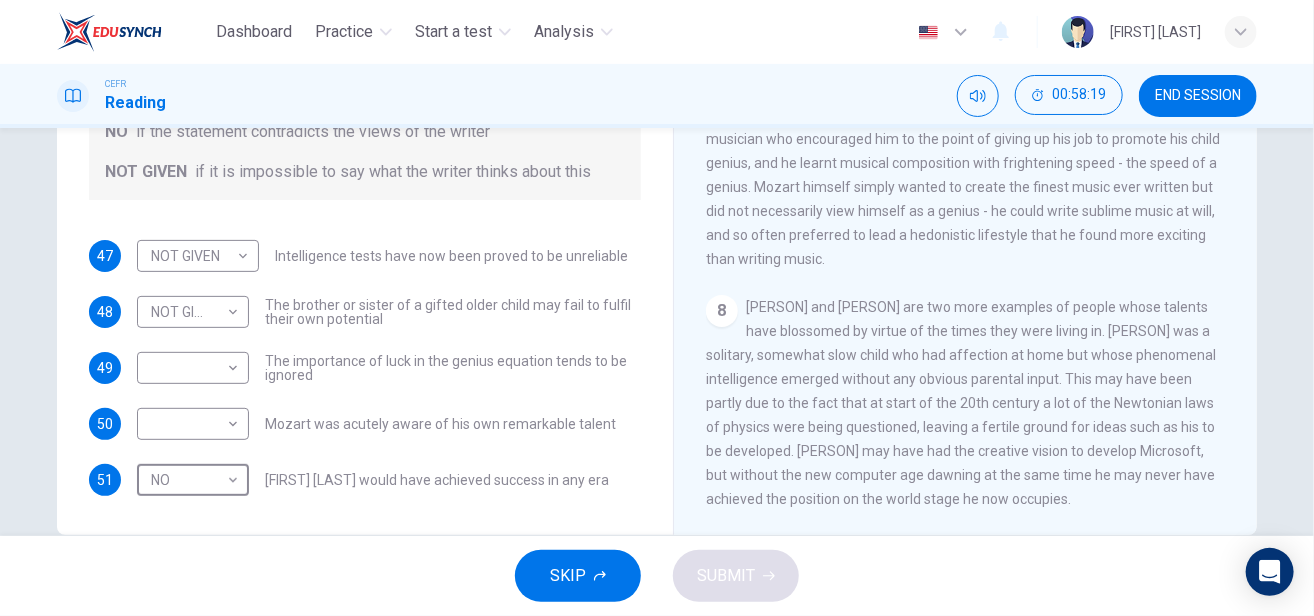 scroll, scrollTop: 330, scrollLeft: 0, axis: vertical 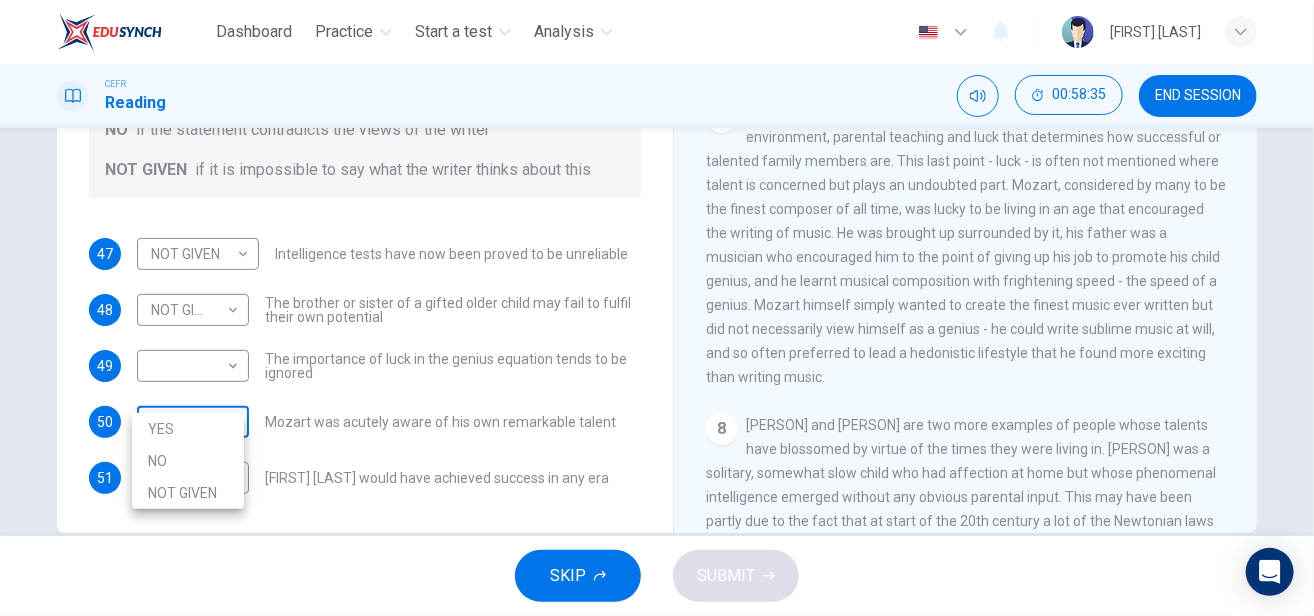 click on "Dashboard Practice Start a test Analysis English en ​ [FIRST] [LAST] CEFR Reading 00:58:35 END SESSION Questions 47 - 51 Do the following statements agree with the claims of the writer in the Reading Passage?
In the boxes below write YES if the statement agrees with the views of the writer NO if the statement contradicts the views of the writer NOT GIVEN if it is impossible to say what the writer thinks about this 47 NOT GIVEN NOT GIVEN ​ Intelligence tests have now been proved to be unreliable 48 NOT GIVEN NOT GIVEN ​ The brother or sister of a gifted older child may fail to fulfil their own potential 49 ​ ​ The importance of luck in the genius equation tends to be ignored 50 ​ ​ Mozart was acutely aware of his own remarkable talent 51 NO NO ​ [FIRST] [LAST] and Gates would have achieved success in any era Nurturing Talent within the Family CLICK TO ZOOM Click to Zoom 1 2 3 4 5 6 7 8 SKIP SUBMIT EduSynch - Online Language Proficiency Testing
Dashboard Practice Start a test 2025 NO" at bounding box center [657, 308] 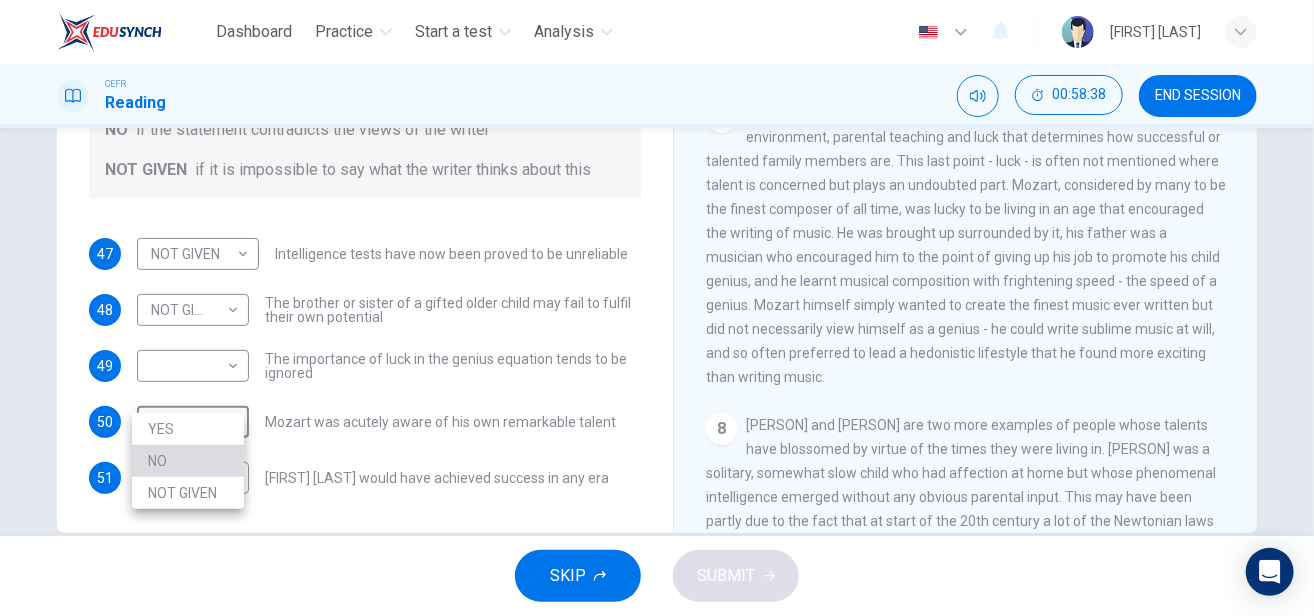 click on "NO" at bounding box center (188, 461) 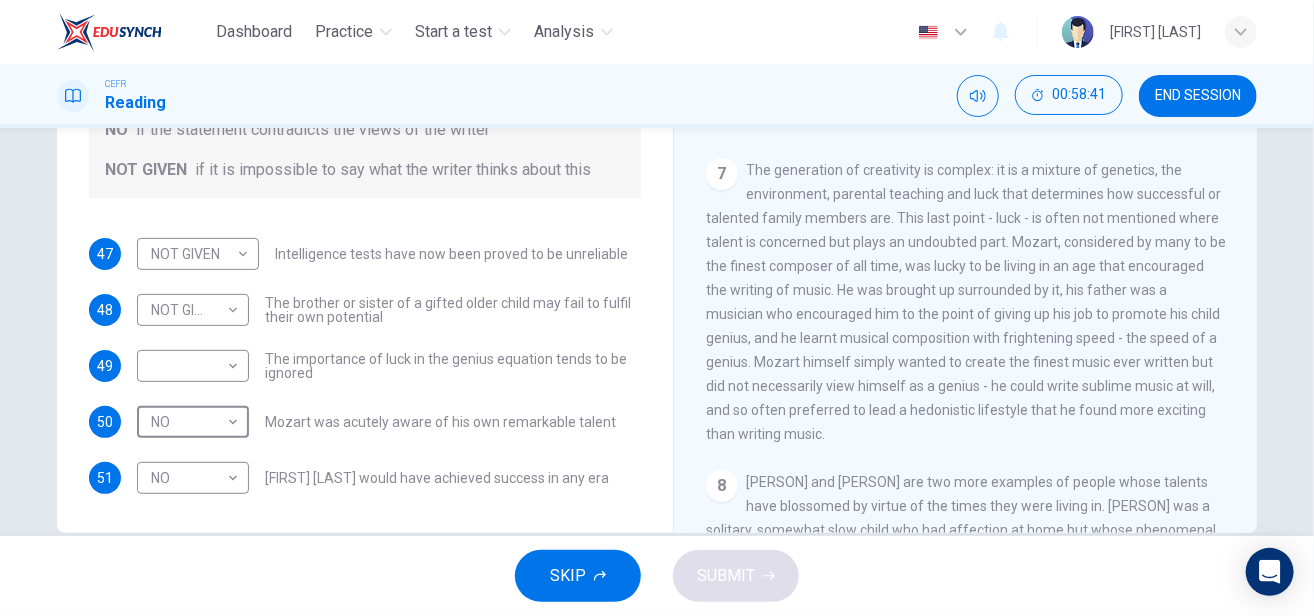 scroll, scrollTop: 1766, scrollLeft: 0, axis: vertical 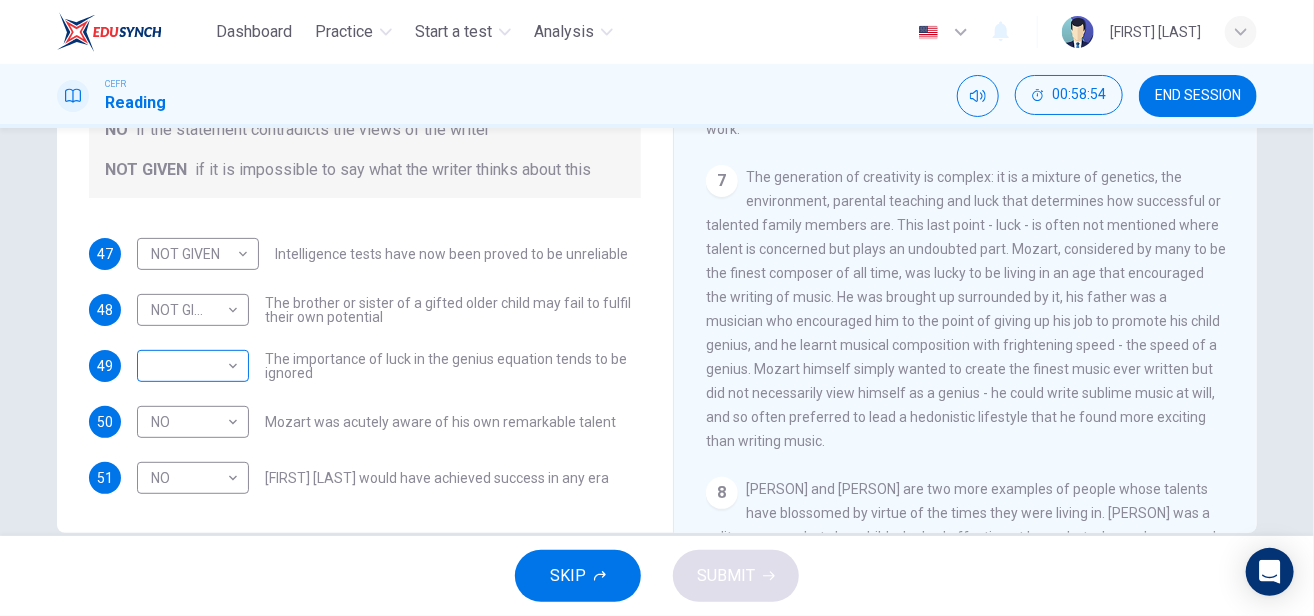 click on "​ ​" at bounding box center (198, 254) 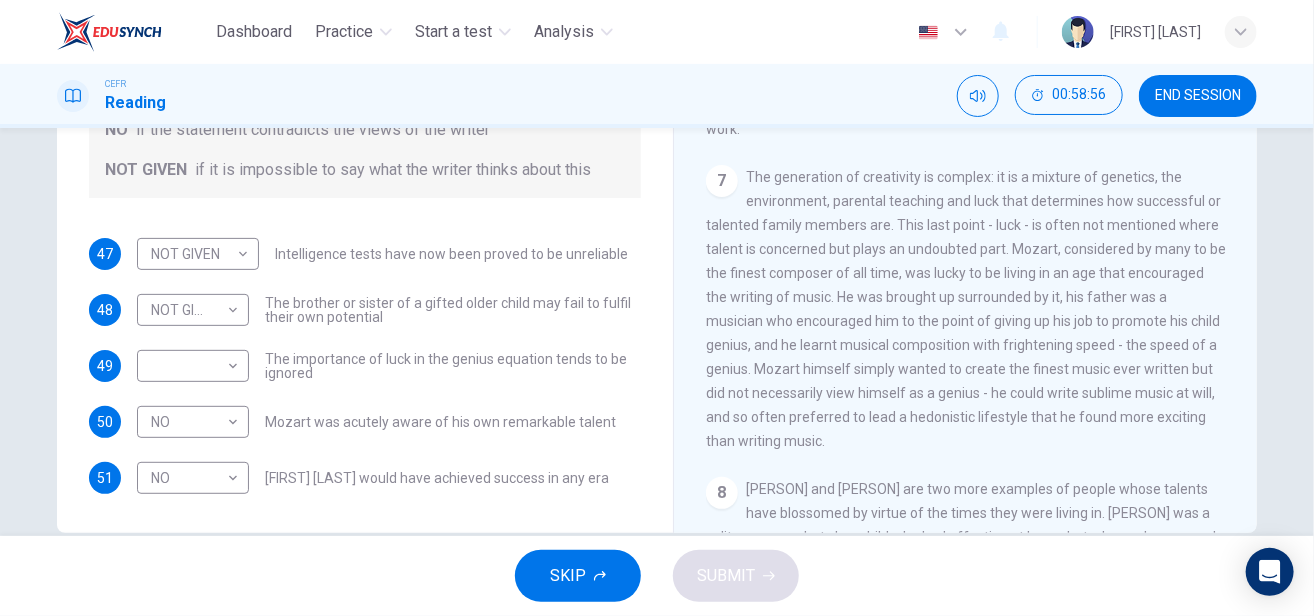 click on "​ ​ The importance of luck in the genius equation tends to be ignored" at bounding box center (382, 254) 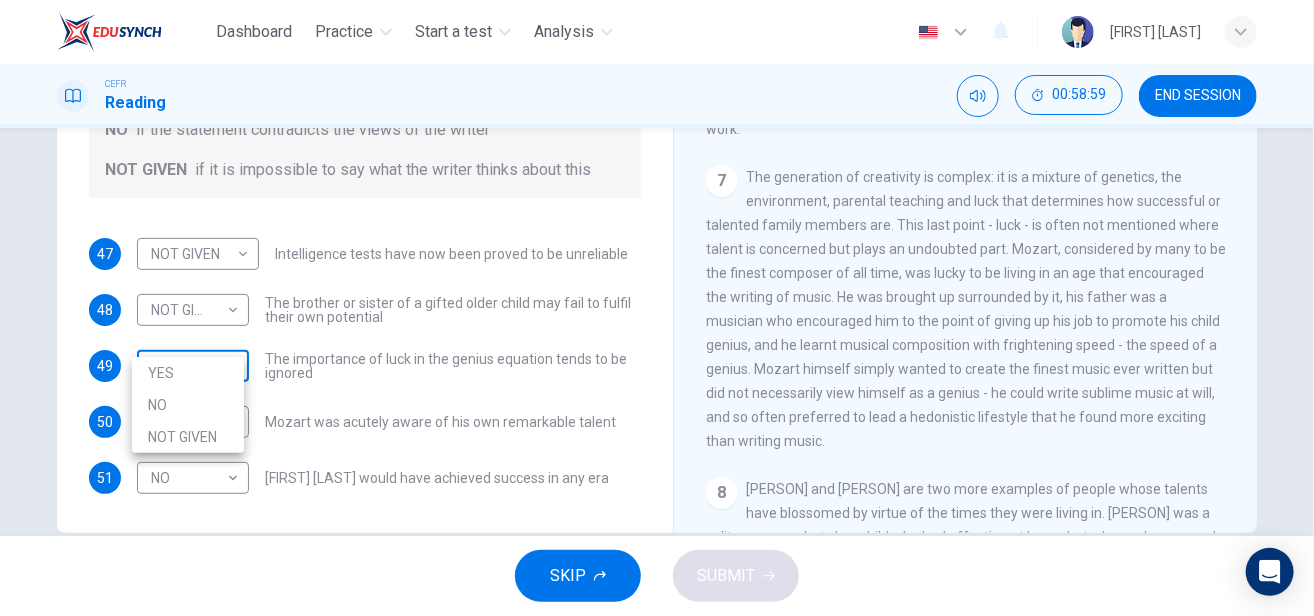 click on "Dashboard Practice Start a test Analysis English en ​ [FIRST] [LAST] CEFR Reading [TIME] END SESSION Questions 47 - 51 Do the following statements agree with the claims of the writer in the Reading Passage?
In the boxes below write YES if the statement agrees with the views of the writer NO if the statement contradicts the views of the writer NOT GIVEN if it is impossible to say what the writer thinks about this 47 NOT GIVEN NOT GIVEN ​ Intelligence tests have now been proved to be unreliable 48 NOT GIVEN NOT GIVEN ​ The brother or sister of a gifted older child may fail to fulfil their own potential 49 ​ ​ The importance of luck in the genius equation tends to be ignored 50 NO NO ​ Mozart was acutely aware of his own remarkable talent 51 NO NO ​ Einstein and Gates would have achieved success in any era Nurturing Talent within the Family CLICK TO ZOOM Click to Zoom 1 2 3 4 5 6 7 8 SKIP SUBMIT EduSynch - Online Language Proficiency Testing
Dashboard Practice Start a test [YEAR]" at bounding box center [657, 308] 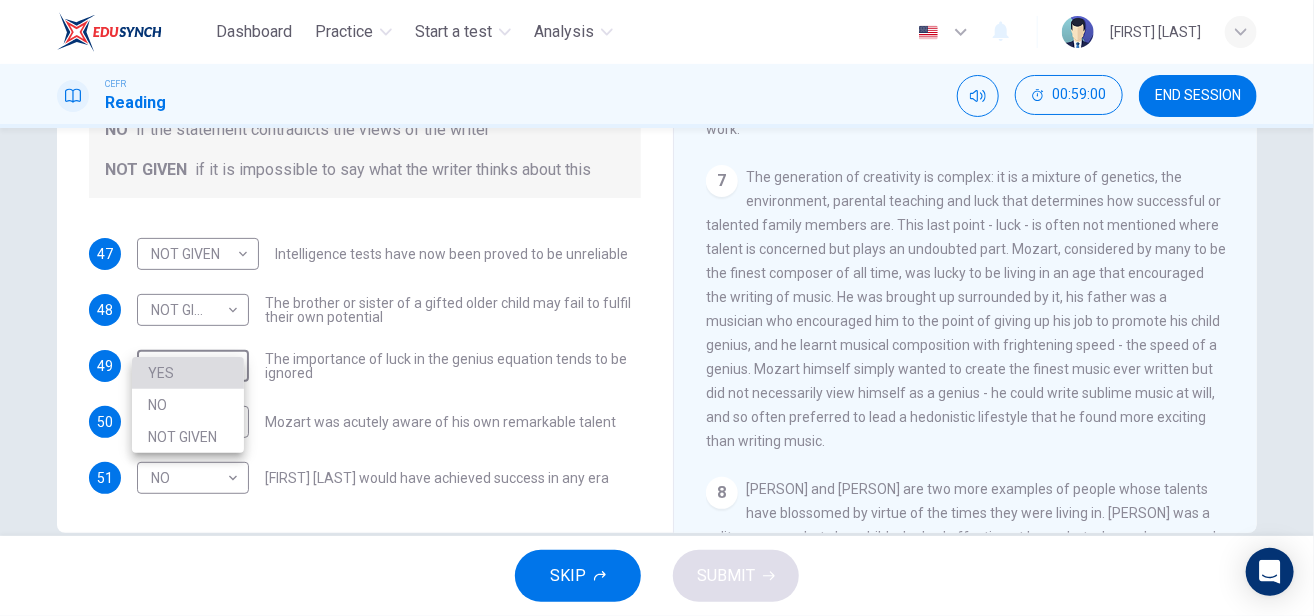 click on "YES" at bounding box center (188, 373) 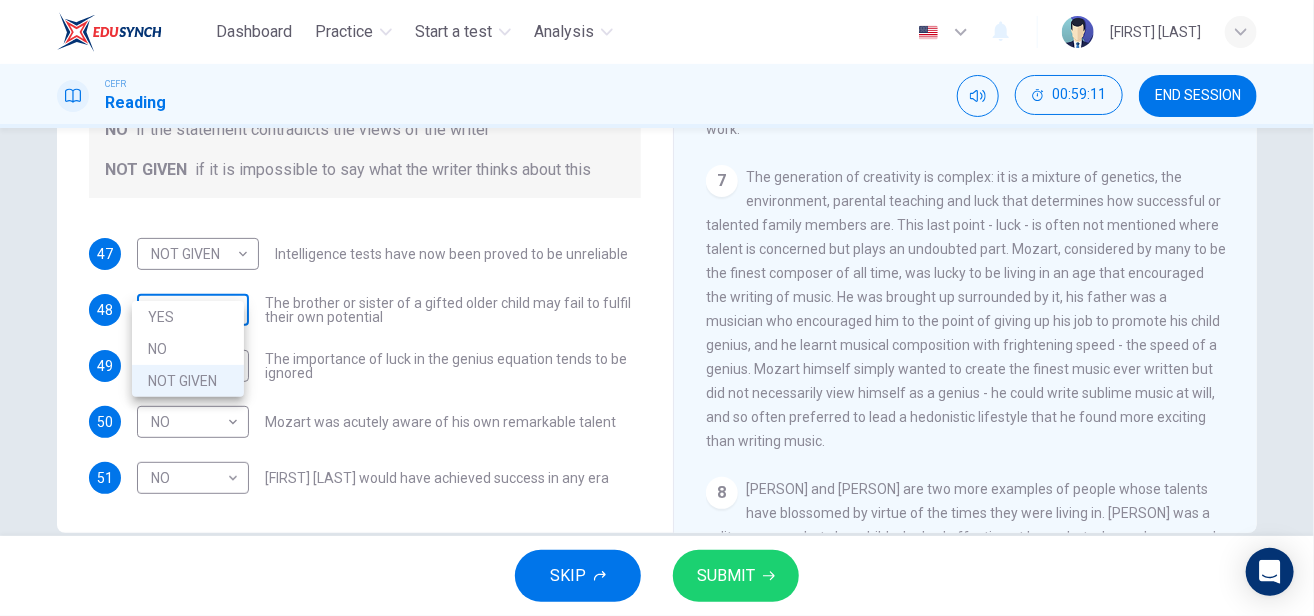 click on "Dashboard Practice Start a test Analysis English en ​ [FIRST] [LAST] CEFR Reading [TIME] END SESSION Questions 47 - 51 Do the following statements agree with the claims of the writer in the Reading Passage?
In the boxes below write YES if the statement agrees with the views of the writer NO if the statement contradicts the views of the writer NOT GIVEN if it is impossible to say what the writer thinks about this 47 NOT GIVEN NOT GIVEN ​ Intelligence tests have now been proved to be unreliable 48 NOT GIVEN NOT GIVEN ​ The brother or sister of a gifted older child may fail to fulfil their own potential 49 YES YES ​ The importance of luck in the genius equation tends to be ignored 50 NO NO ​ Mozart was acutely aware of his own remarkable talent 51 NO NO ​ Einstein and Gates would have achieved success in any era Nurturing Talent within the Family CLICK TO ZOOM Click to Zoom 1 2 3 4 5 6 7 8 SKIP SUBMIT EduSynch - Online Language Proficiency Testing
Dashboard Practice Start a test" at bounding box center [657, 308] 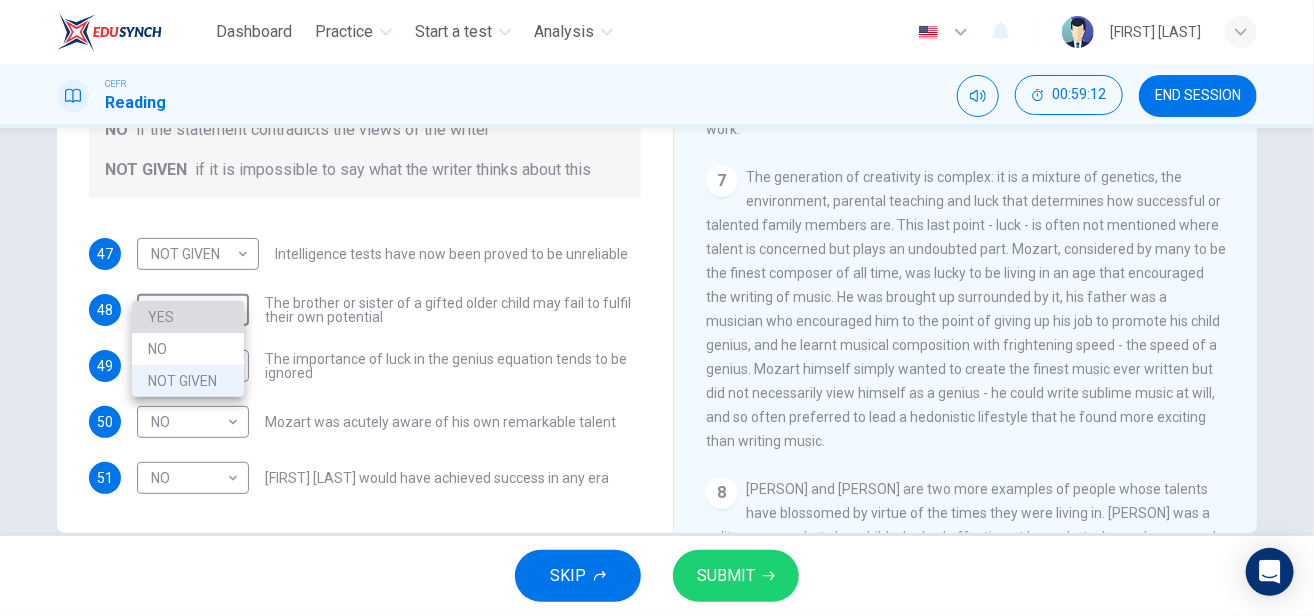 click on "YES" at bounding box center [188, 317] 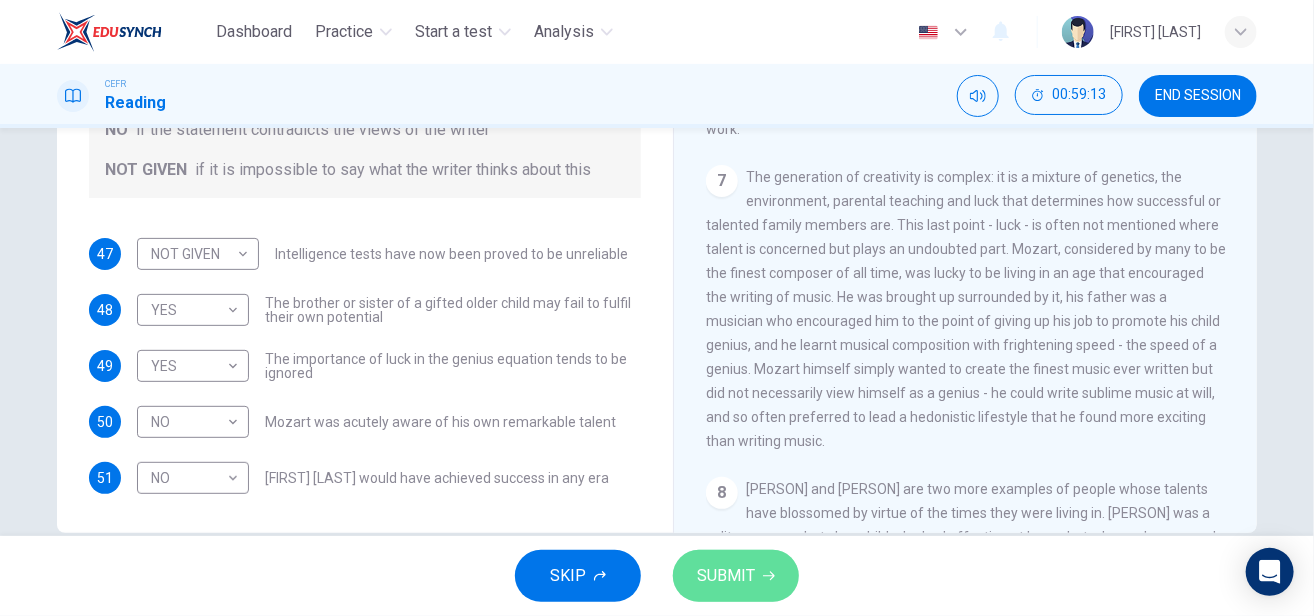 click on "SUBMIT" at bounding box center [736, 576] 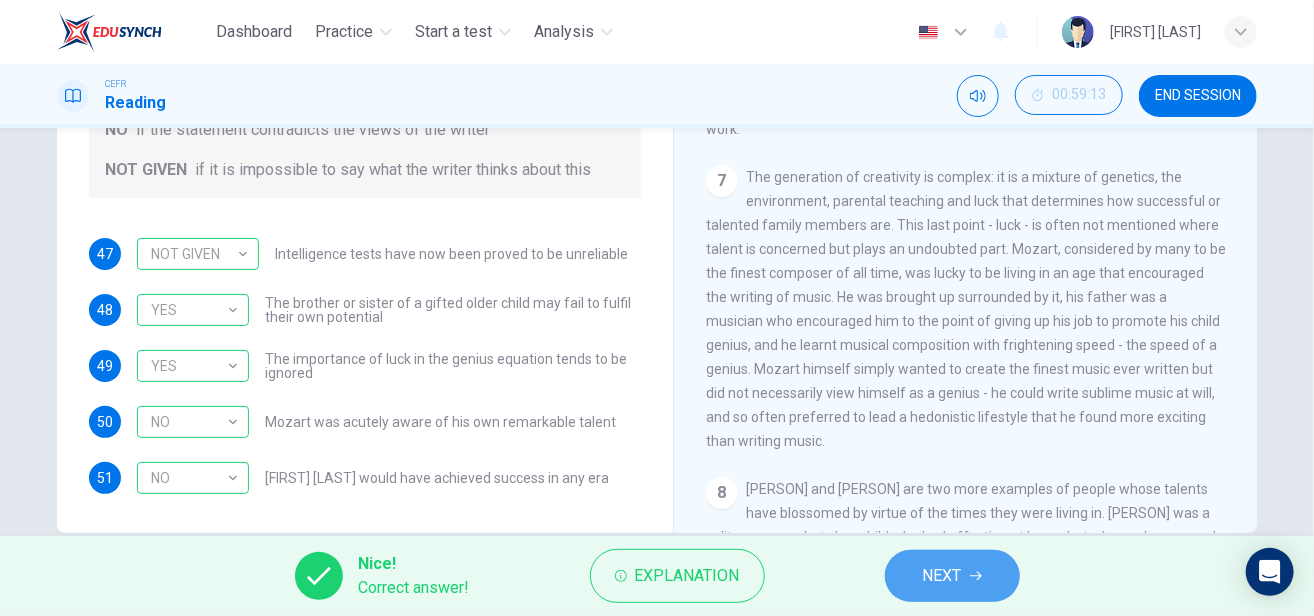 click at bounding box center (976, 576) 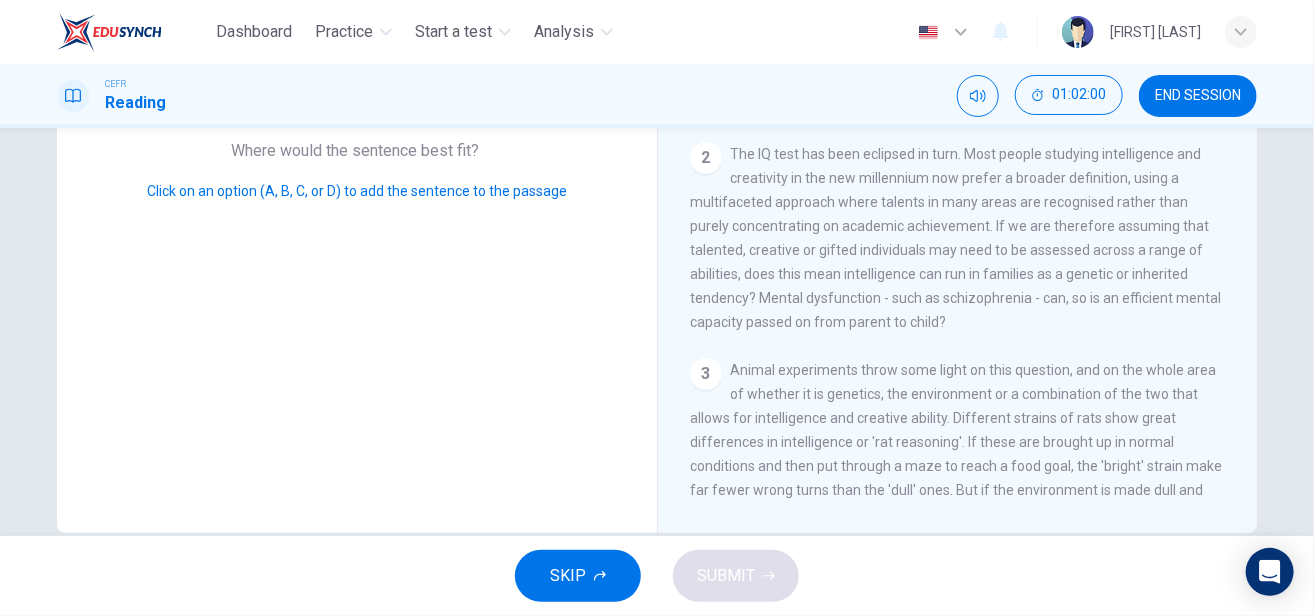 click on "SKIP SUBMIT" at bounding box center (657, 576) 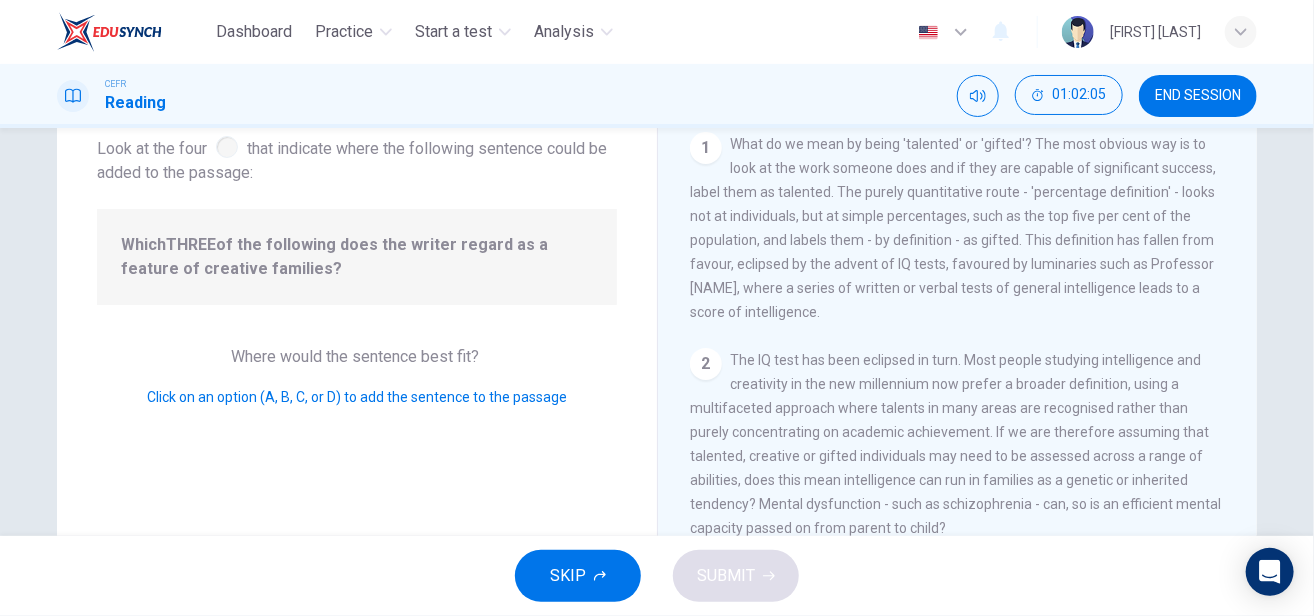 scroll, scrollTop: 92, scrollLeft: 0, axis: vertical 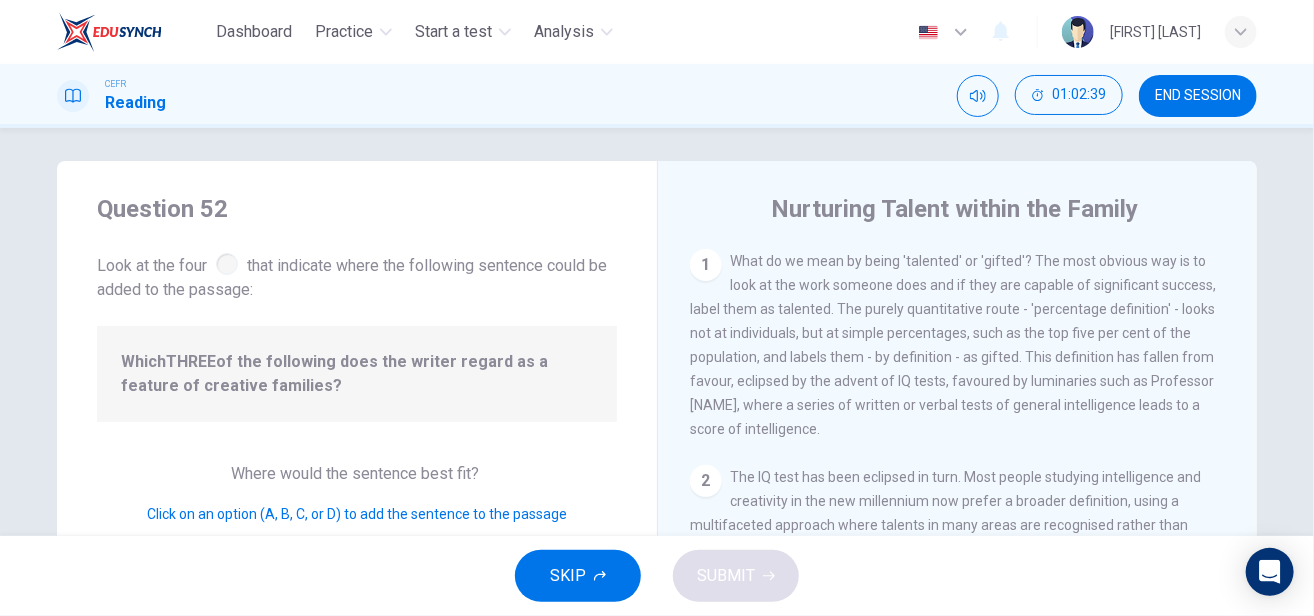 click on "Look at the four     that indicate where the following sentence could be added to the passage:" at bounding box center [357, 275] 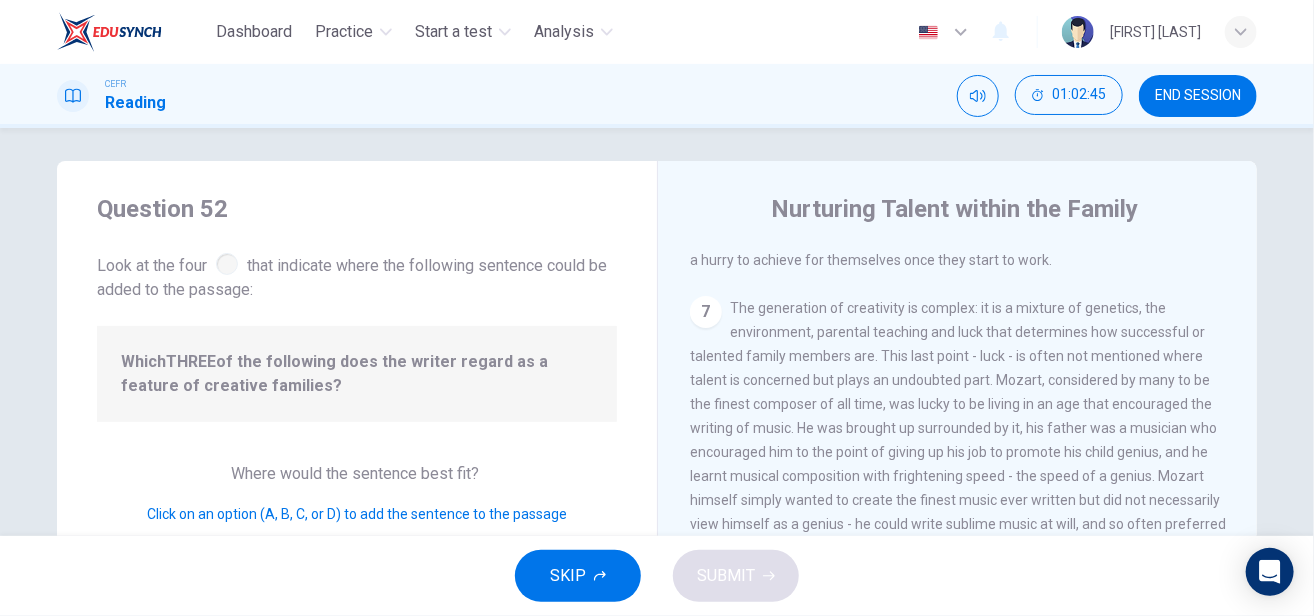 scroll, scrollTop: 1613, scrollLeft: 0, axis: vertical 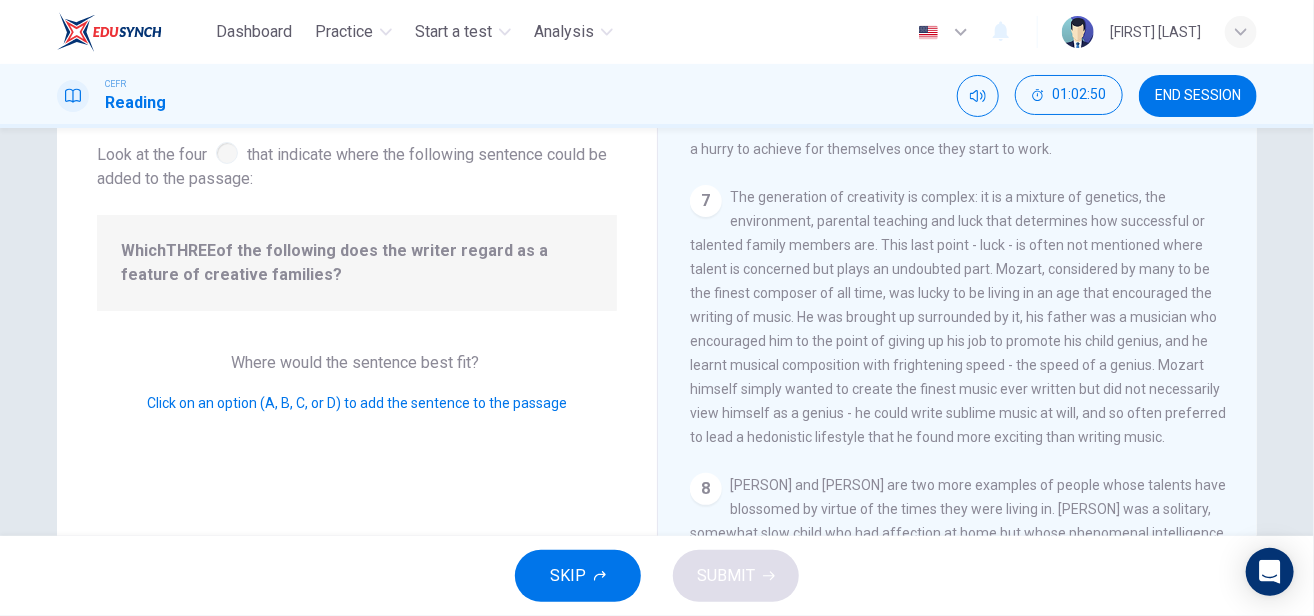 click on "Click on an option (A, B, C, or D) to add the sentence to the passage" at bounding box center (357, 403) 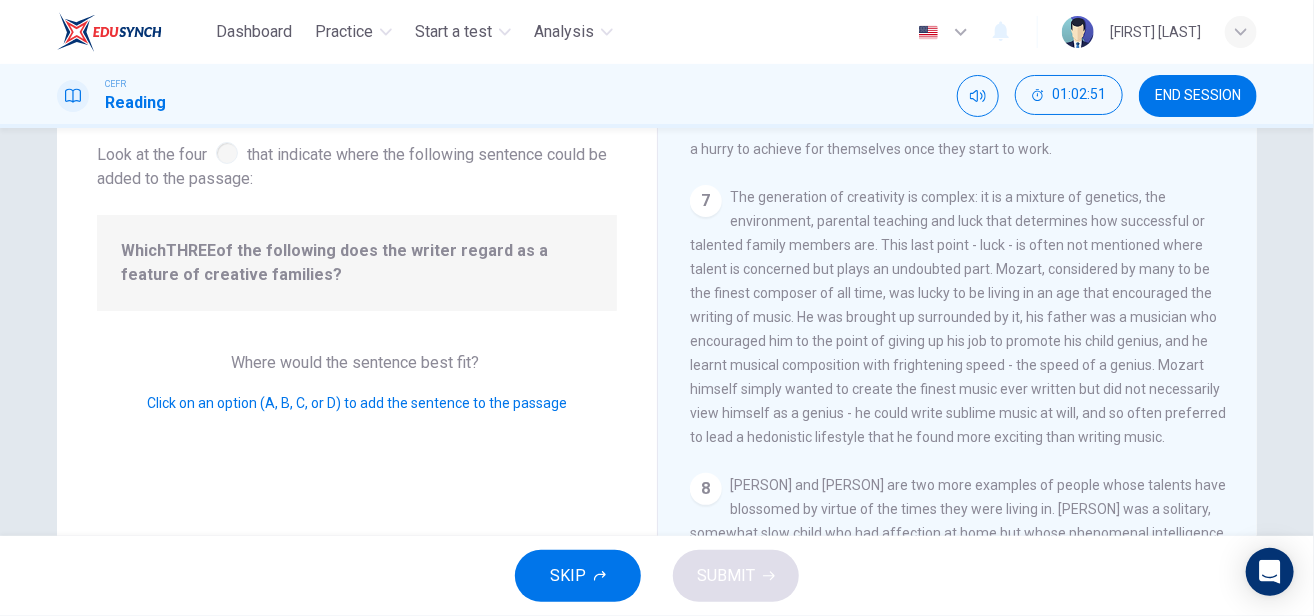 drag, startPoint x: 270, startPoint y: 159, endPoint x: 789, endPoint y: 279, distance: 532.6922 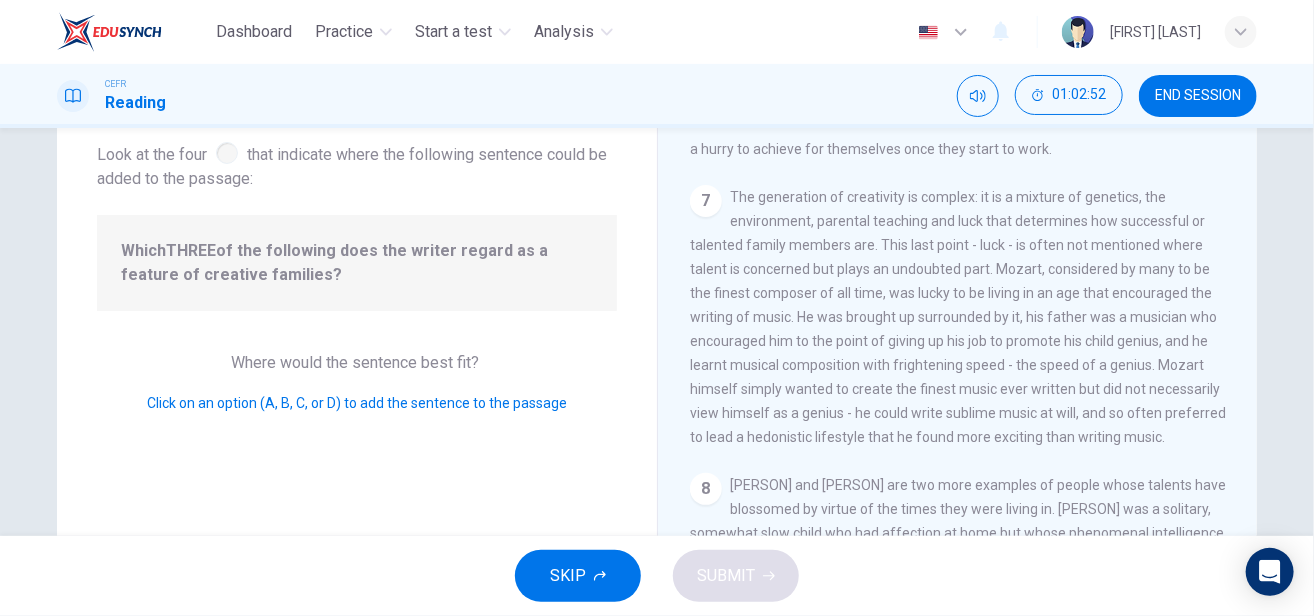 scroll, scrollTop: 366, scrollLeft: 0, axis: vertical 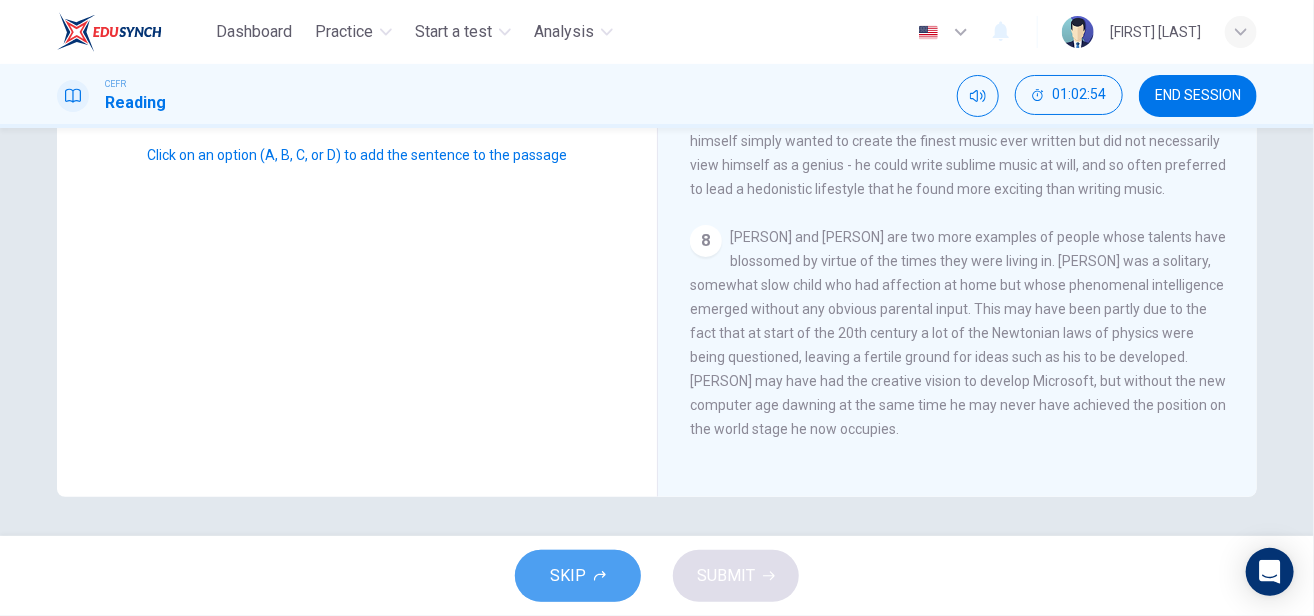 click on "SKIP" at bounding box center (578, 576) 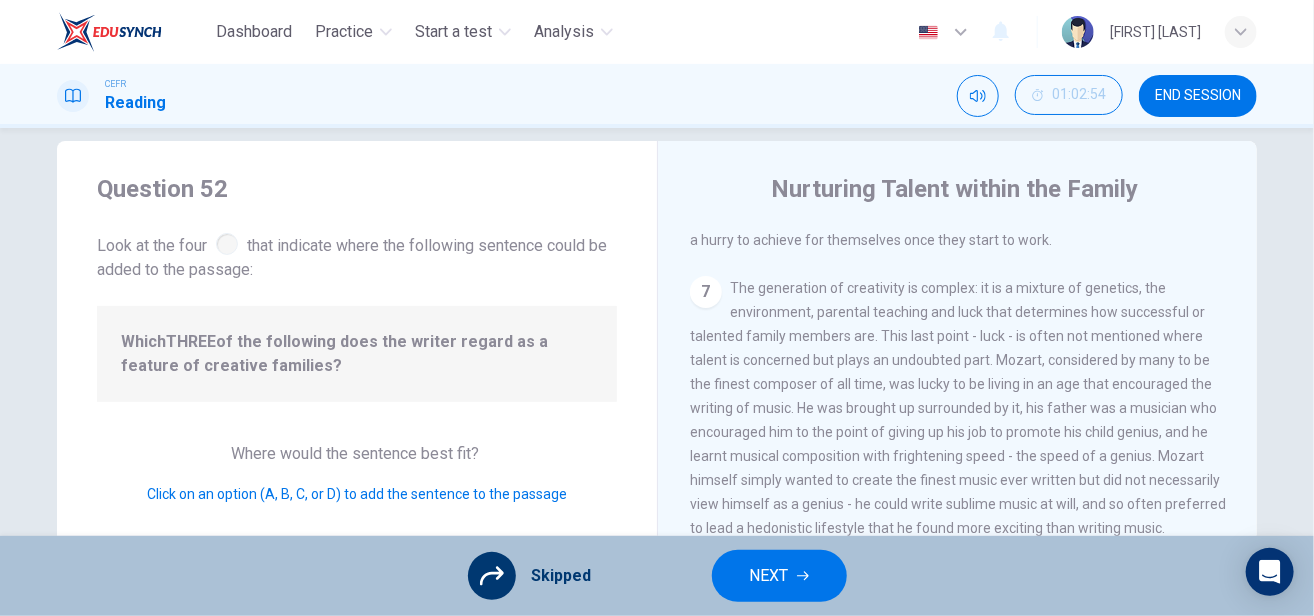 scroll, scrollTop: 26, scrollLeft: 0, axis: vertical 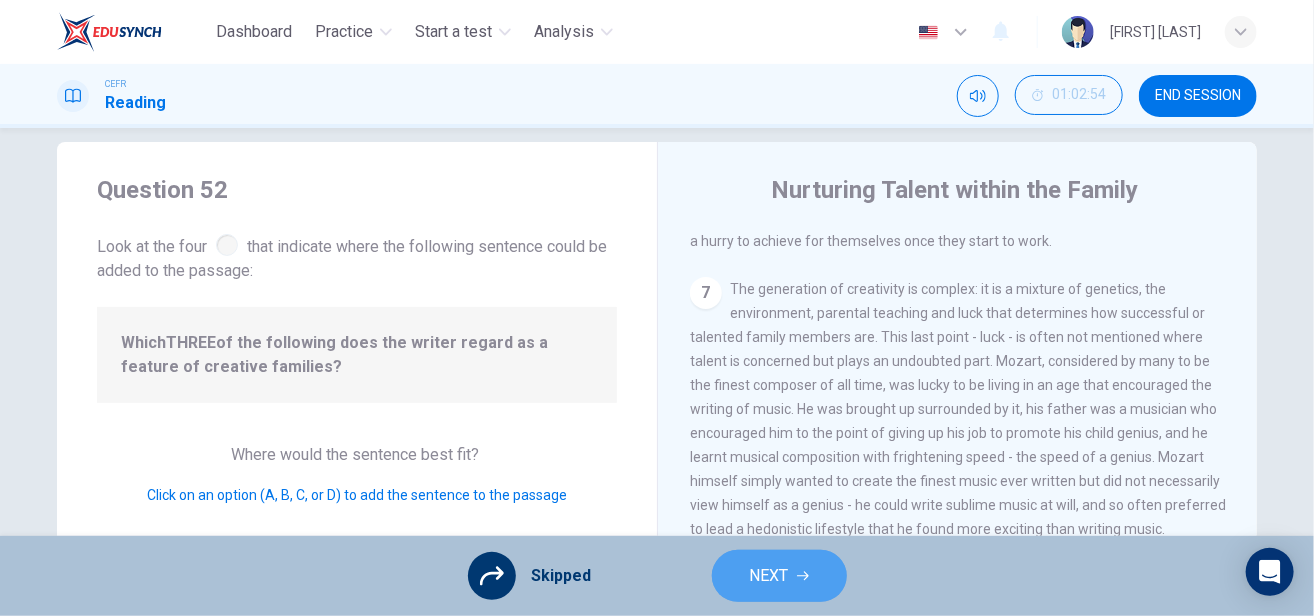 click on "NEXT" at bounding box center (769, 576) 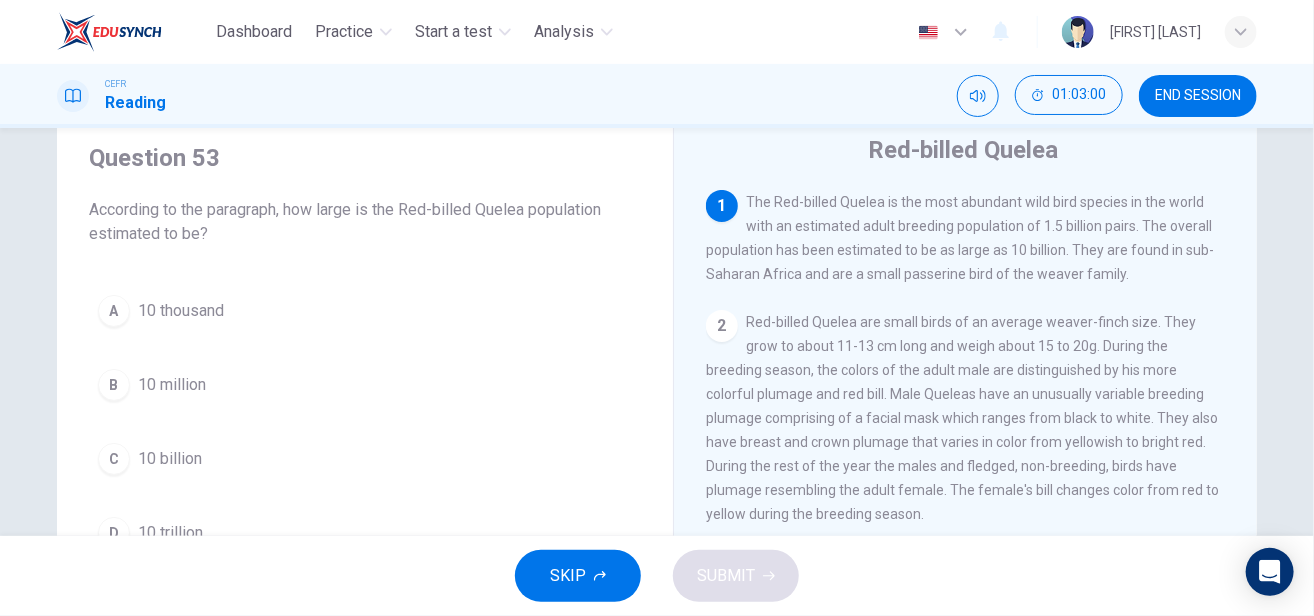 scroll, scrollTop: 70, scrollLeft: 0, axis: vertical 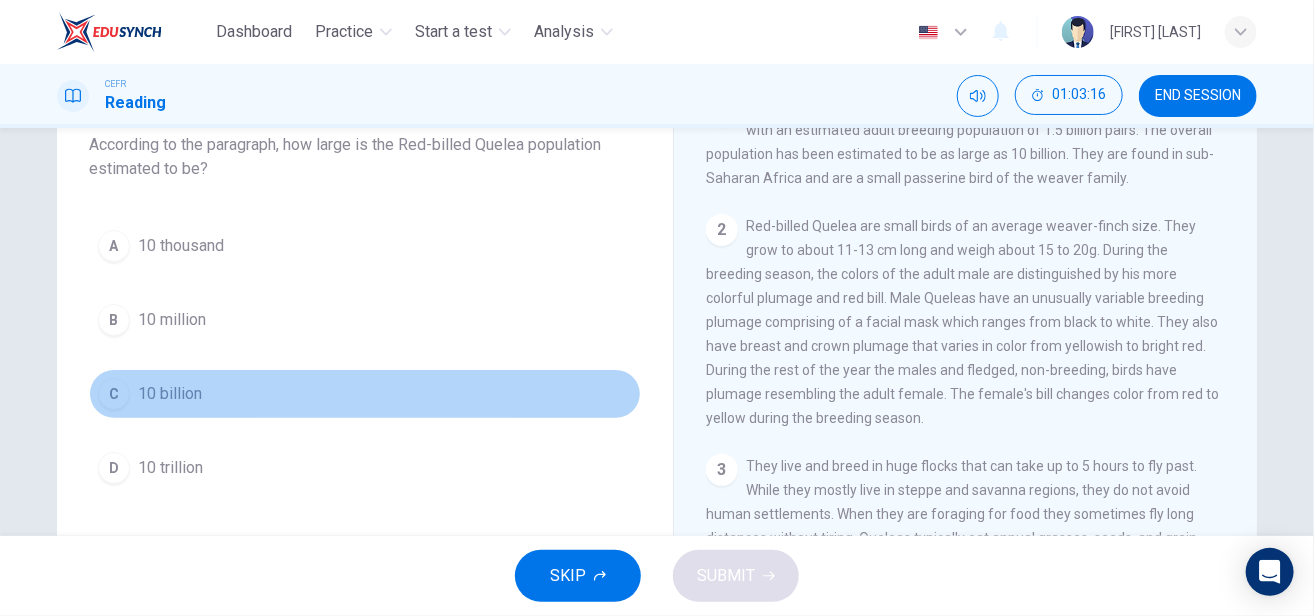 click on "C" at bounding box center (114, 246) 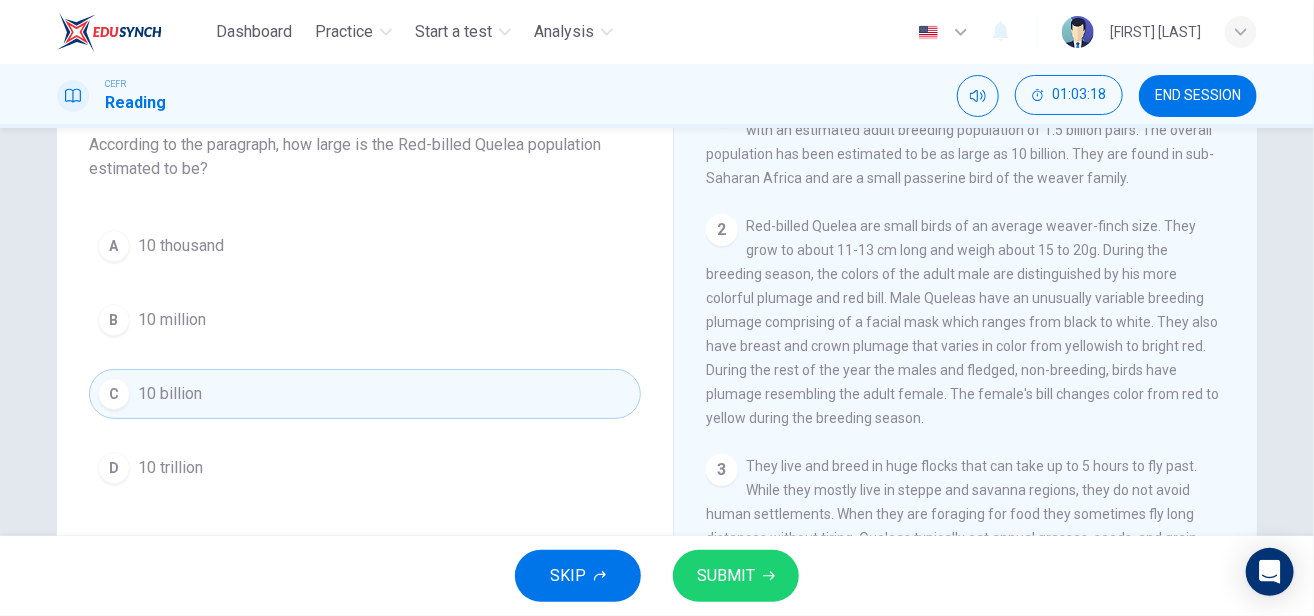 click on "SUBMIT" at bounding box center (726, 576) 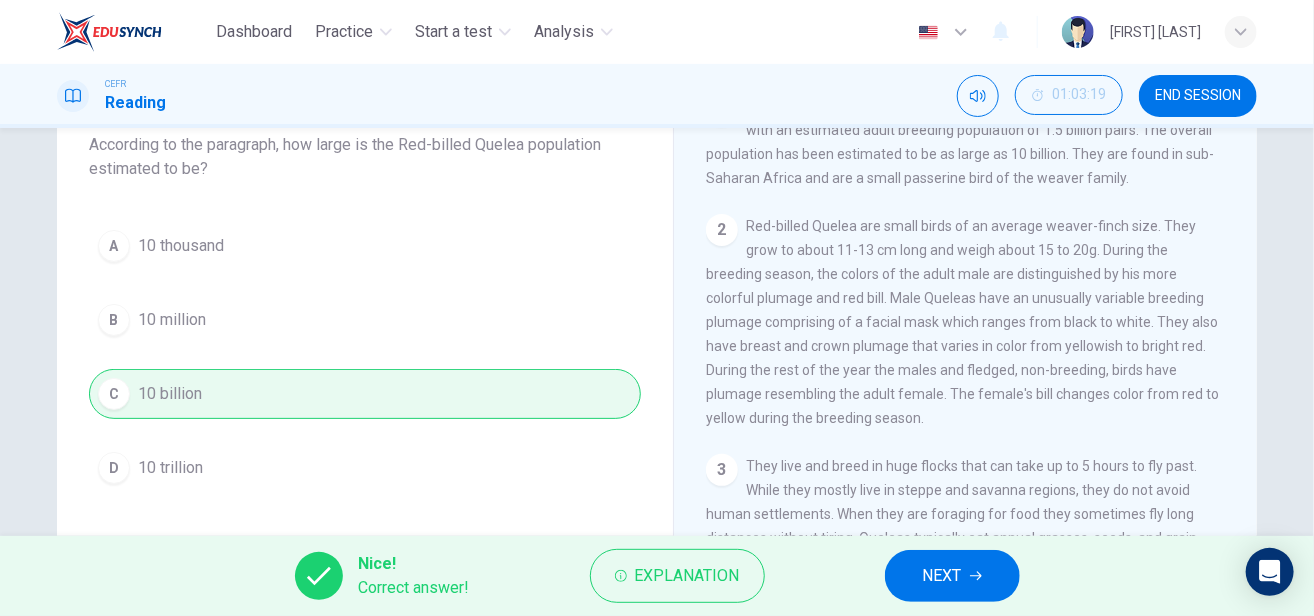 click on "NEXT" at bounding box center (942, 576) 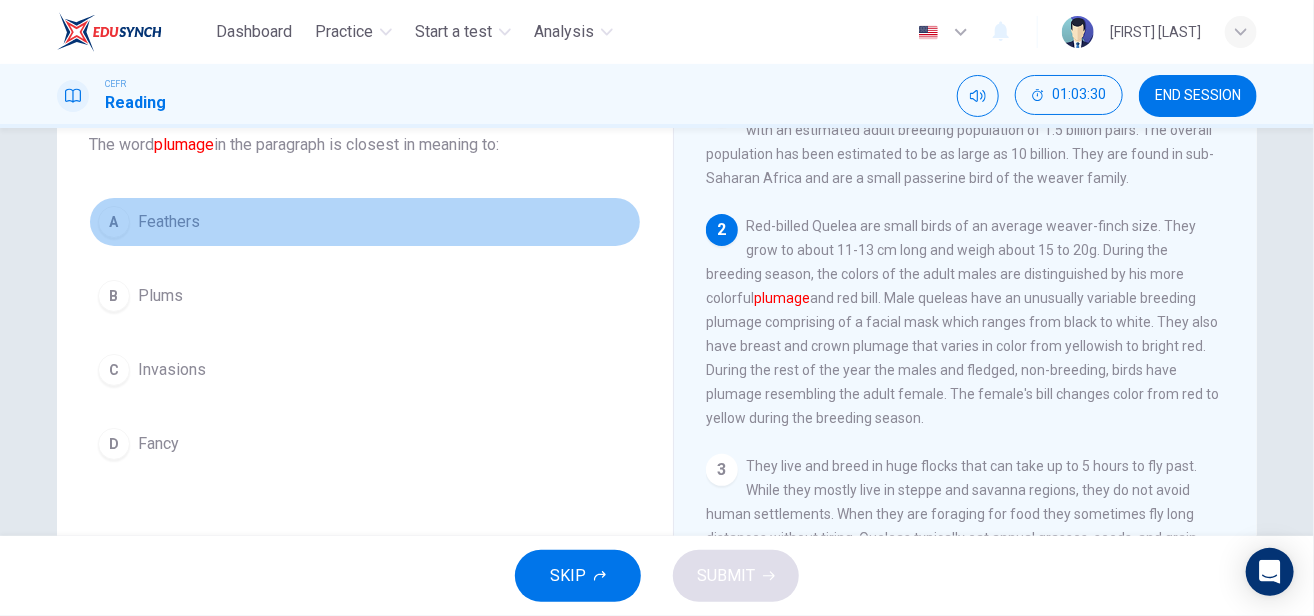 click on "A Feathers" at bounding box center [365, 222] 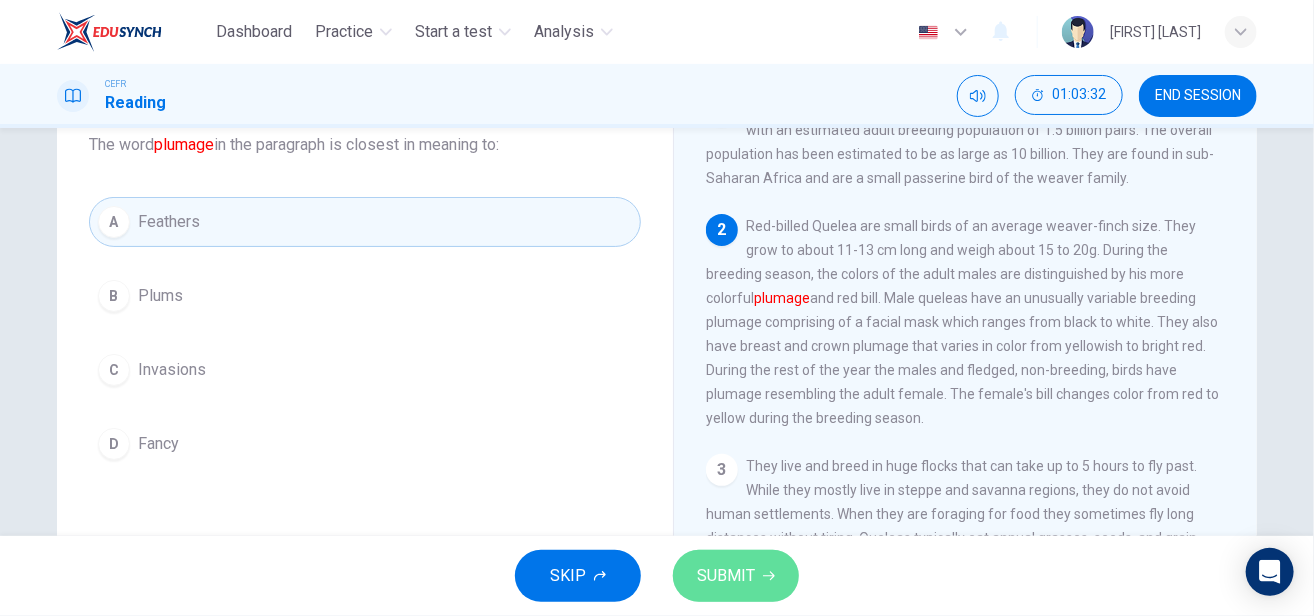 click on "SUBMIT" at bounding box center [726, 576] 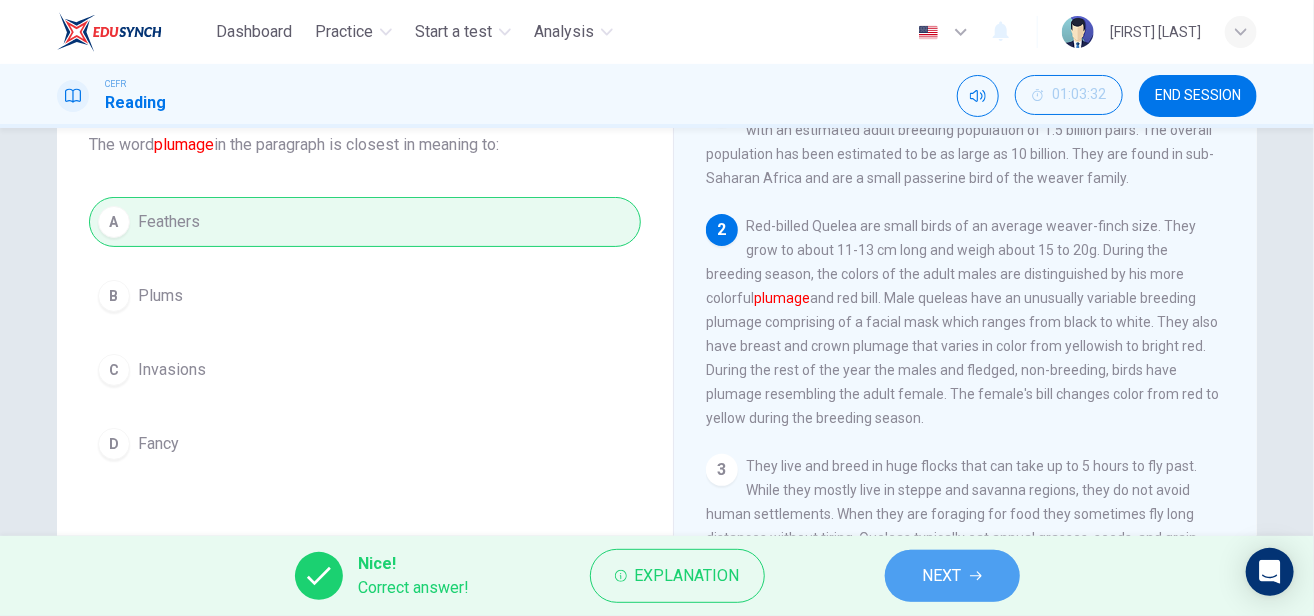 click on "NEXT" at bounding box center [942, 576] 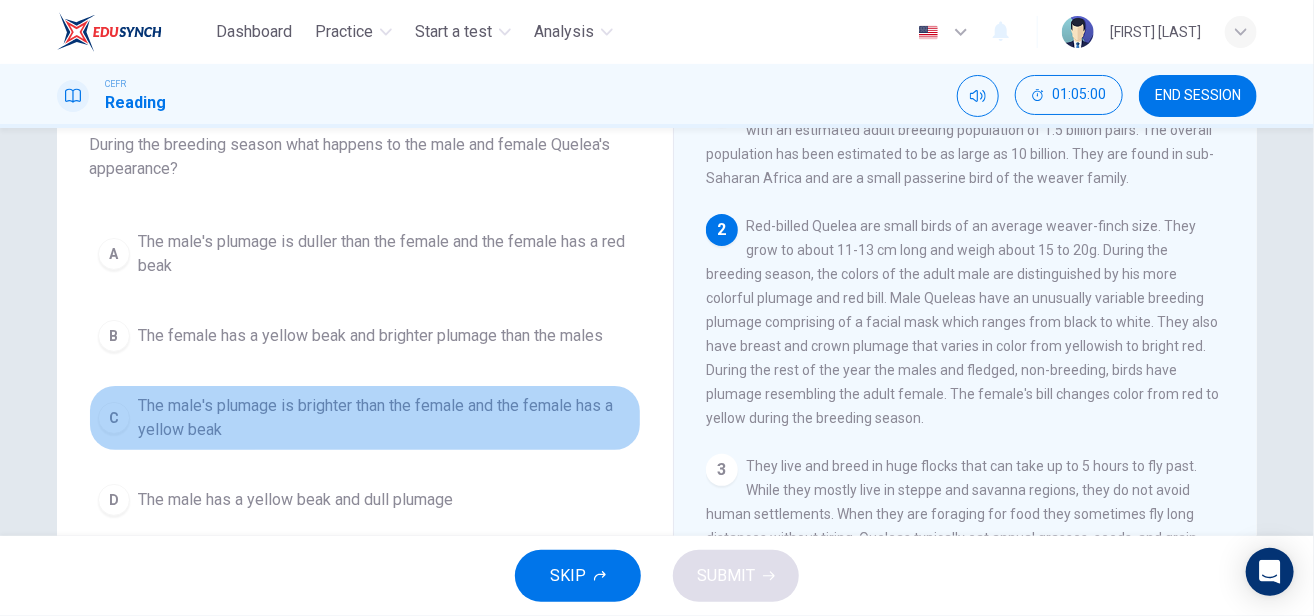 click on "The male's plumage is brighter than the female and the female has a yellow beak" at bounding box center (385, 254) 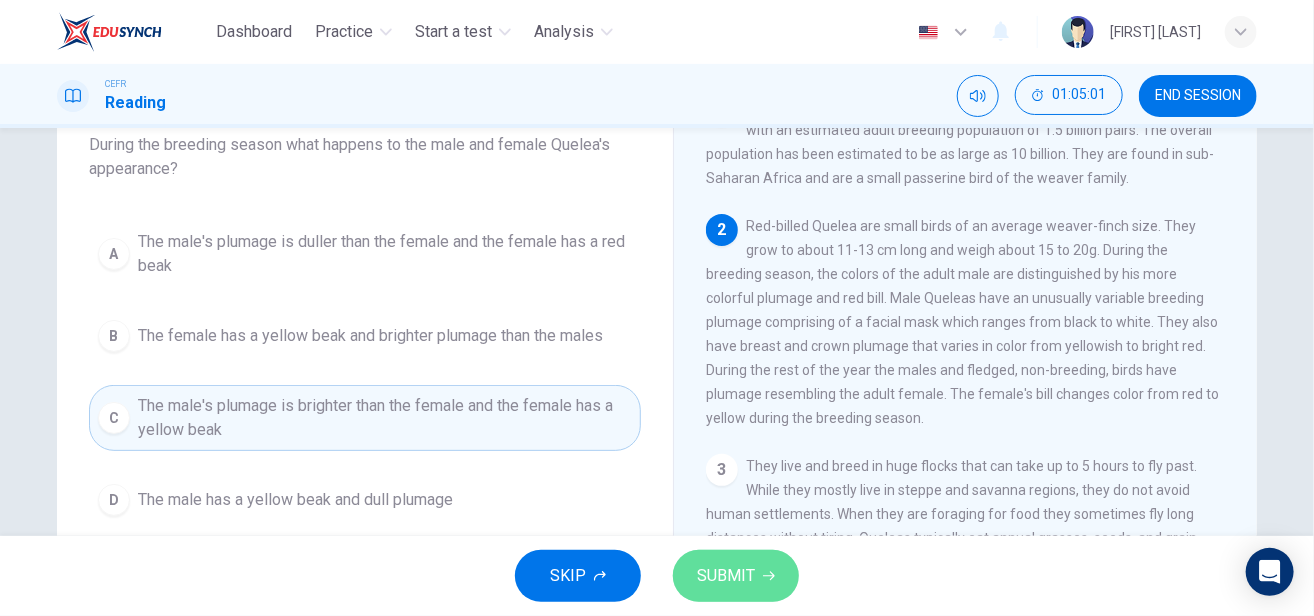 click on "SUBMIT" at bounding box center (726, 576) 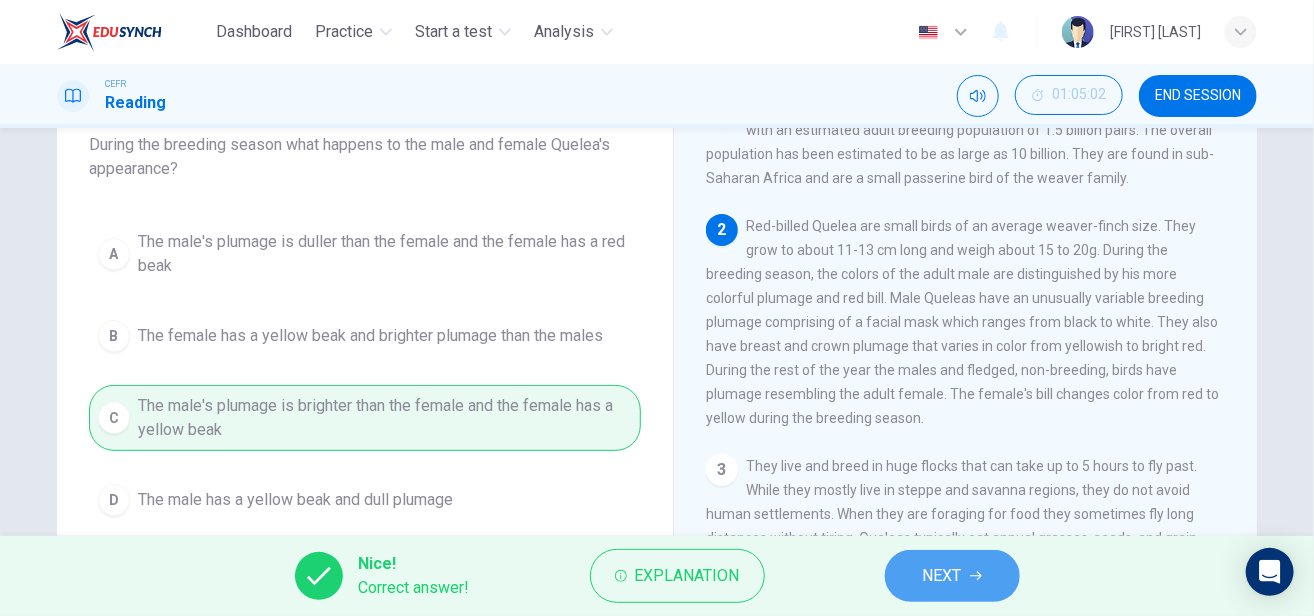 click on "NEXT" at bounding box center (952, 576) 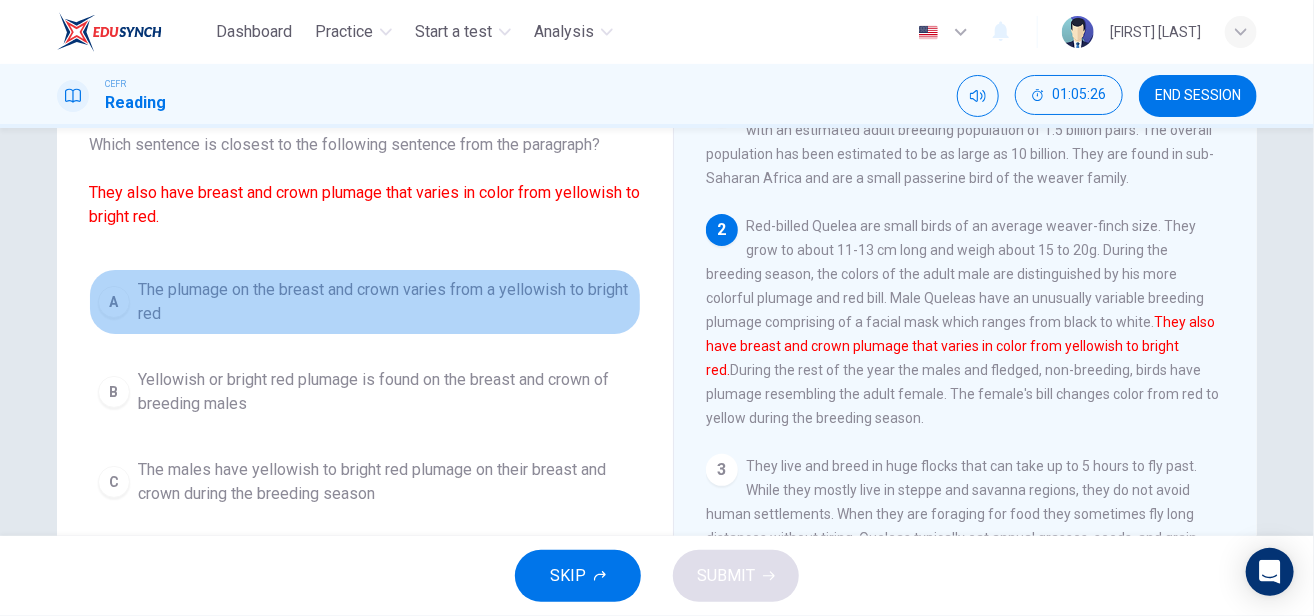 click on "A" at bounding box center [114, 302] 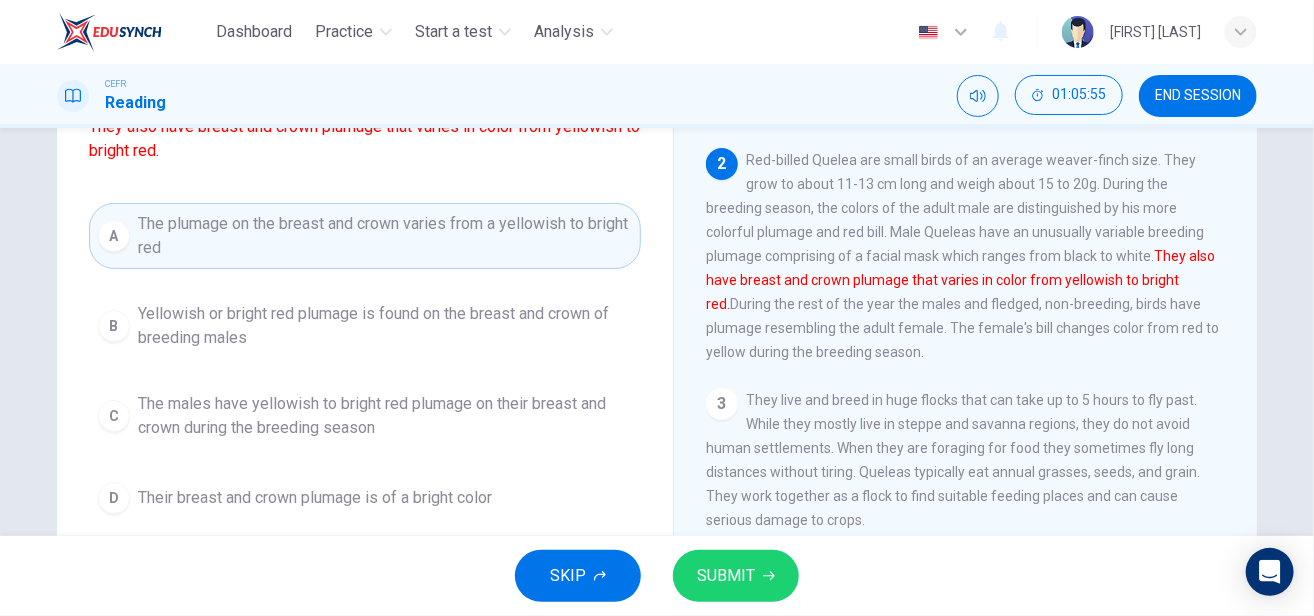 scroll, scrollTop: 191, scrollLeft: 0, axis: vertical 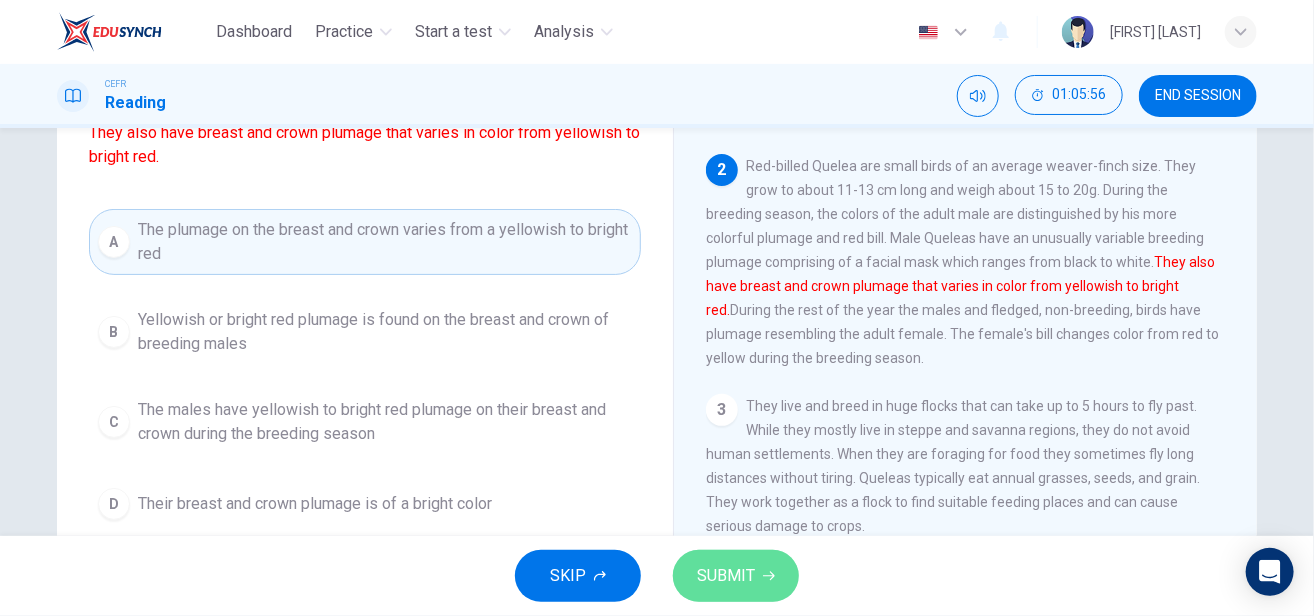 click on "SUBMIT" at bounding box center (736, 576) 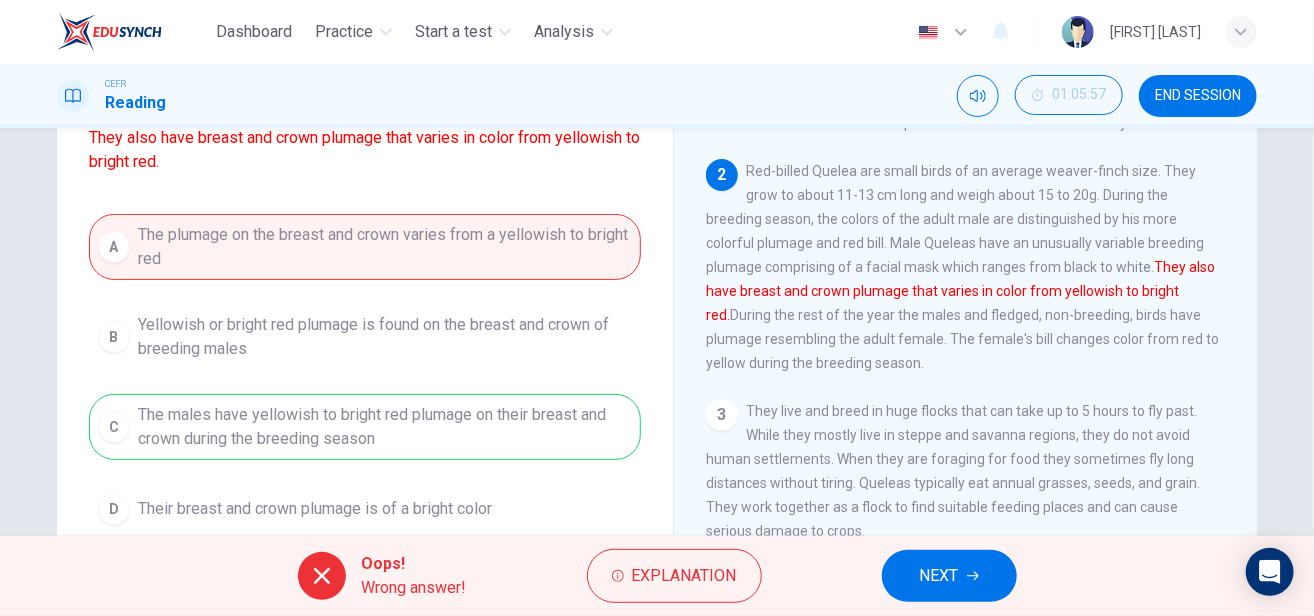 scroll, scrollTop: 200, scrollLeft: 0, axis: vertical 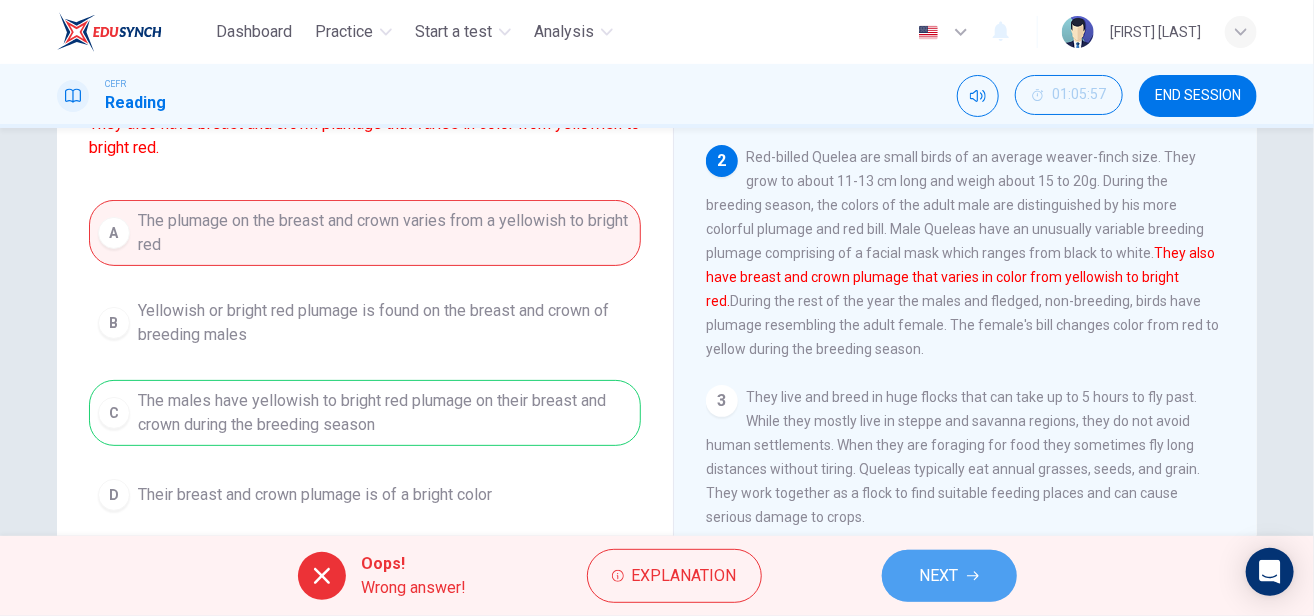 click on "NEXT" at bounding box center (939, 576) 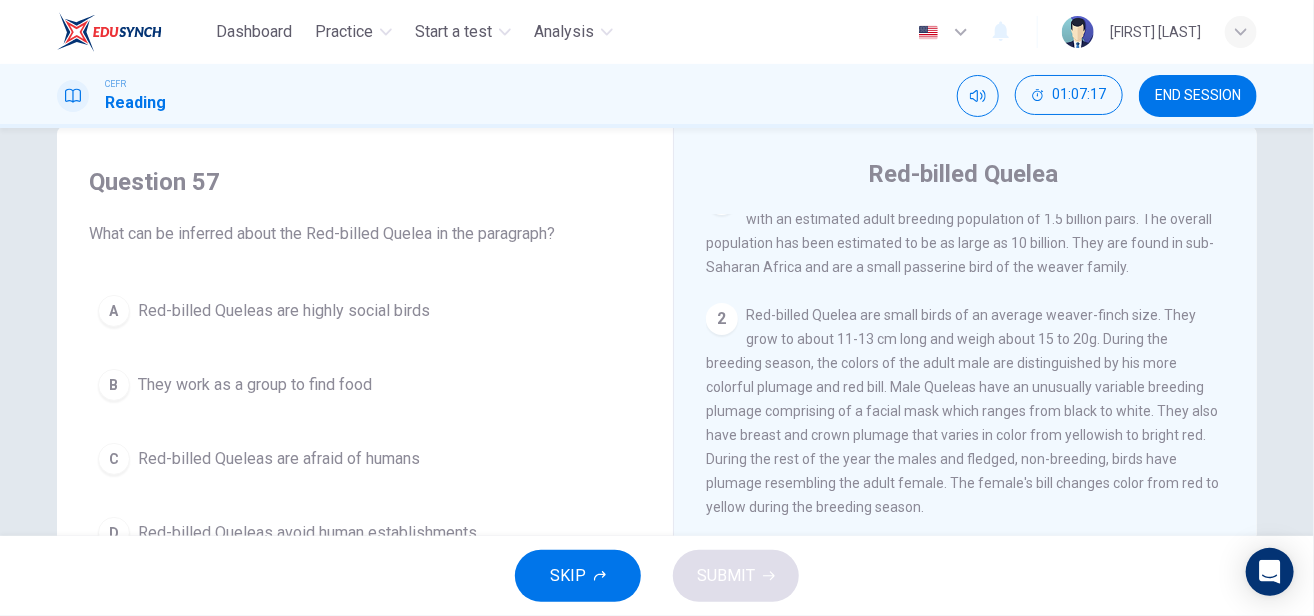 scroll, scrollTop: 36, scrollLeft: 0, axis: vertical 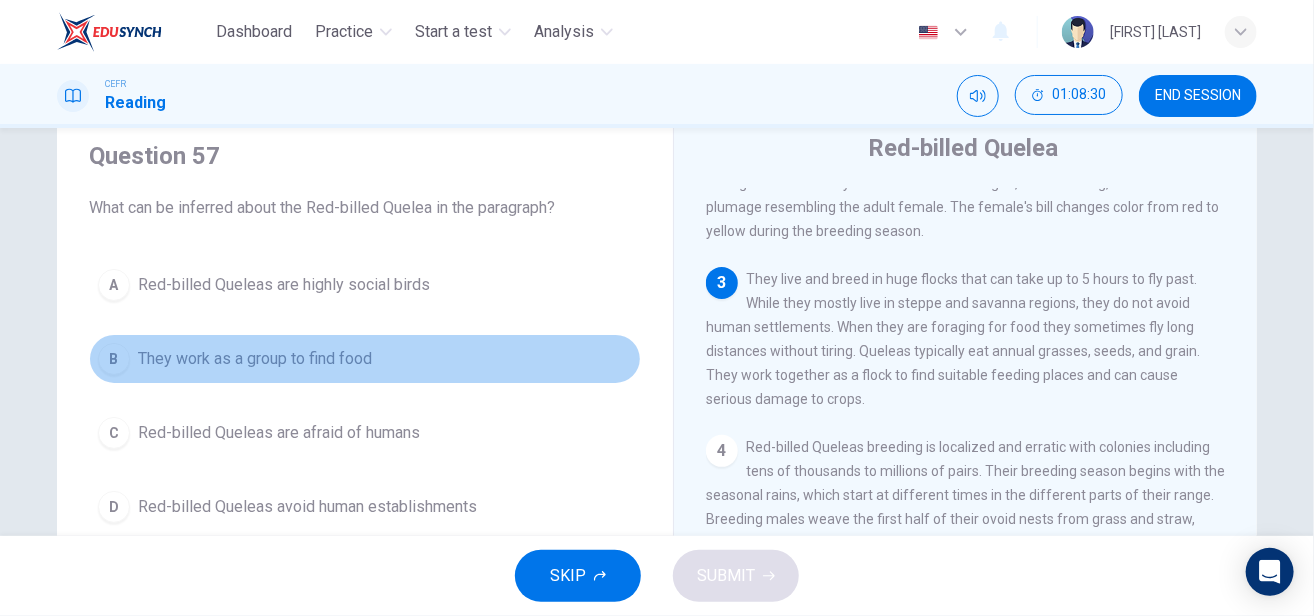 click on "B They work as a group to find food" at bounding box center (365, 359) 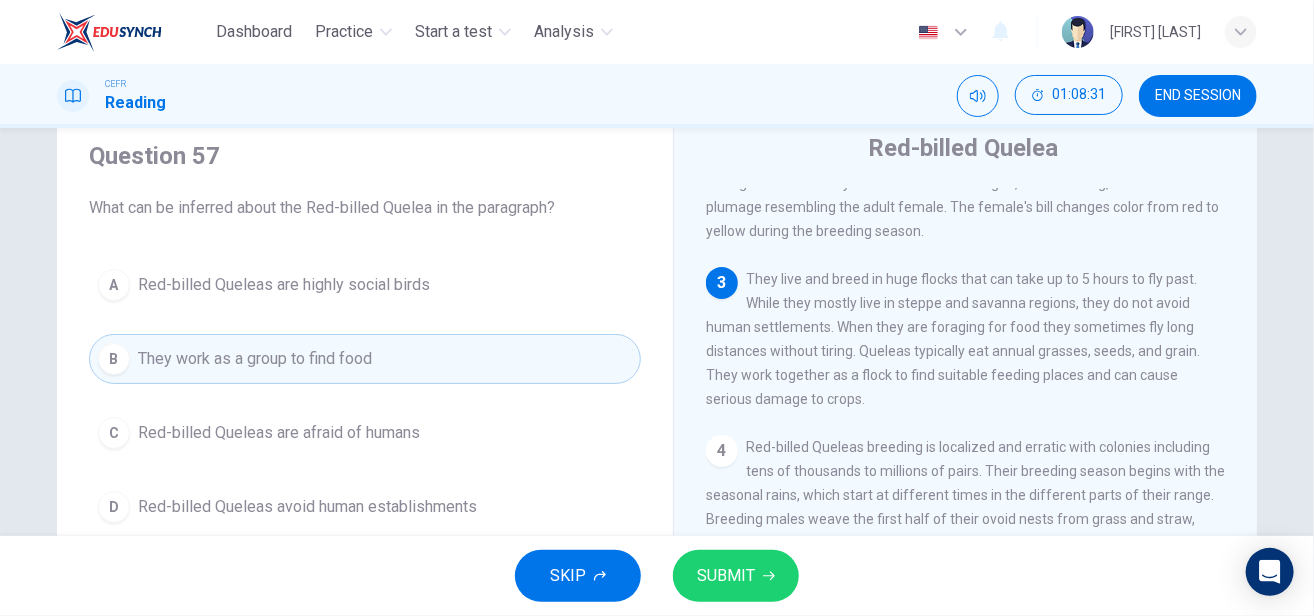 click on "SUBMIT" at bounding box center (726, 576) 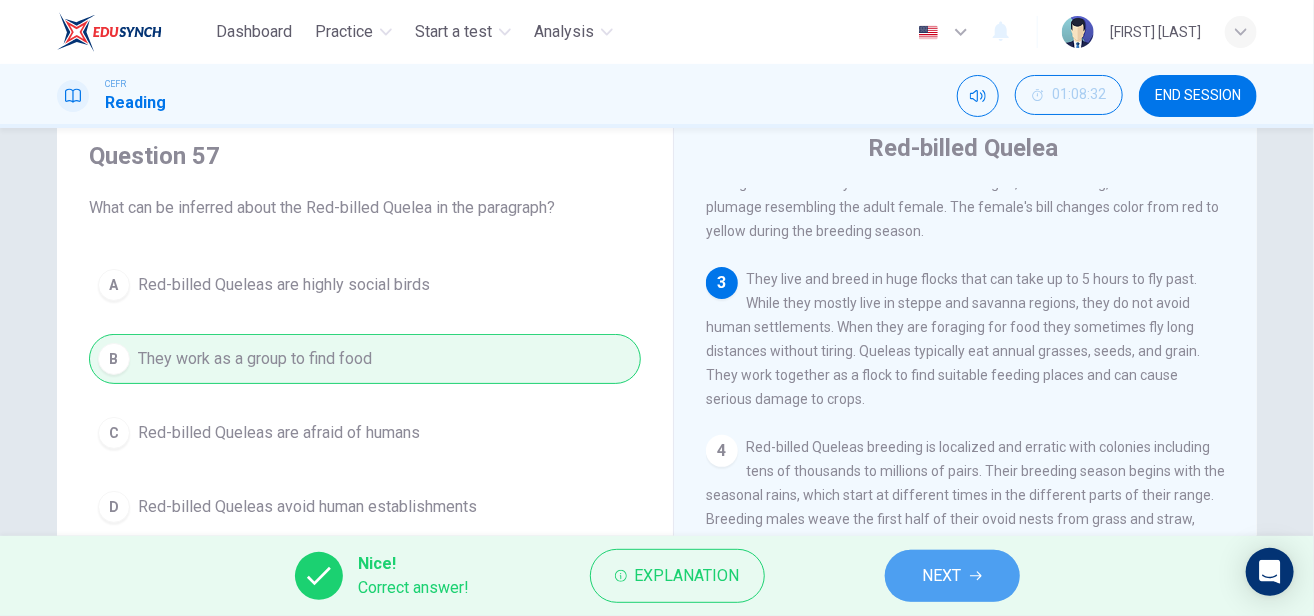 click on "NEXT" at bounding box center (942, 576) 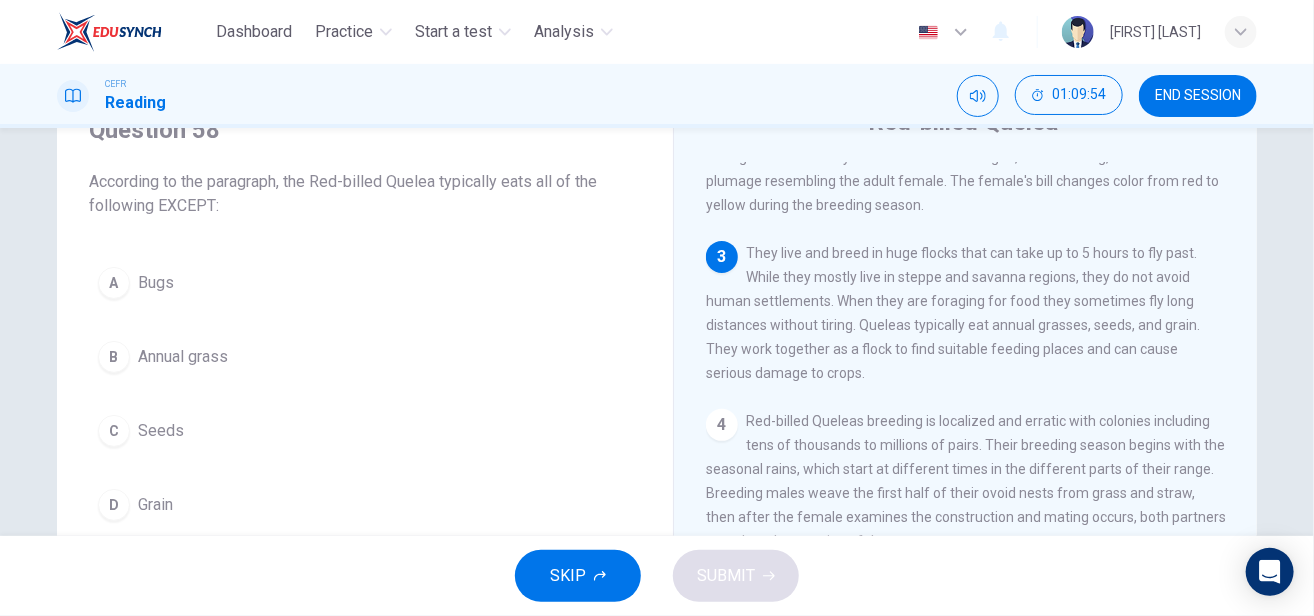 scroll, scrollTop: 100, scrollLeft: 0, axis: vertical 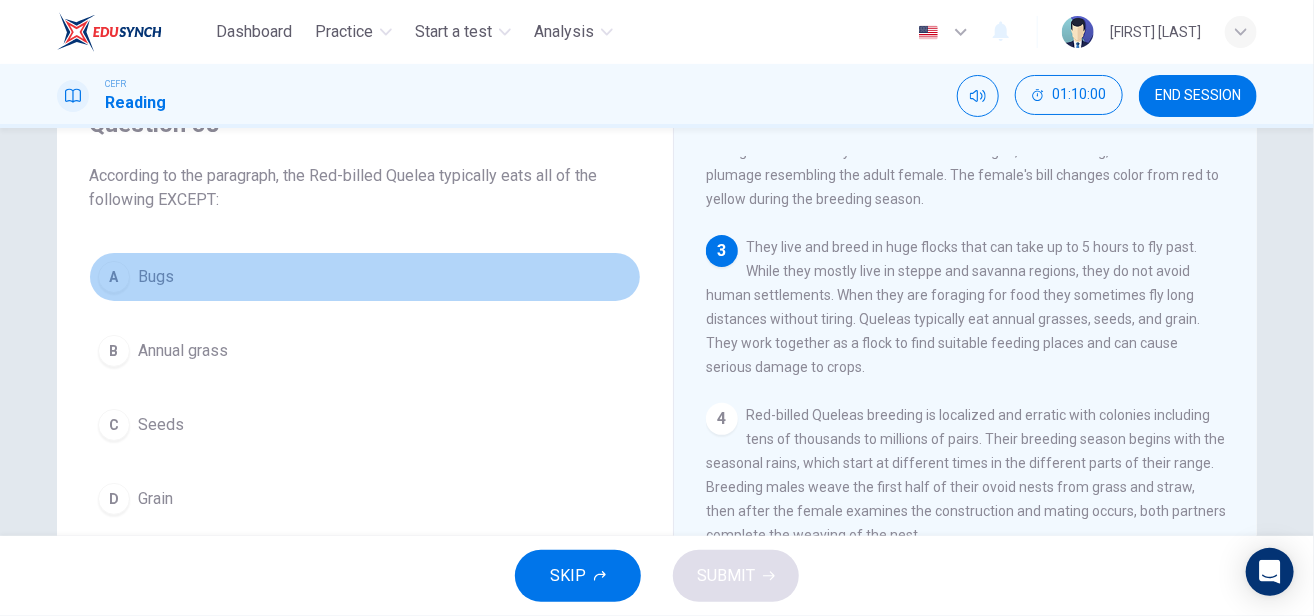 click on "A Bugs" at bounding box center (365, 277) 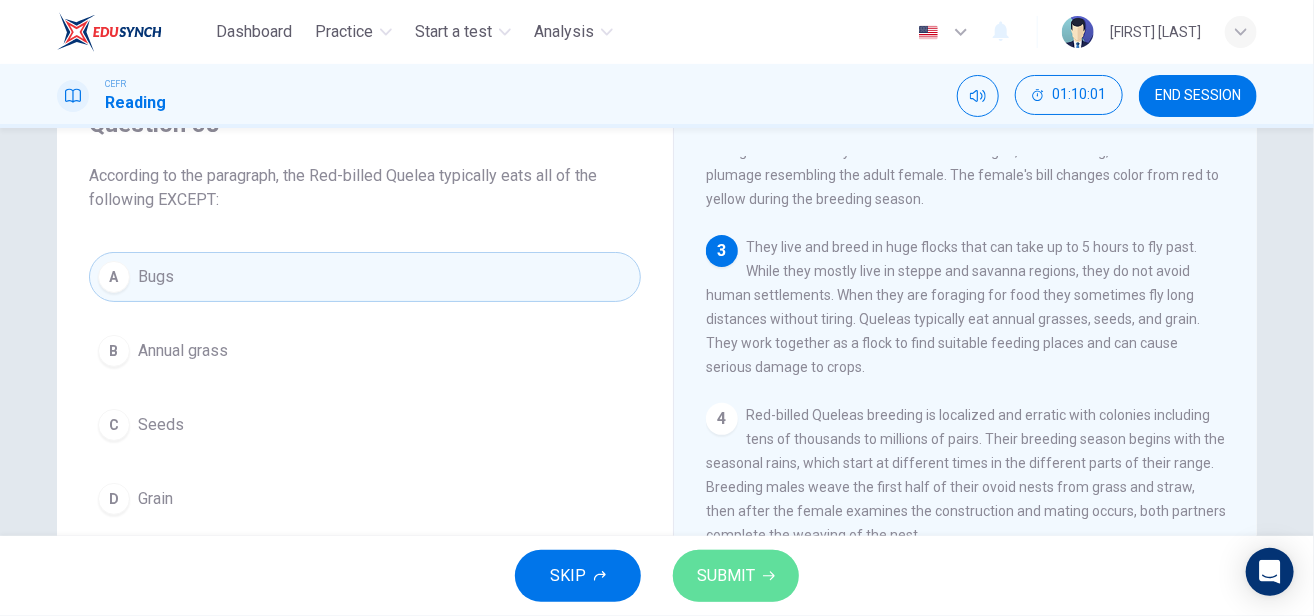 click on "SUBMIT" at bounding box center (726, 576) 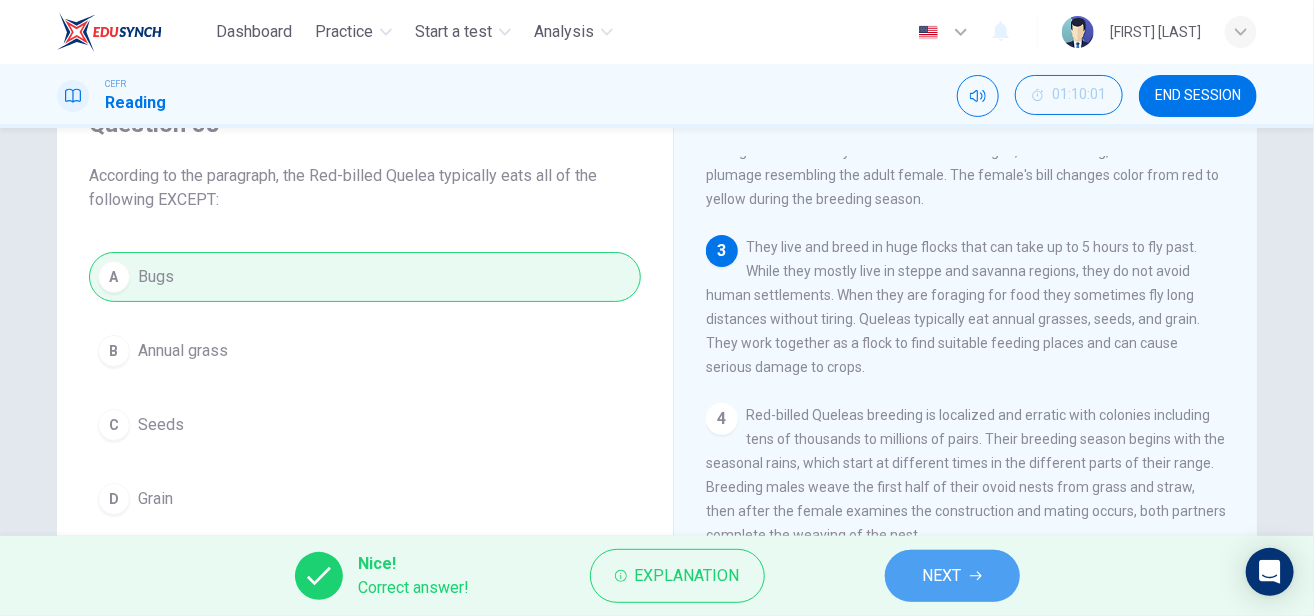 click on "NEXT" at bounding box center (952, 576) 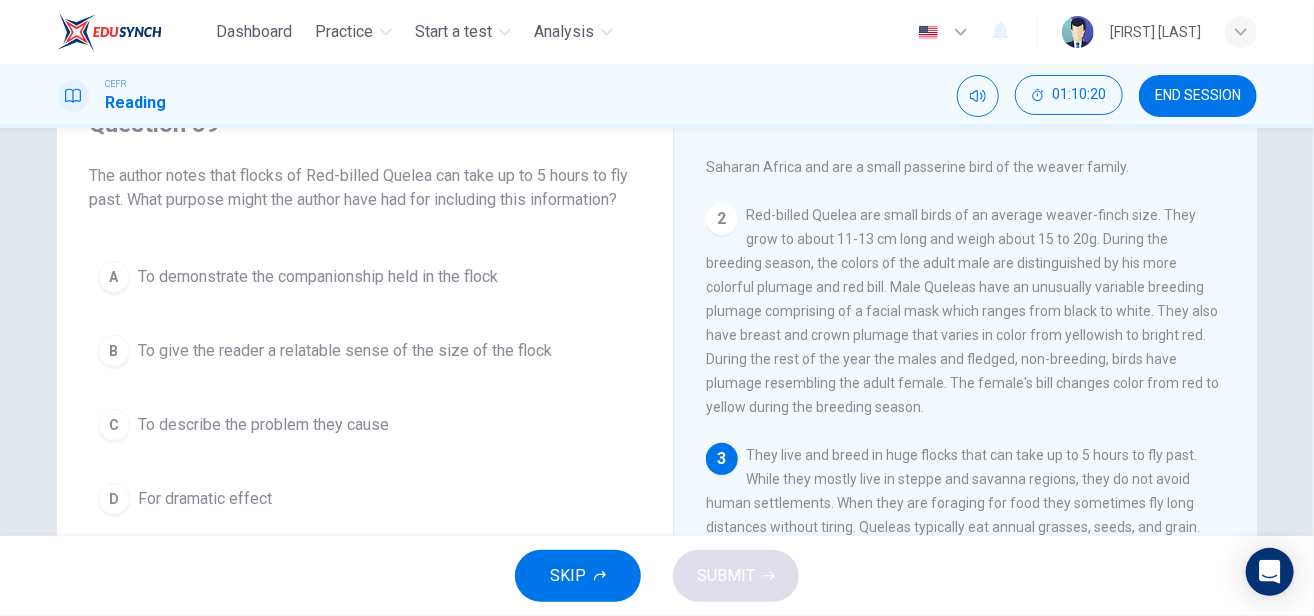 scroll, scrollTop: 0, scrollLeft: 0, axis: both 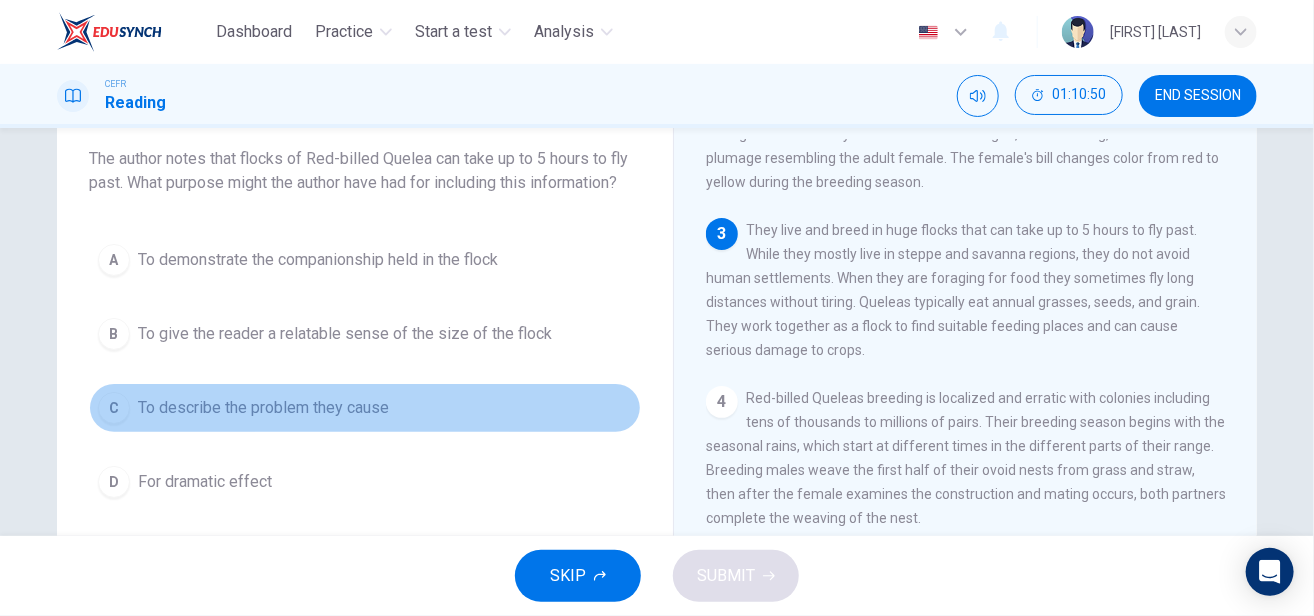 click on "C To describe the problem they cause" at bounding box center (365, 408) 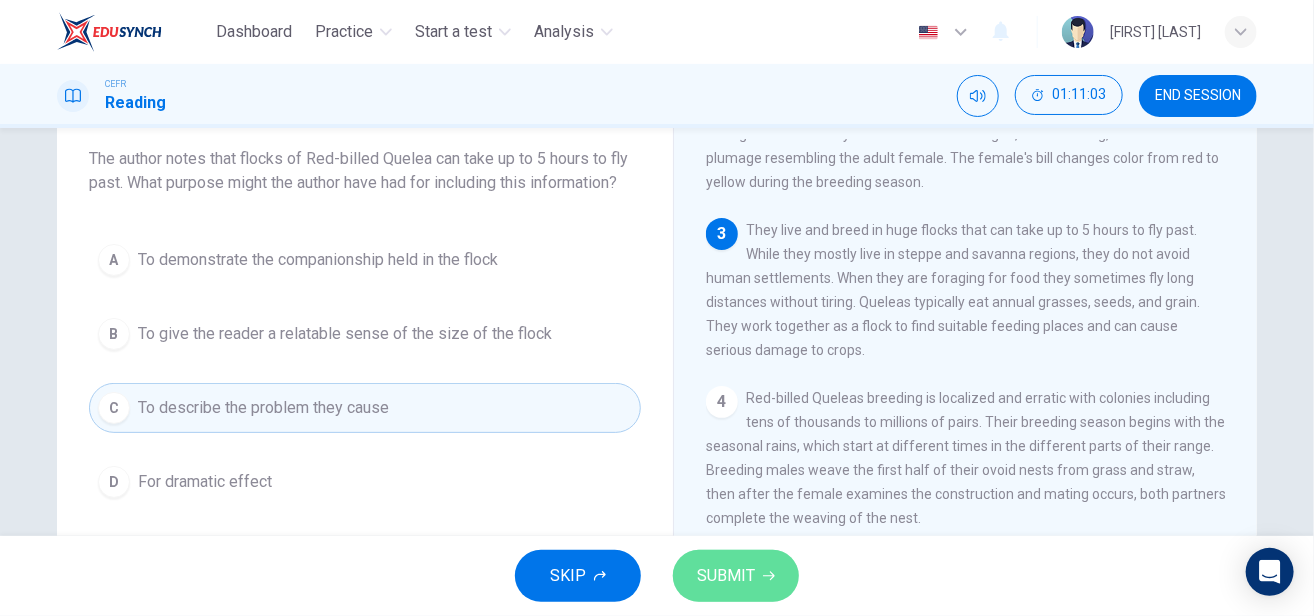 click on "SUBMIT" at bounding box center (736, 576) 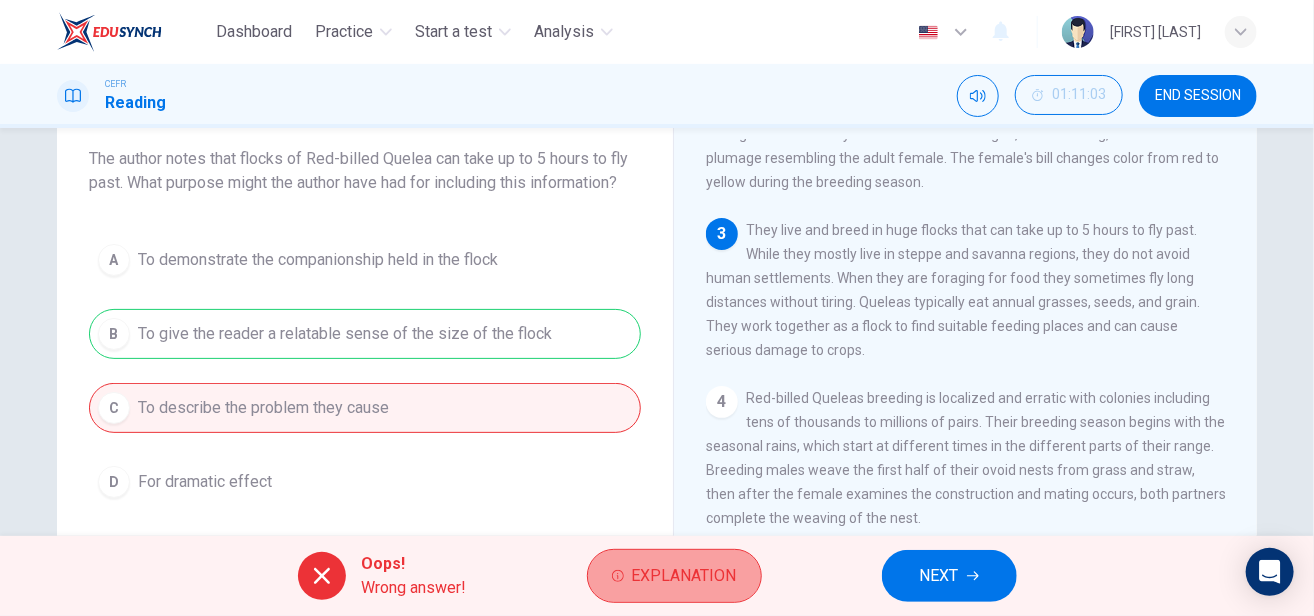 click on "Explanation" at bounding box center (684, 576) 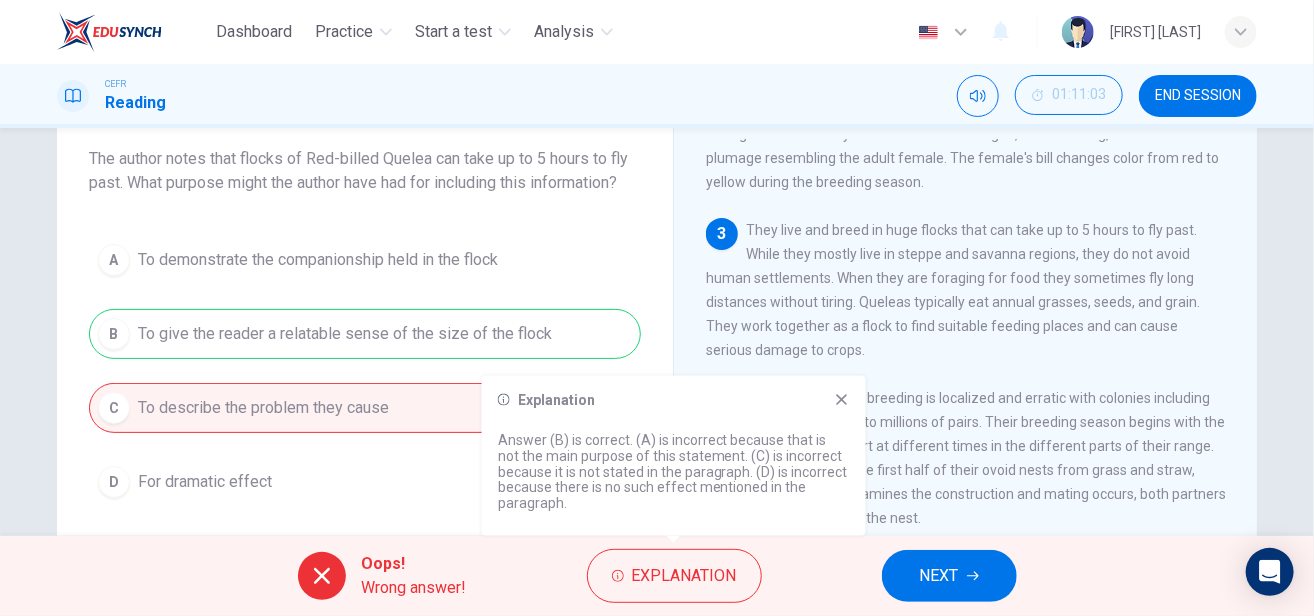 click at bounding box center (842, 400) 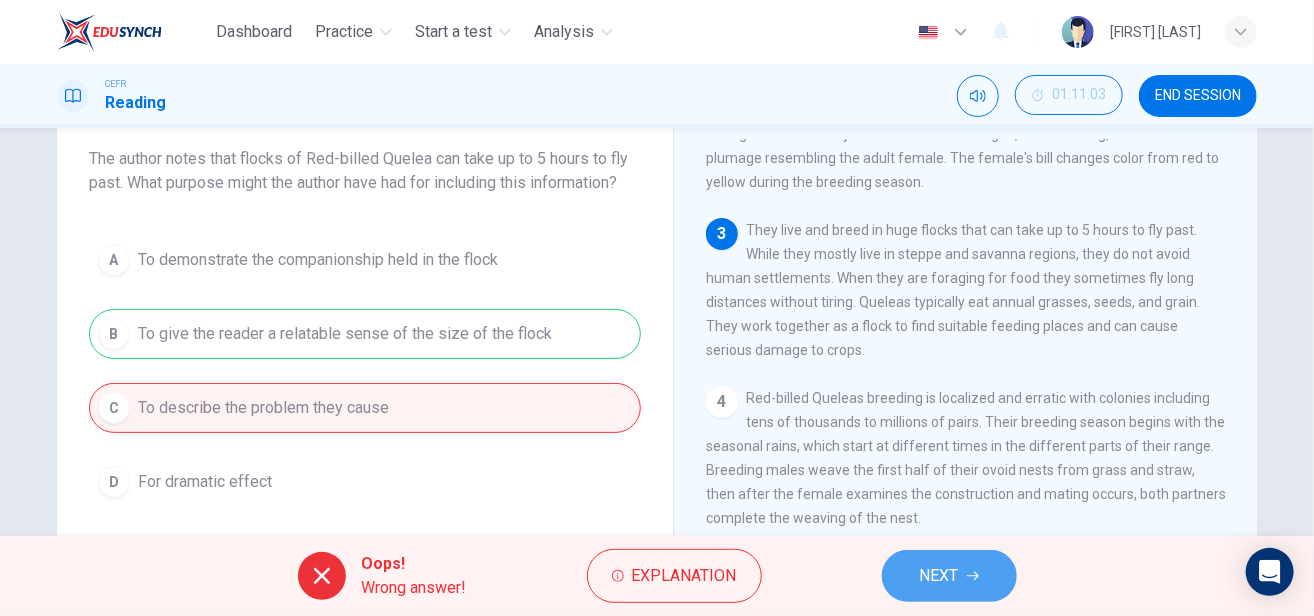 click on "NEXT" at bounding box center (939, 576) 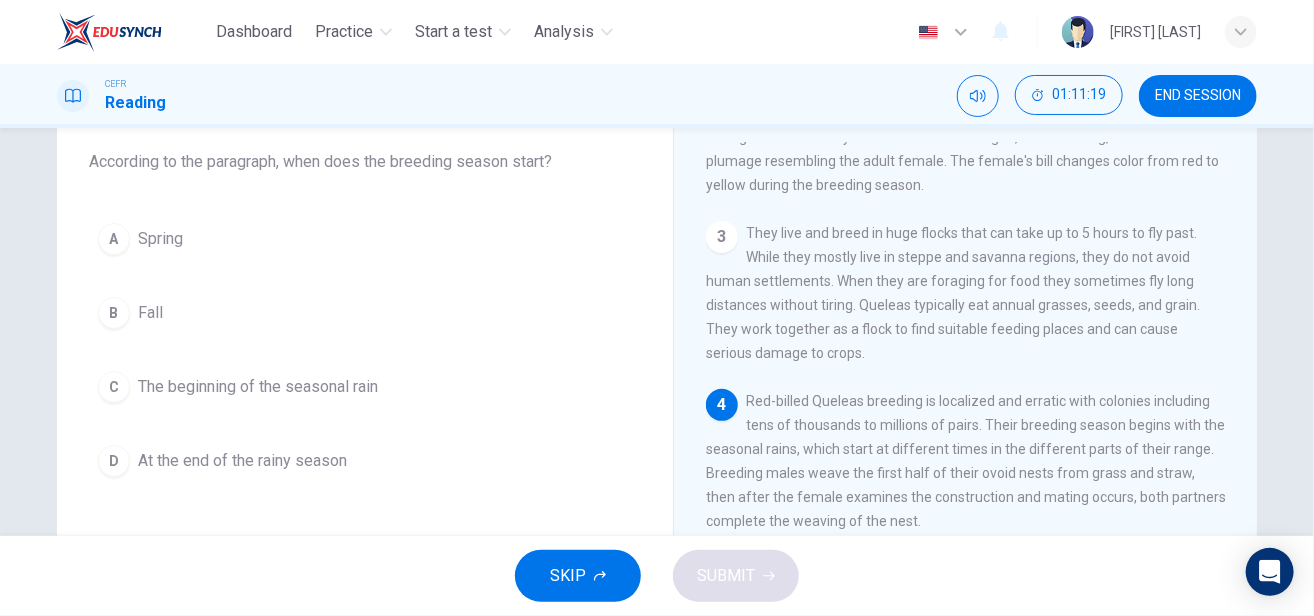 scroll, scrollTop: 124, scrollLeft: 0, axis: vertical 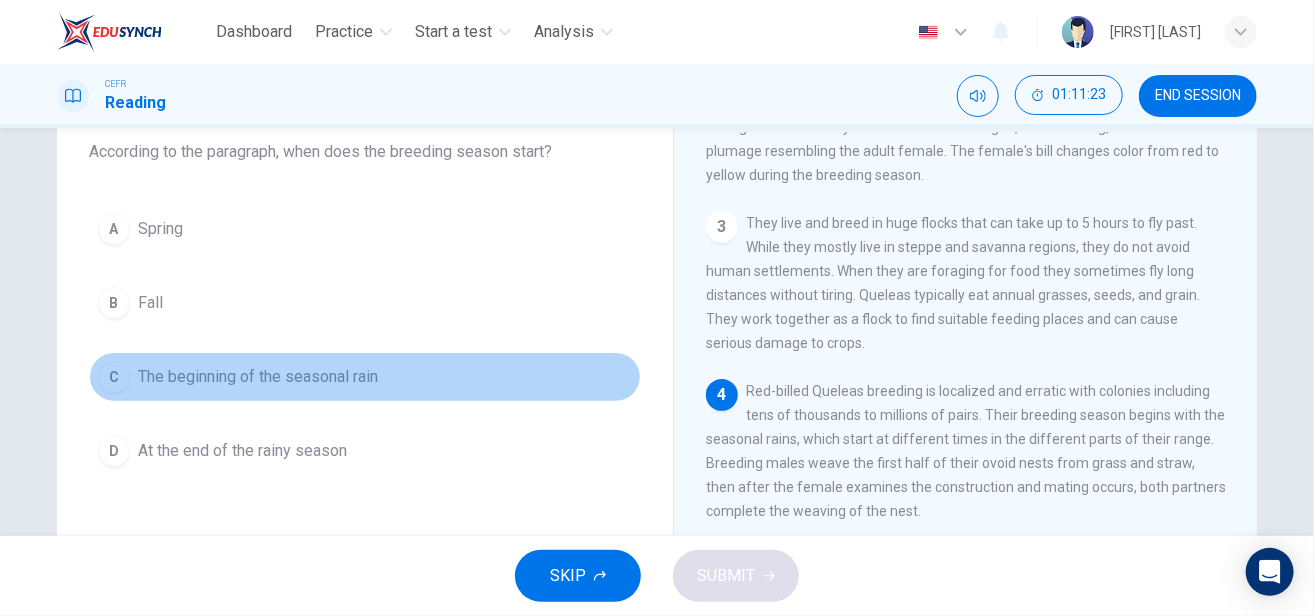 click on "The beginning of the seasonal rain" at bounding box center [160, 229] 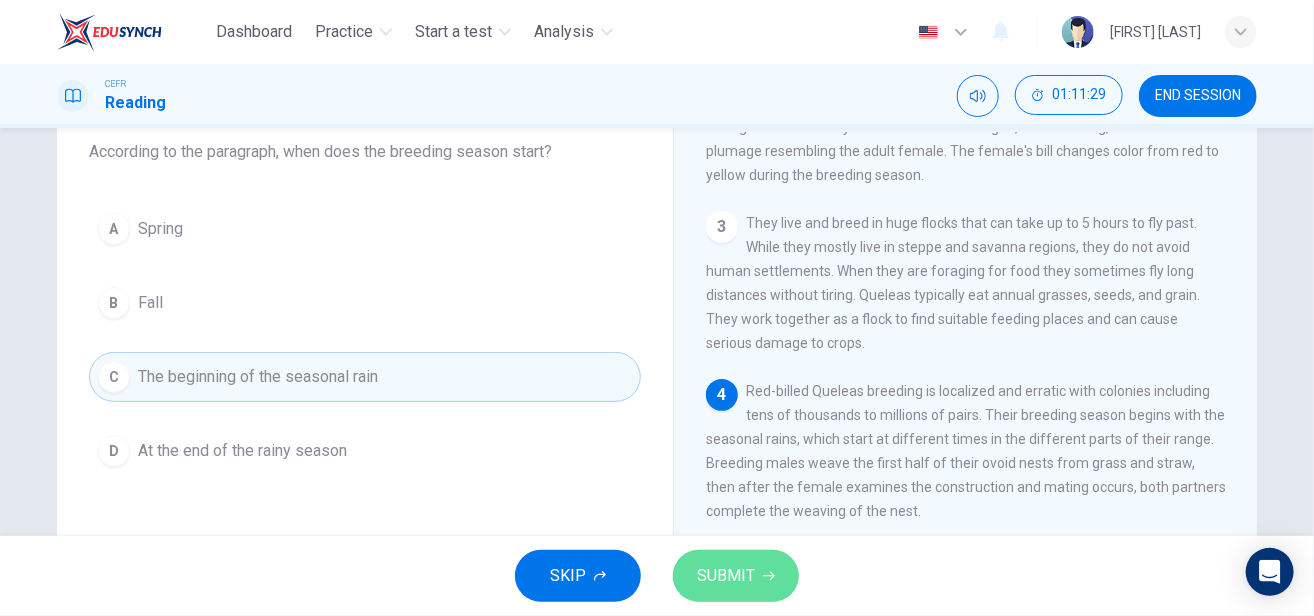 click on "SUBMIT" at bounding box center [736, 576] 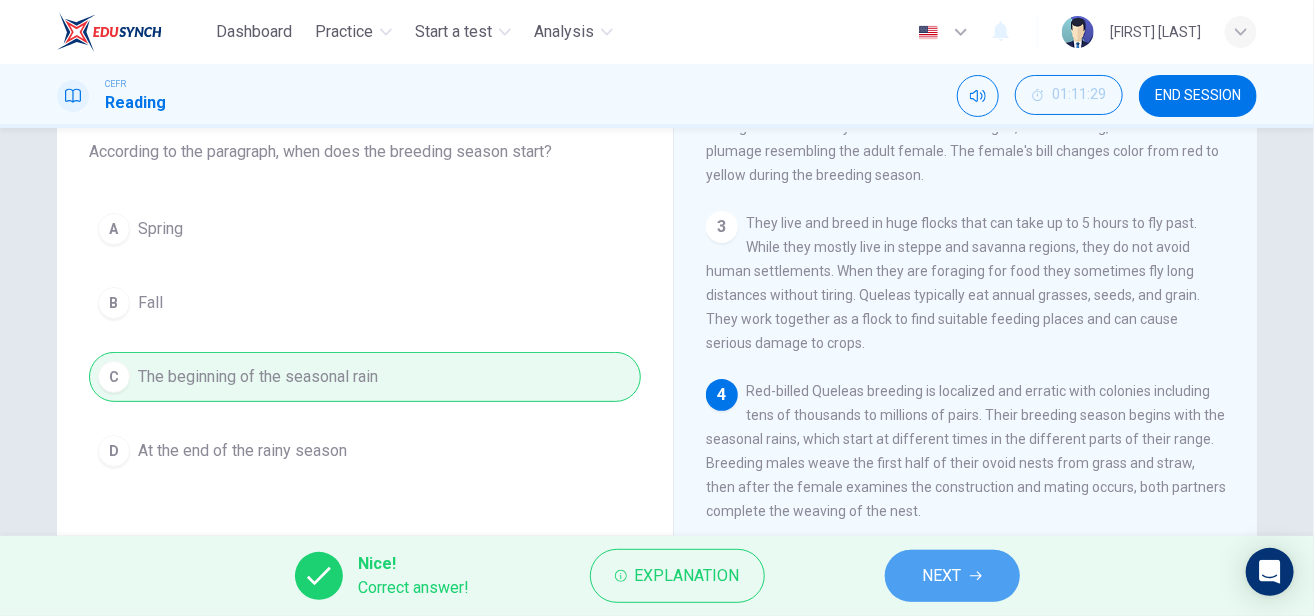 click on "NEXT" at bounding box center [942, 576] 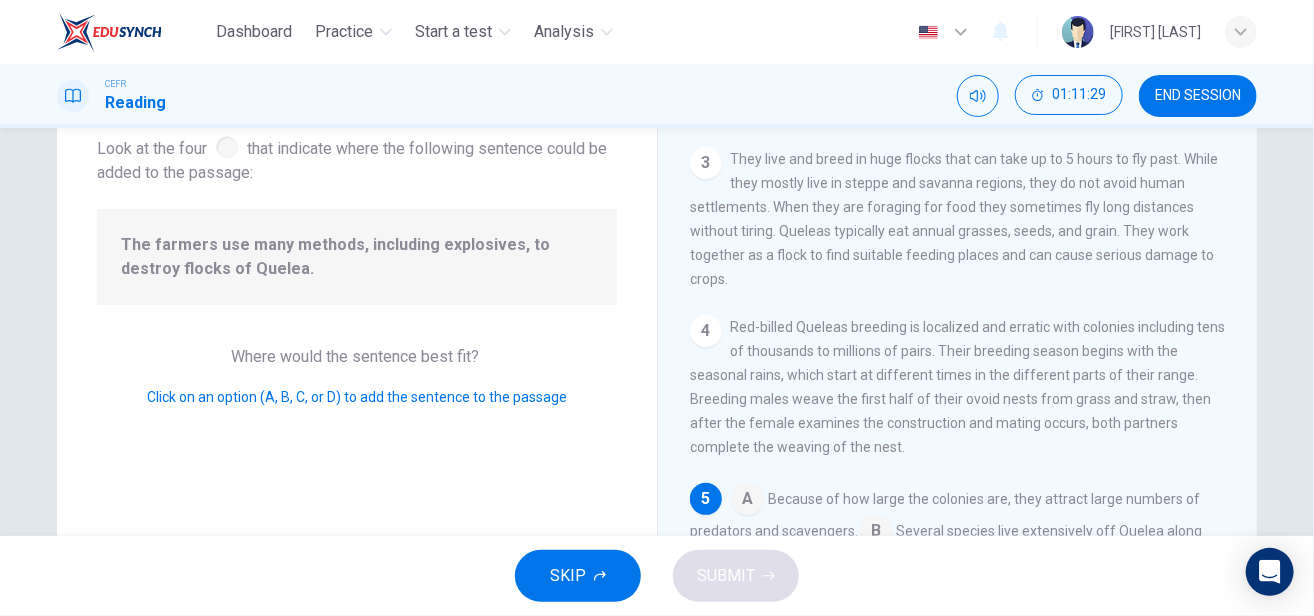 scroll, scrollTop: 369, scrollLeft: 0, axis: vertical 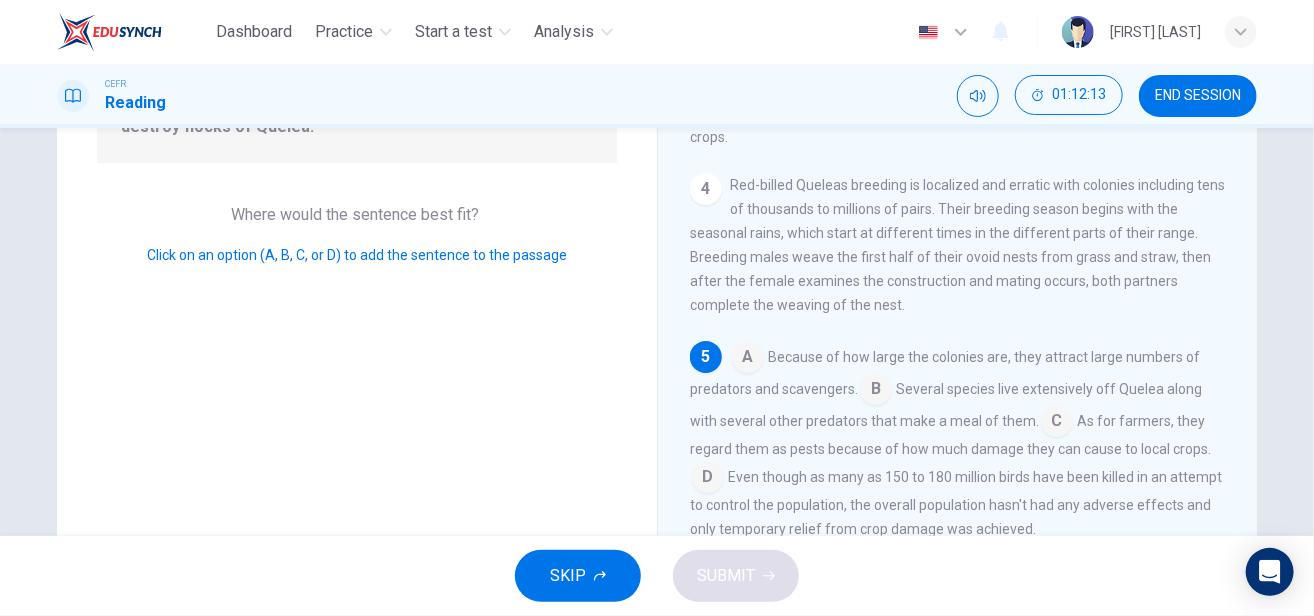 click at bounding box center [748, 359] 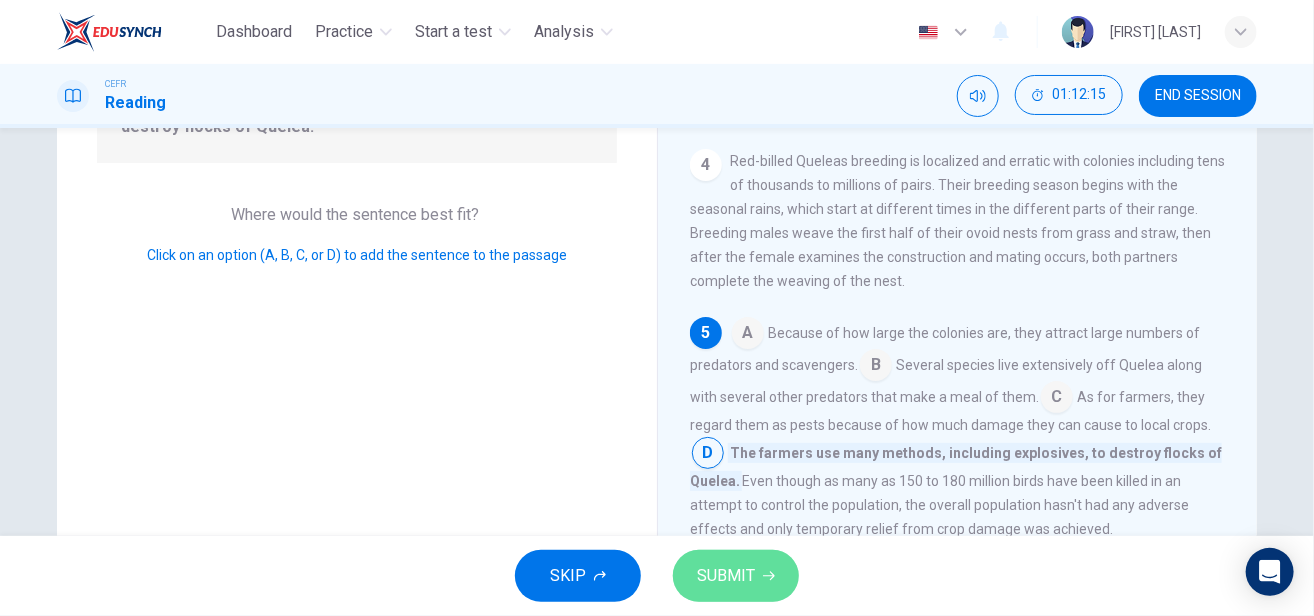 click on "SUBMIT" at bounding box center [726, 576] 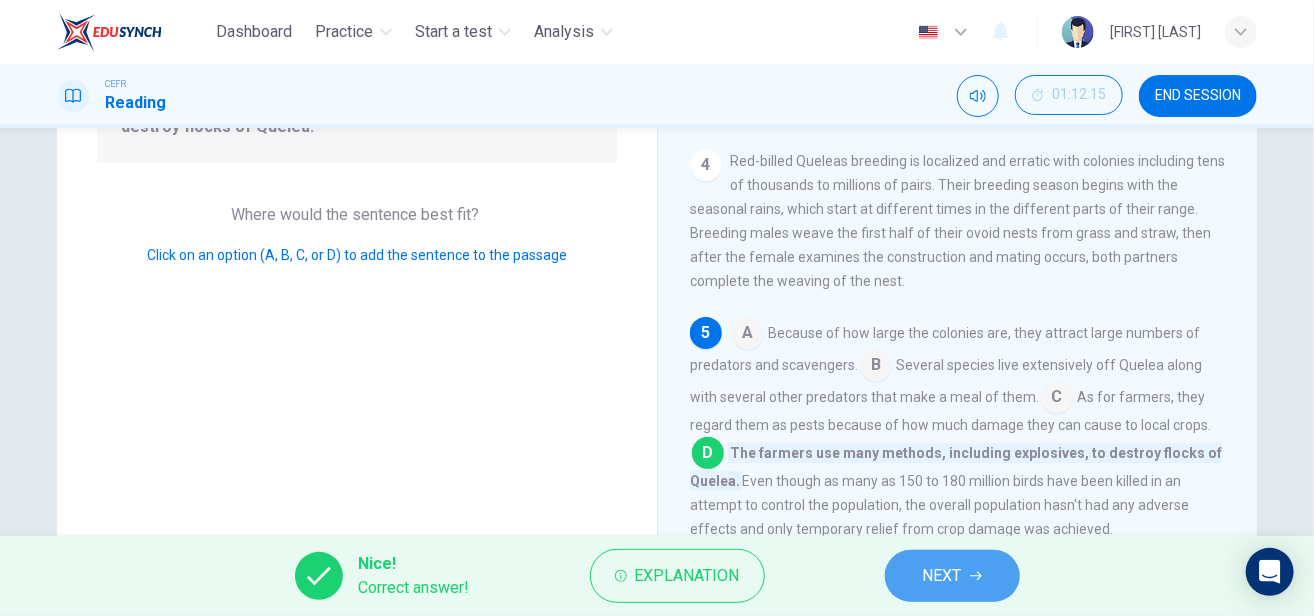 click on "NEXT" at bounding box center (942, 576) 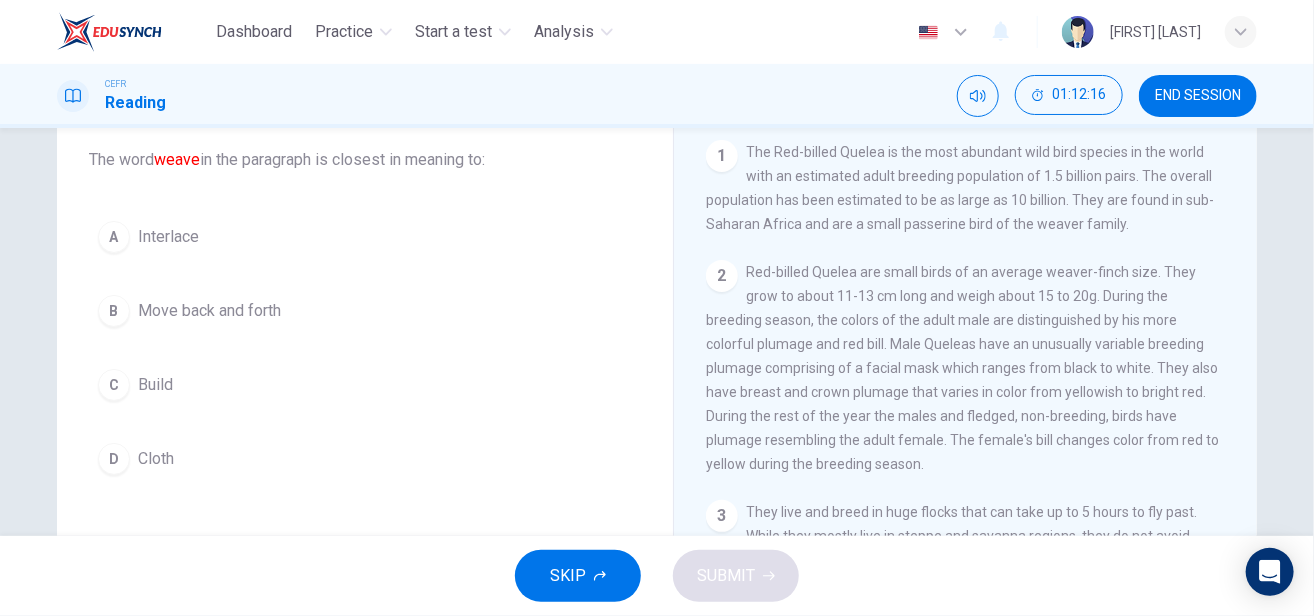 scroll, scrollTop: 95, scrollLeft: 0, axis: vertical 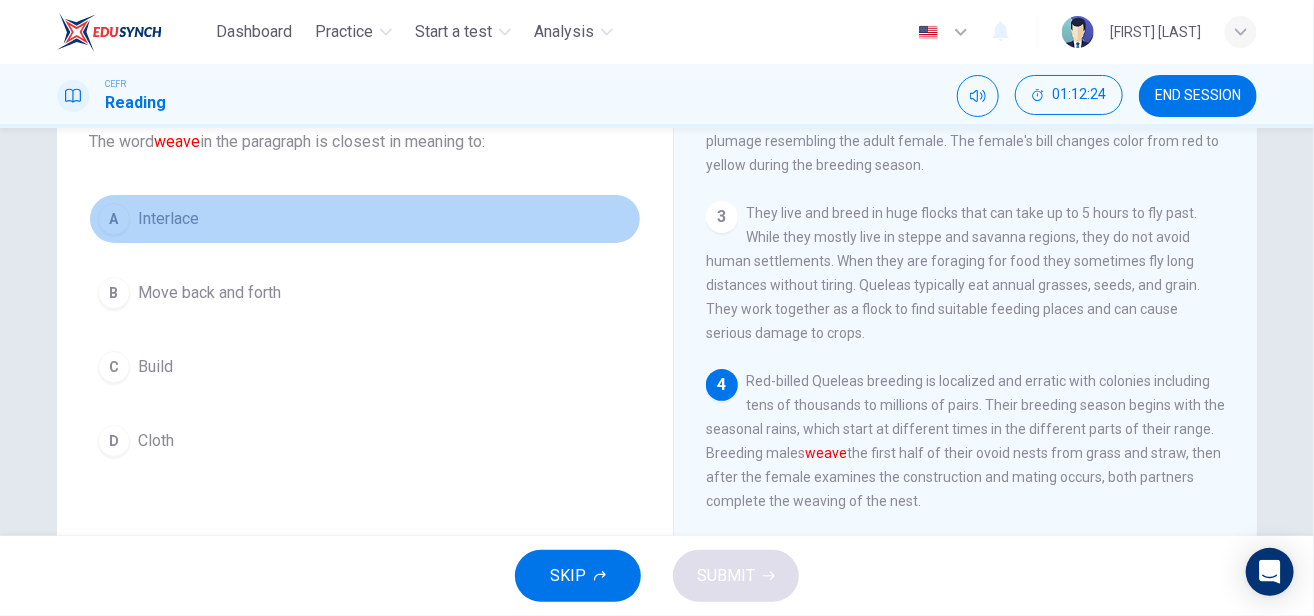 click on "A" at bounding box center [114, 219] 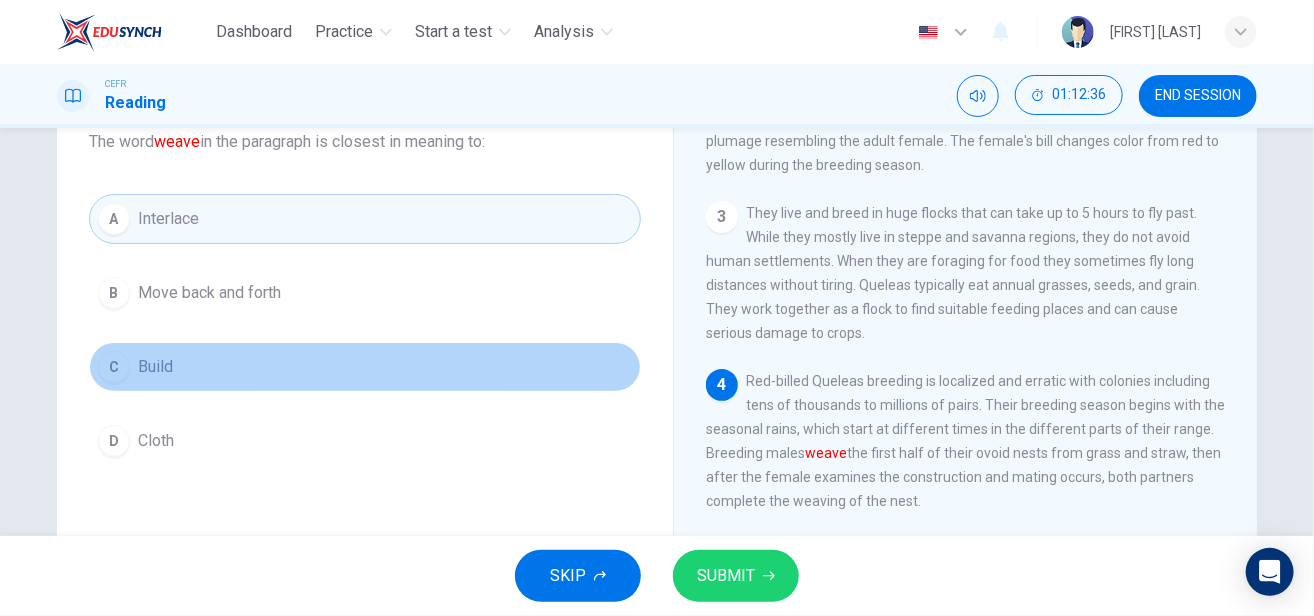 click on "C Build" at bounding box center [365, 367] 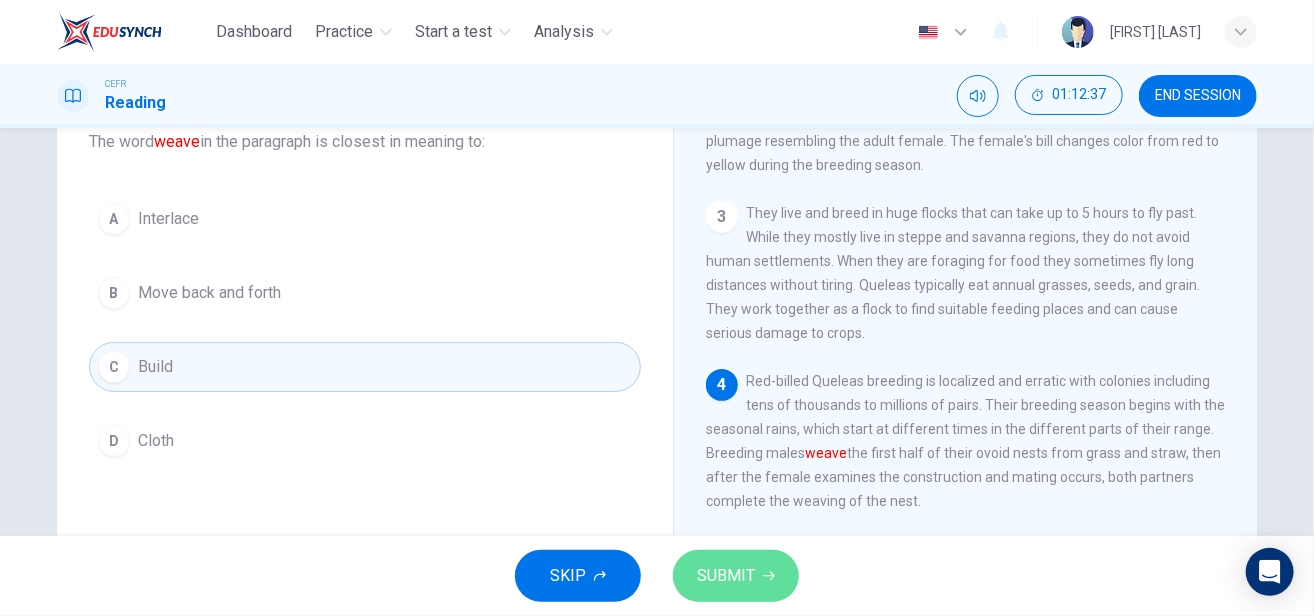 click on "SUBMIT" at bounding box center (736, 576) 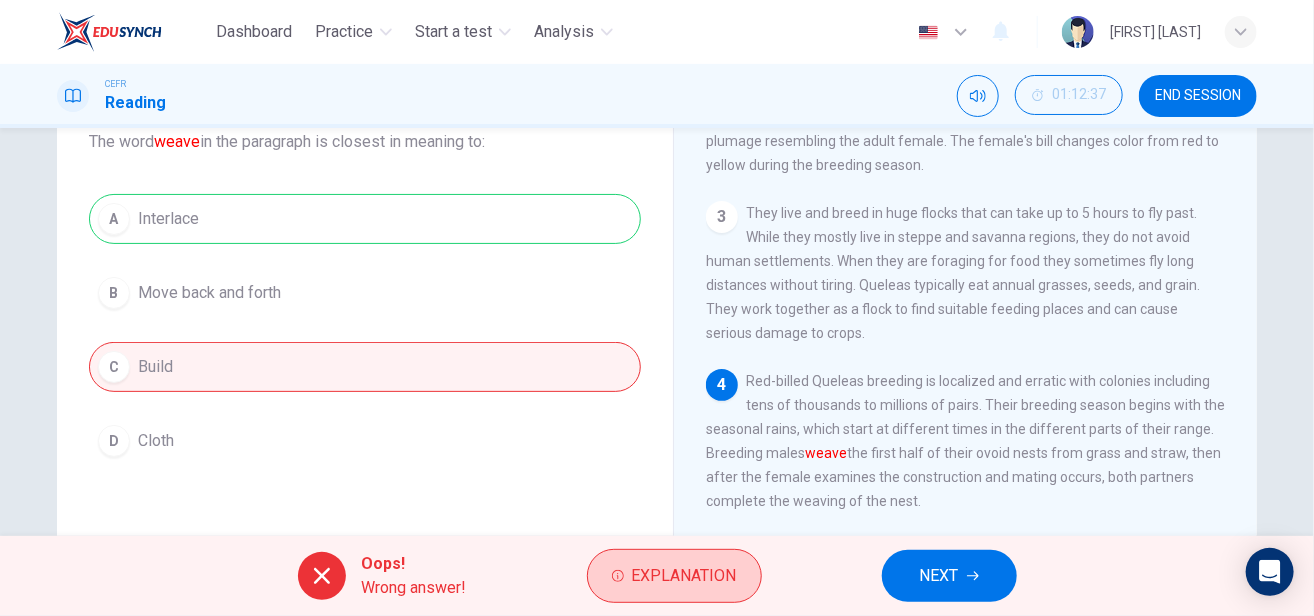 click on "Explanation" at bounding box center [674, 576] 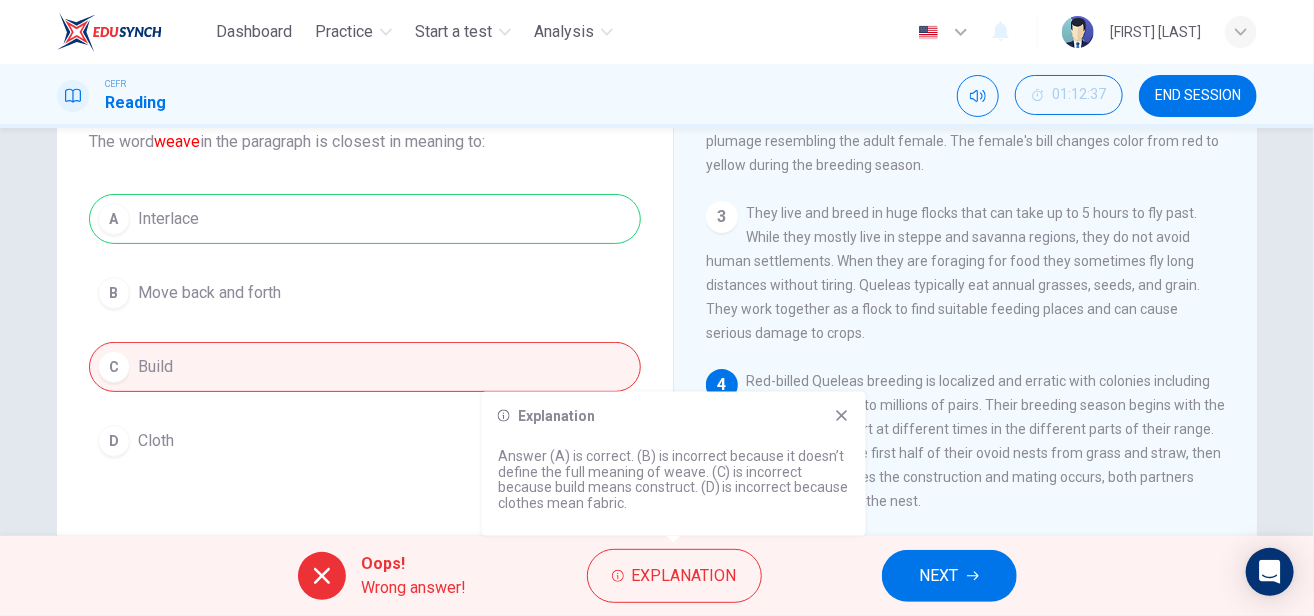 click at bounding box center [841, 415] 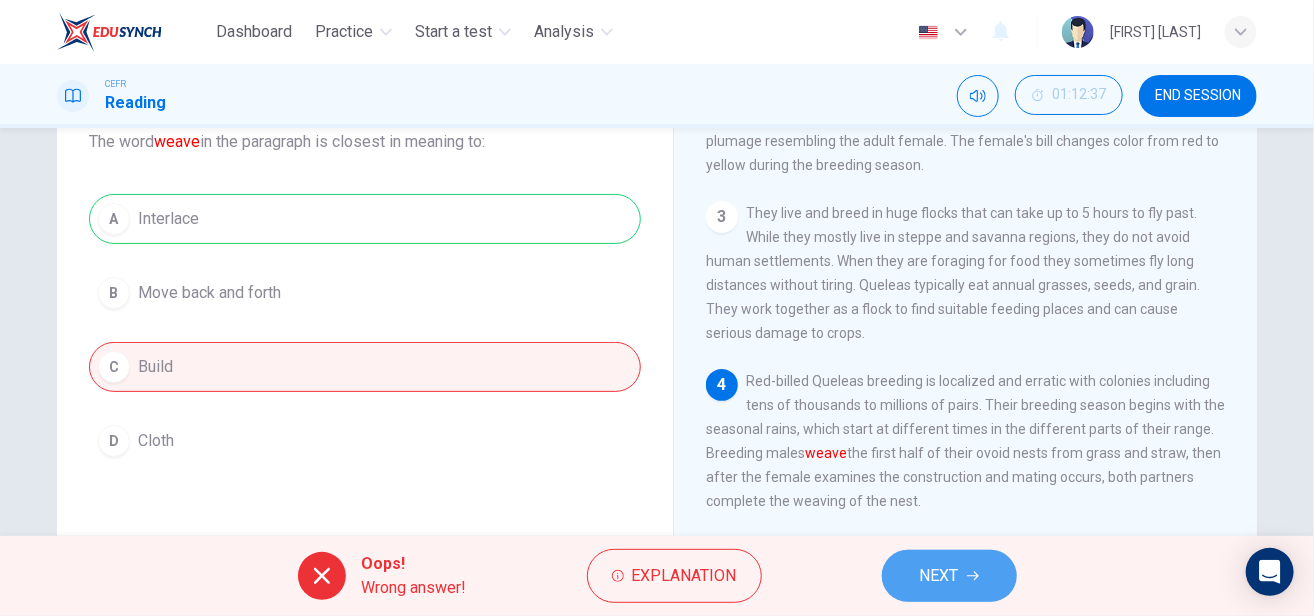 click on "NEXT" at bounding box center (939, 576) 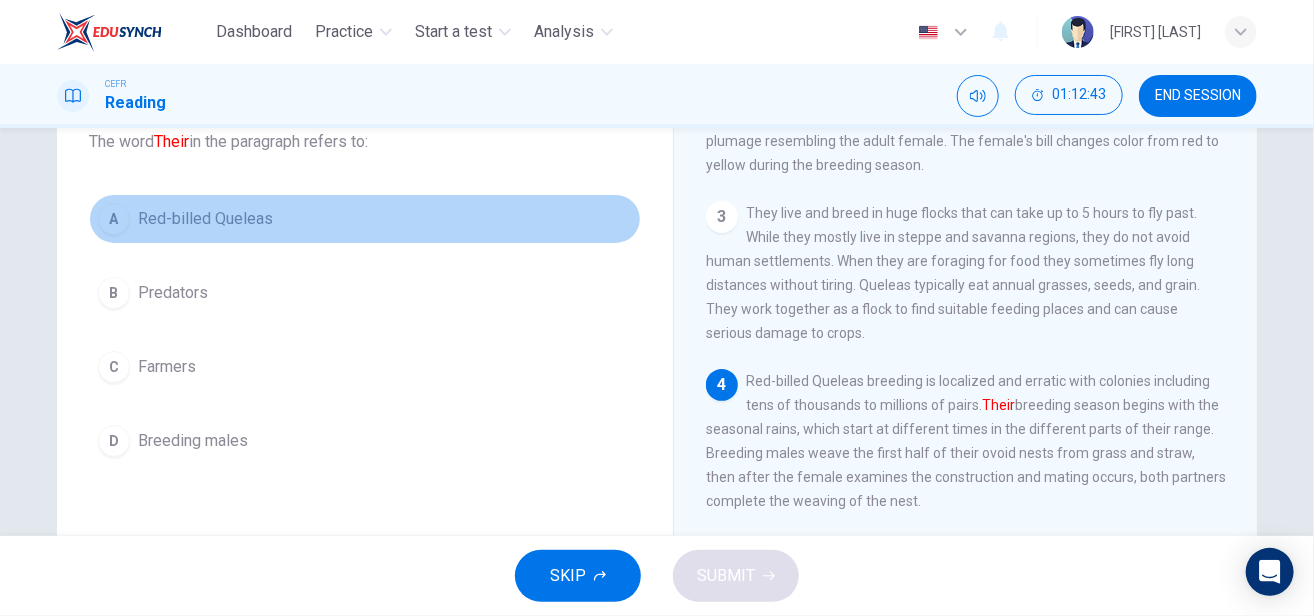 click on "Red-billed Queleas" at bounding box center [205, 219] 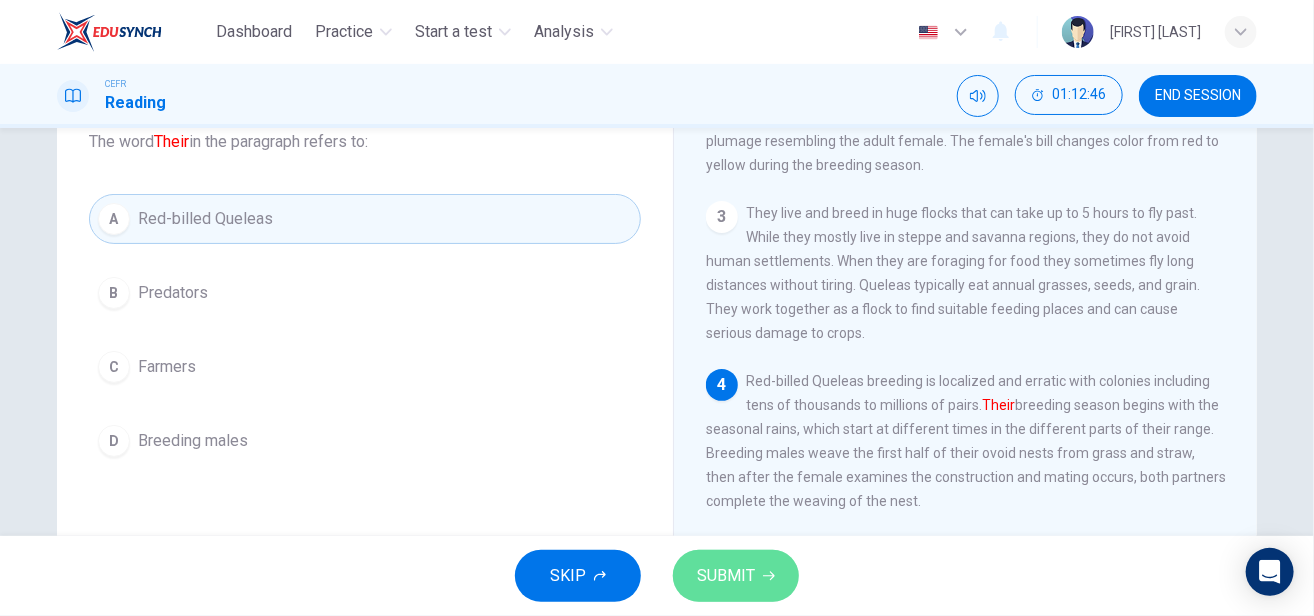 click on "SUBMIT" at bounding box center [736, 576] 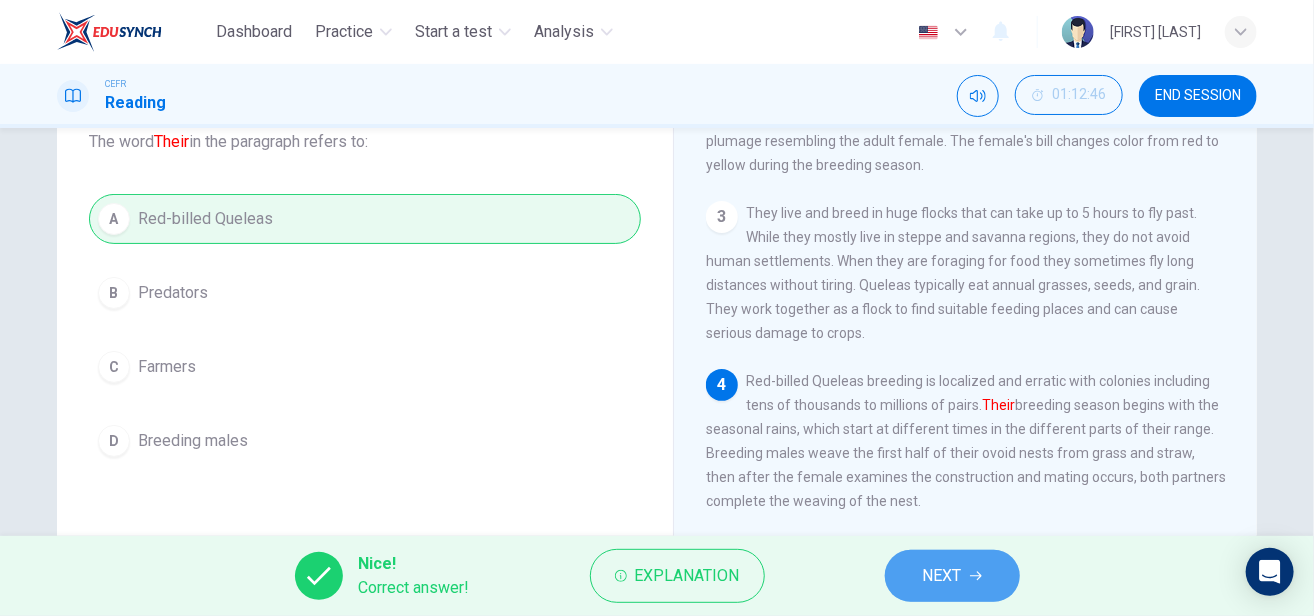 click on "NEXT" at bounding box center (942, 576) 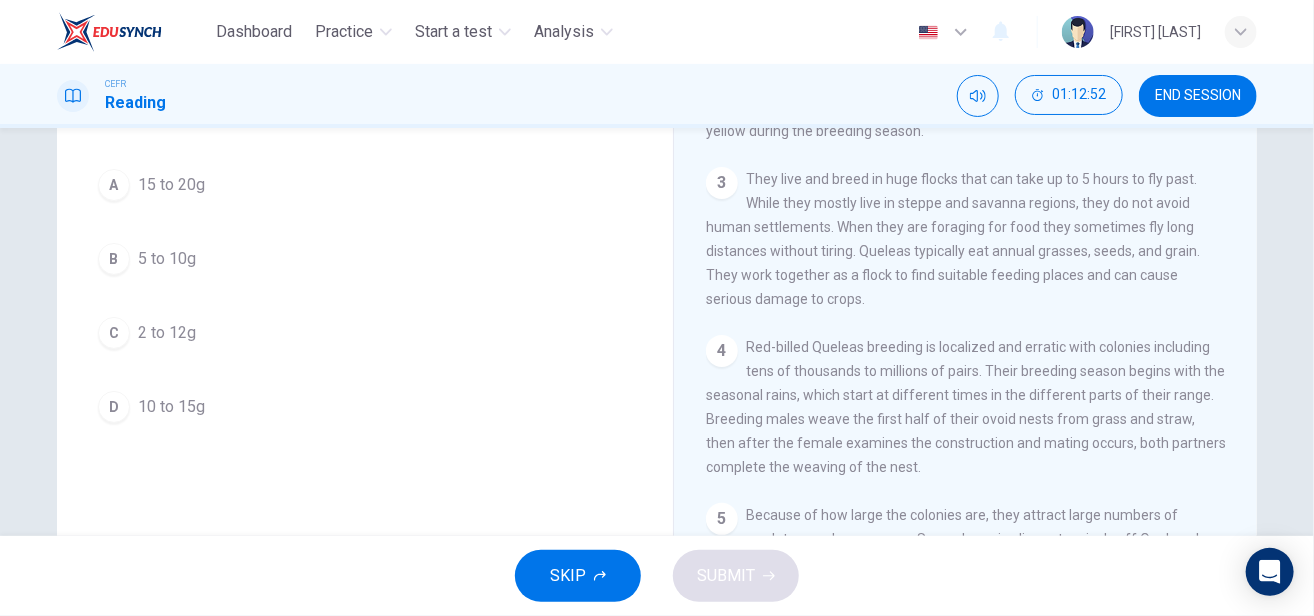scroll, scrollTop: 159, scrollLeft: 0, axis: vertical 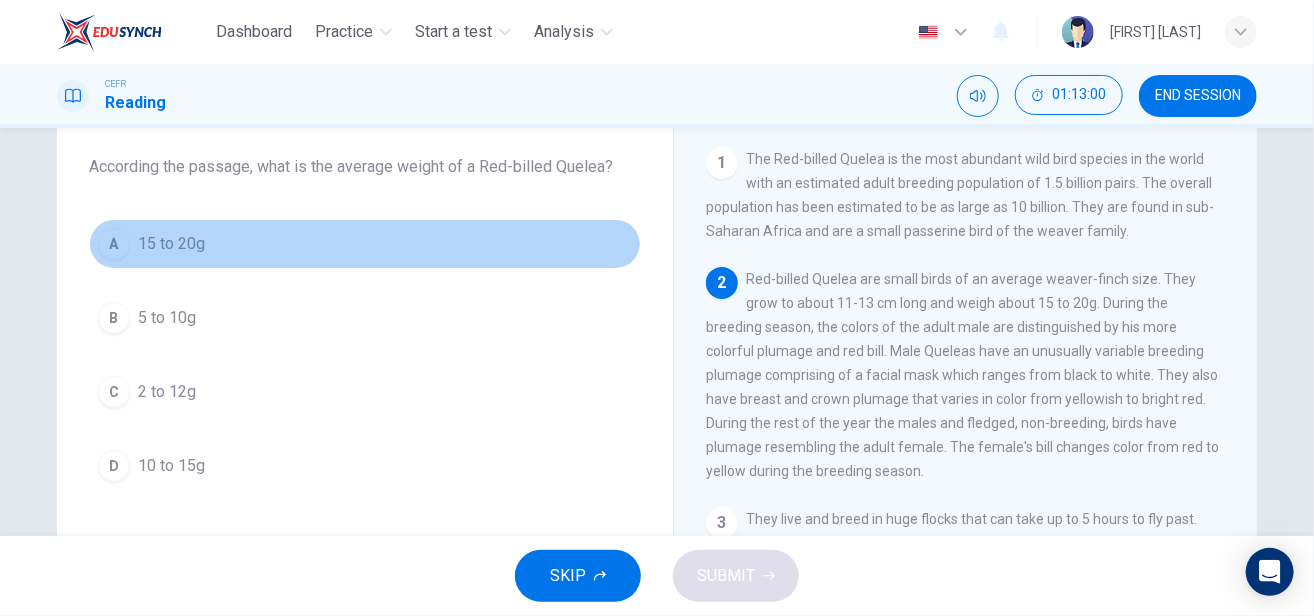 click on "A" at bounding box center [114, 244] 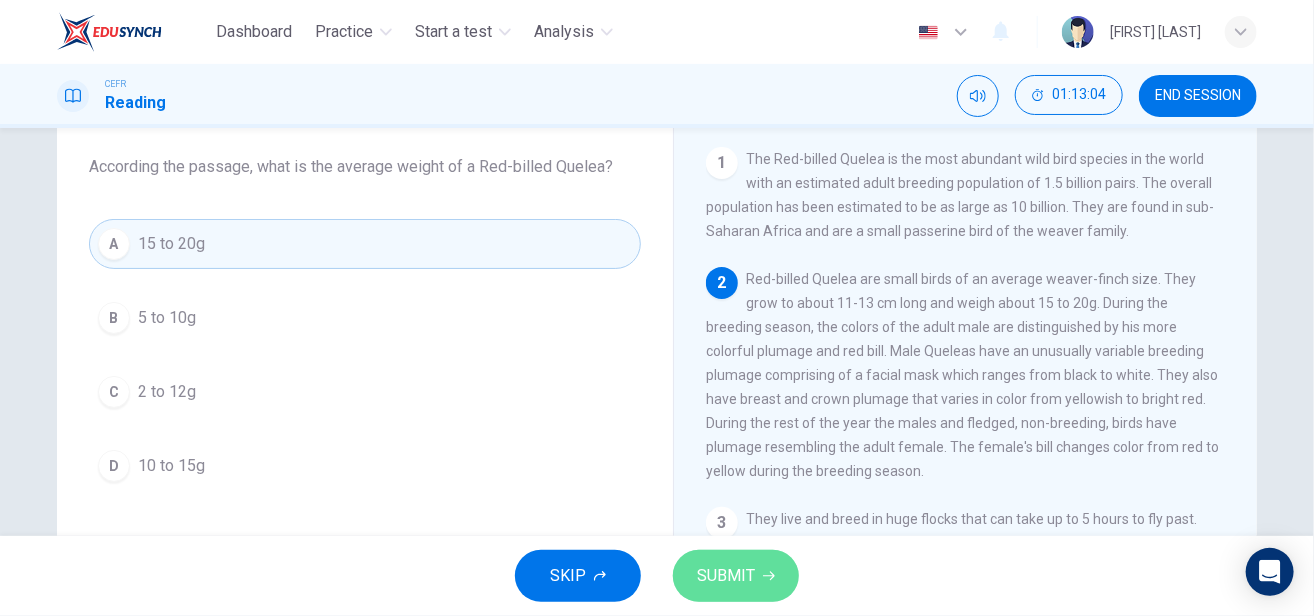 click on "SUBMIT" at bounding box center [726, 576] 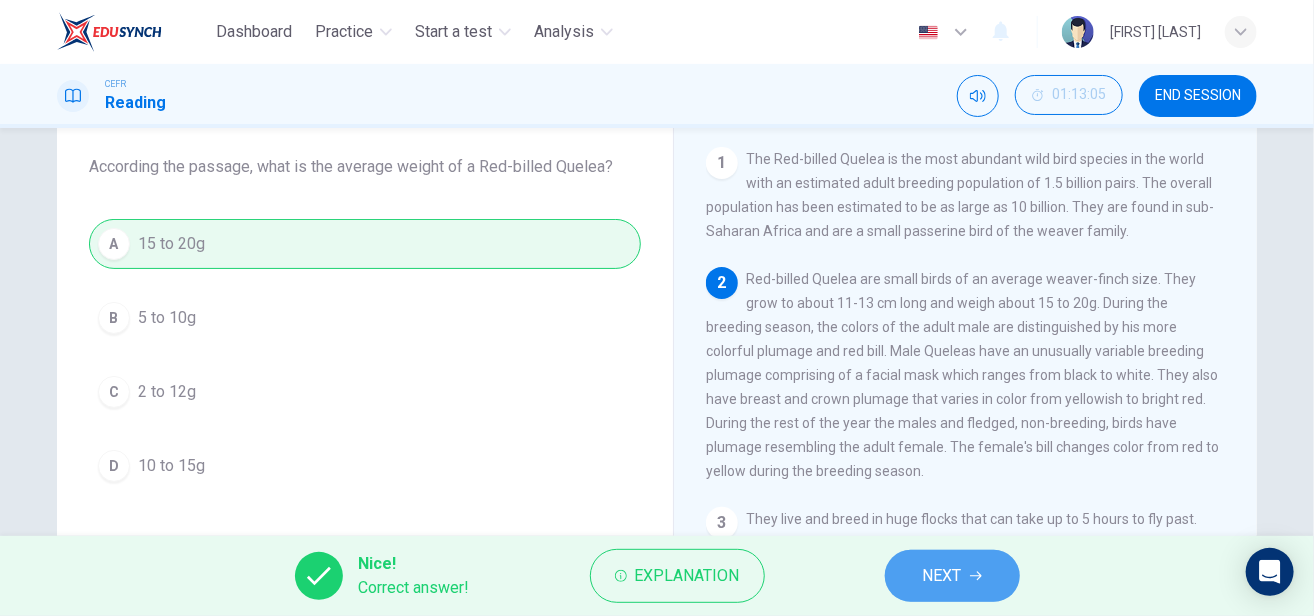 click on "NEXT" at bounding box center (952, 576) 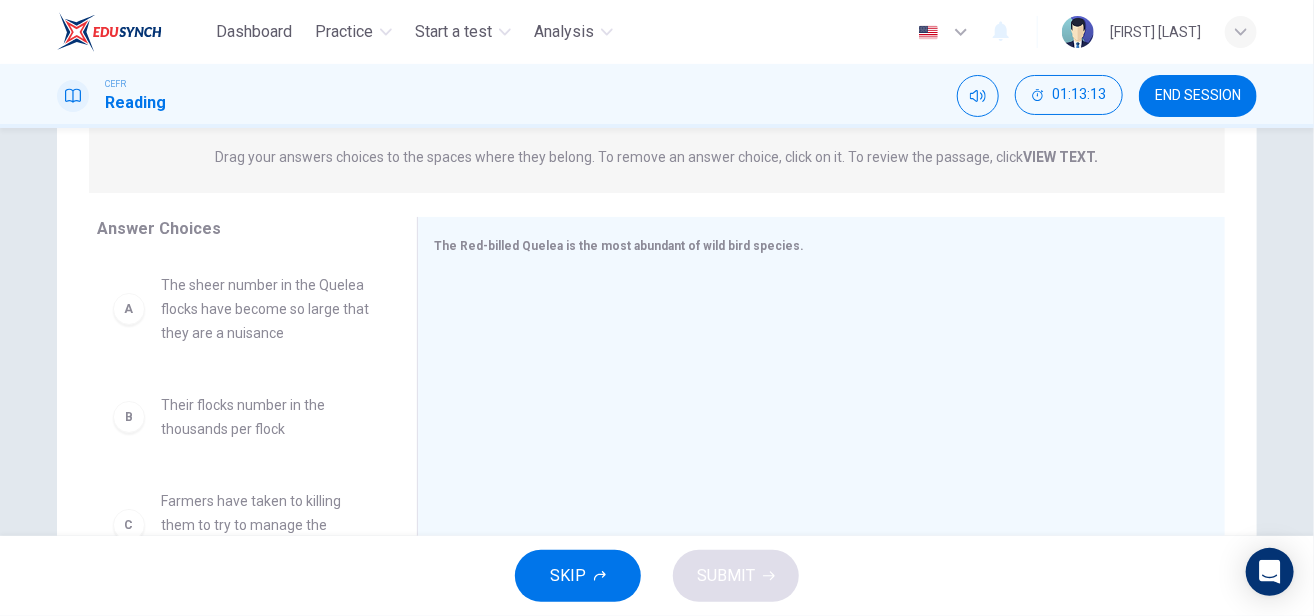 scroll, scrollTop: 261, scrollLeft: 0, axis: vertical 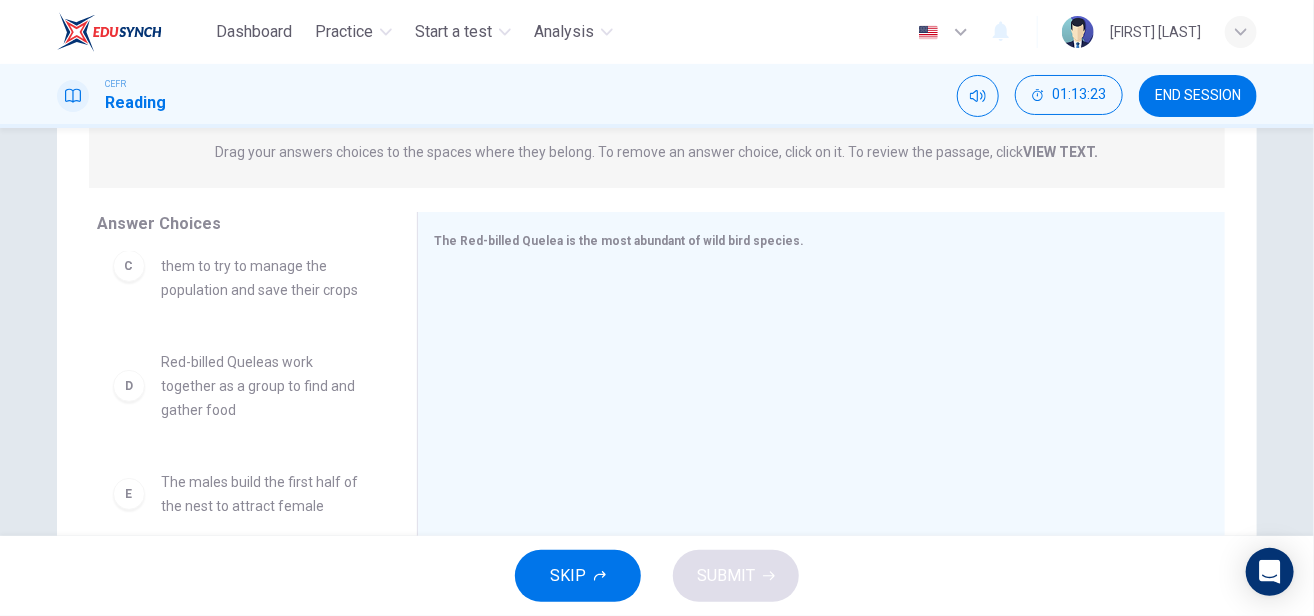 click on "Red-billed Queleas work together as a group to find and gather food" at bounding box center (265, 50) 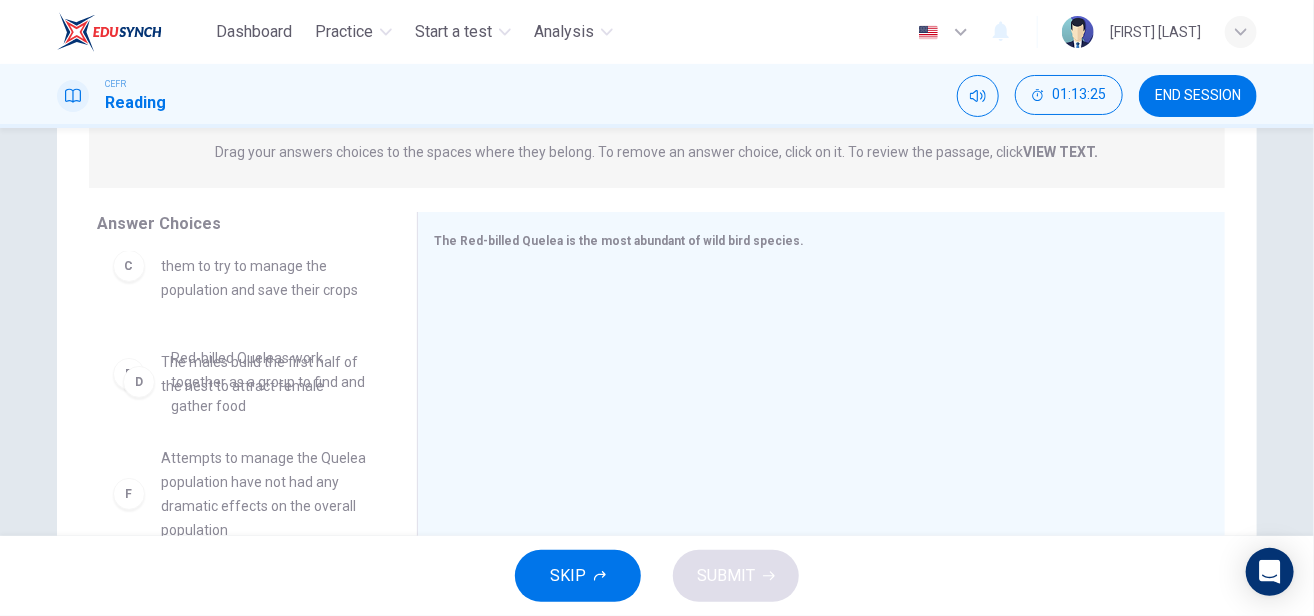 drag, startPoint x: 251, startPoint y: 397, endPoint x: 276, endPoint y: 391, distance: 25.70992 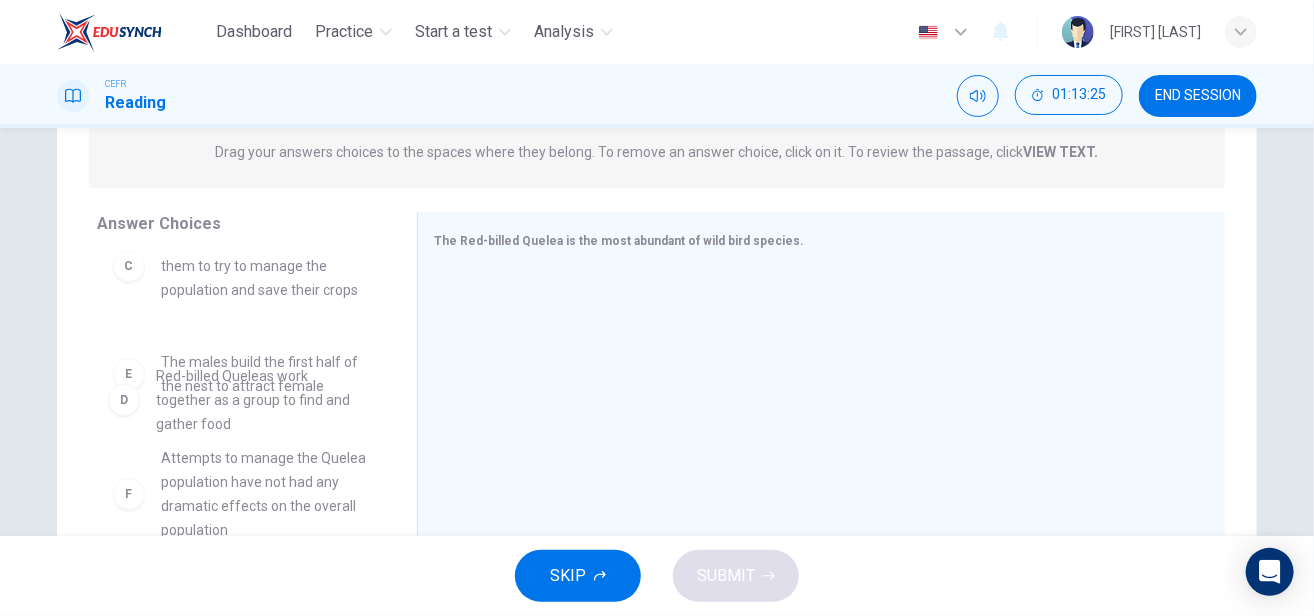 click on "A The sheer number in the Quelea flocks have become so large that they are a nuisance B Their flocks number in the thousands per flock C Farmers have taken to killing them to try to manage the population and save their crops E The males build the first half of the nest to attract female F Attempts to manage the Quelea population have not had any dramatic effects on the overall population" at bounding box center (241, 152) 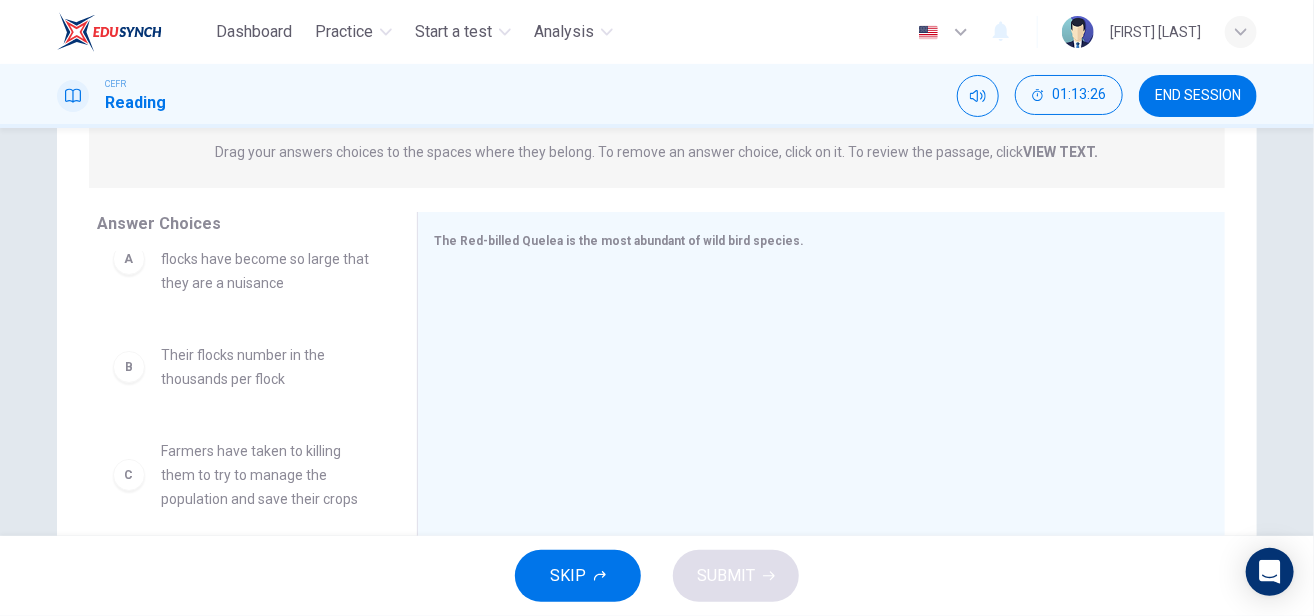 scroll, scrollTop: 0, scrollLeft: 0, axis: both 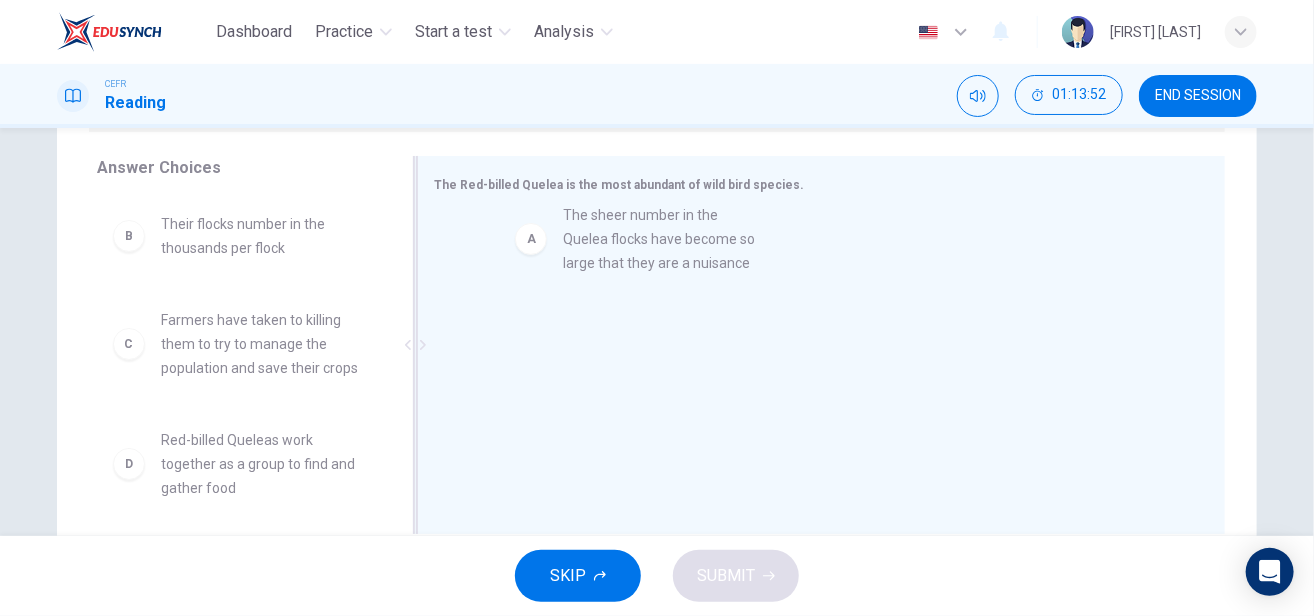 drag, startPoint x: 258, startPoint y: 244, endPoint x: 701, endPoint y: 239, distance: 443.02823 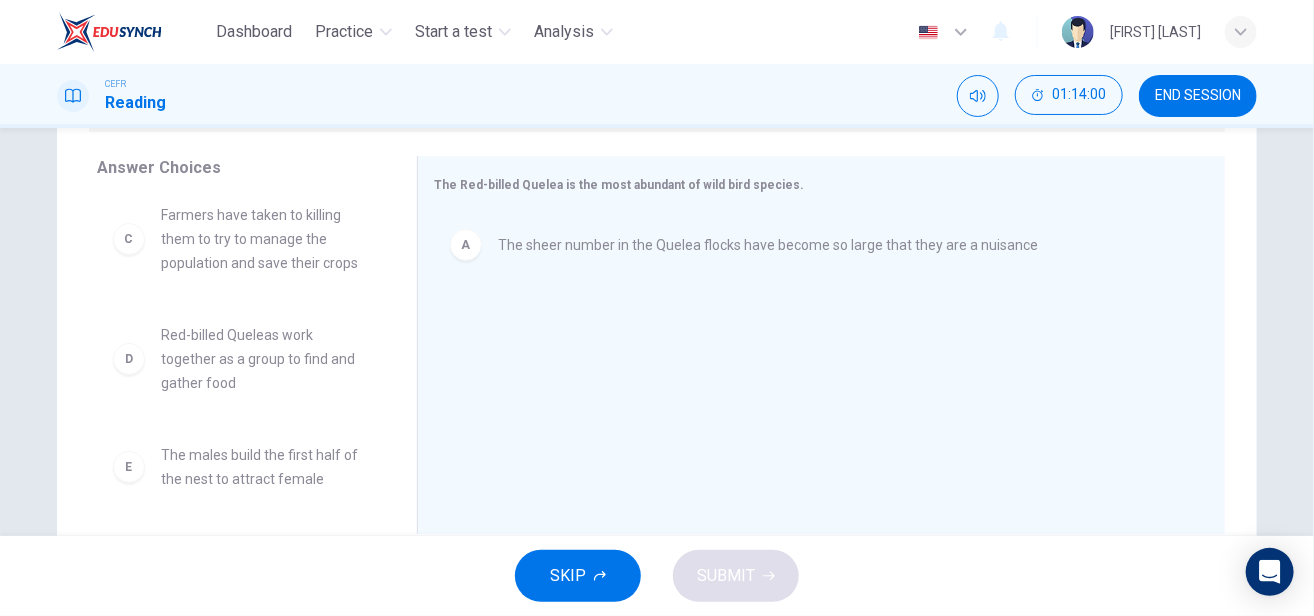 scroll, scrollTop: 116, scrollLeft: 0, axis: vertical 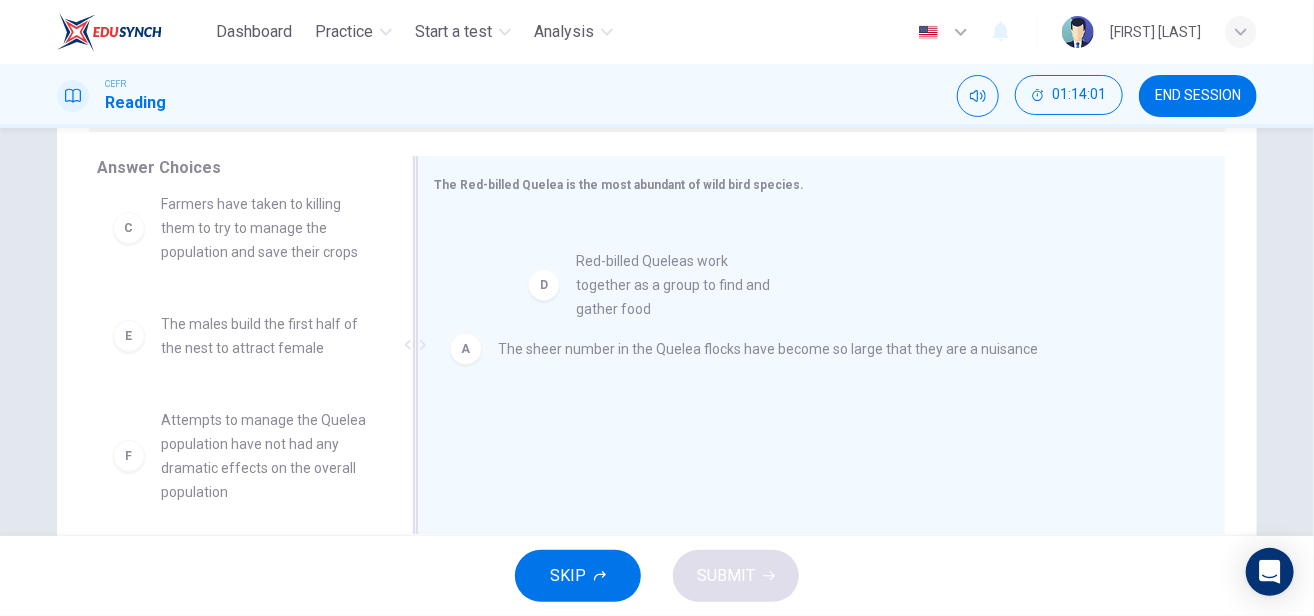 drag, startPoint x: 249, startPoint y: 351, endPoint x: 709, endPoint y: 285, distance: 464.71066 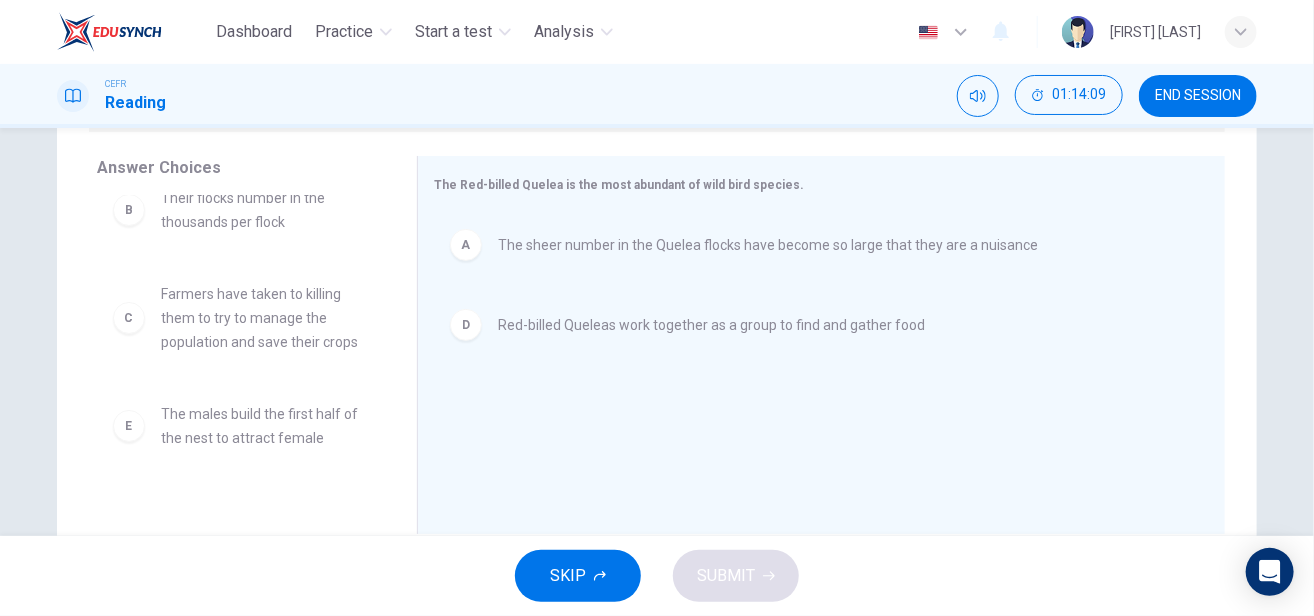 scroll, scrollTop: 0, scrollLeft: 0, axis: both 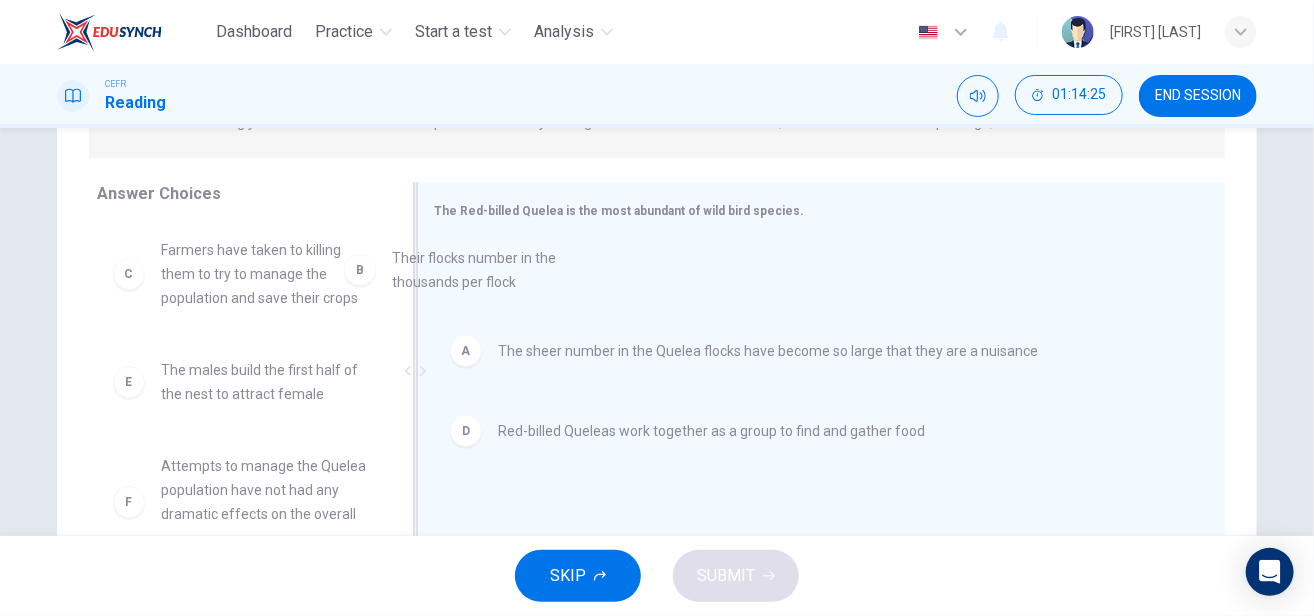drag, startPoint x: 257, startPoint y: 281, endPoint x: 705, endPoint y: 346, distance: 452.69086 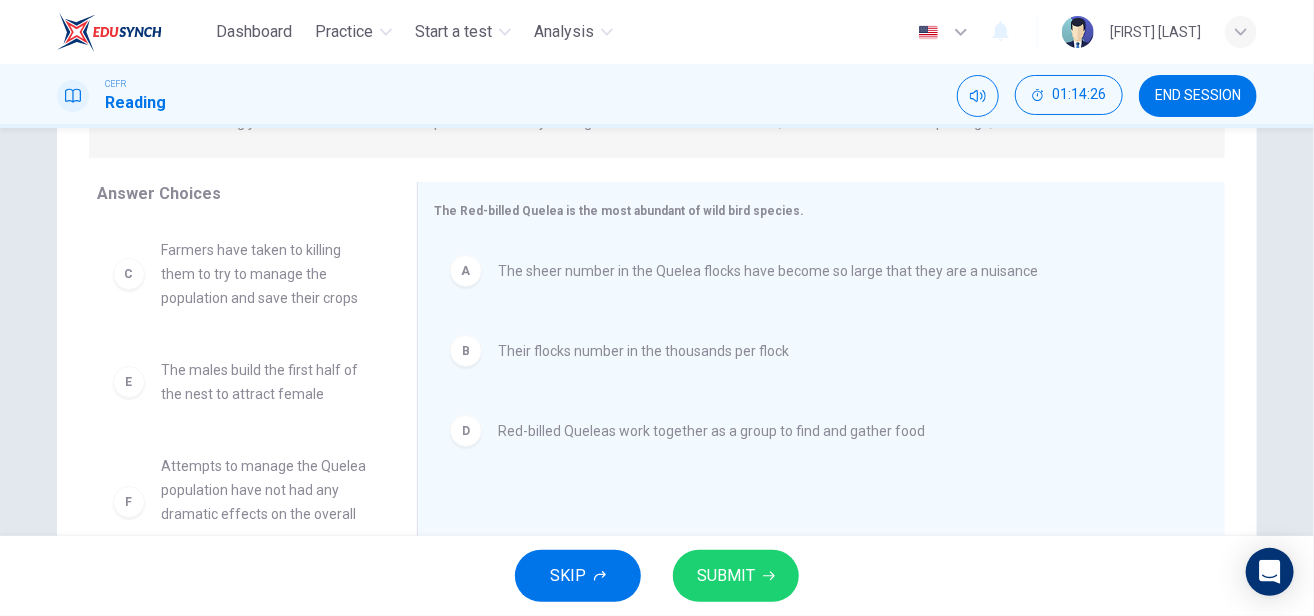 click on "SUBMIT" at bounding box center (736, 576) 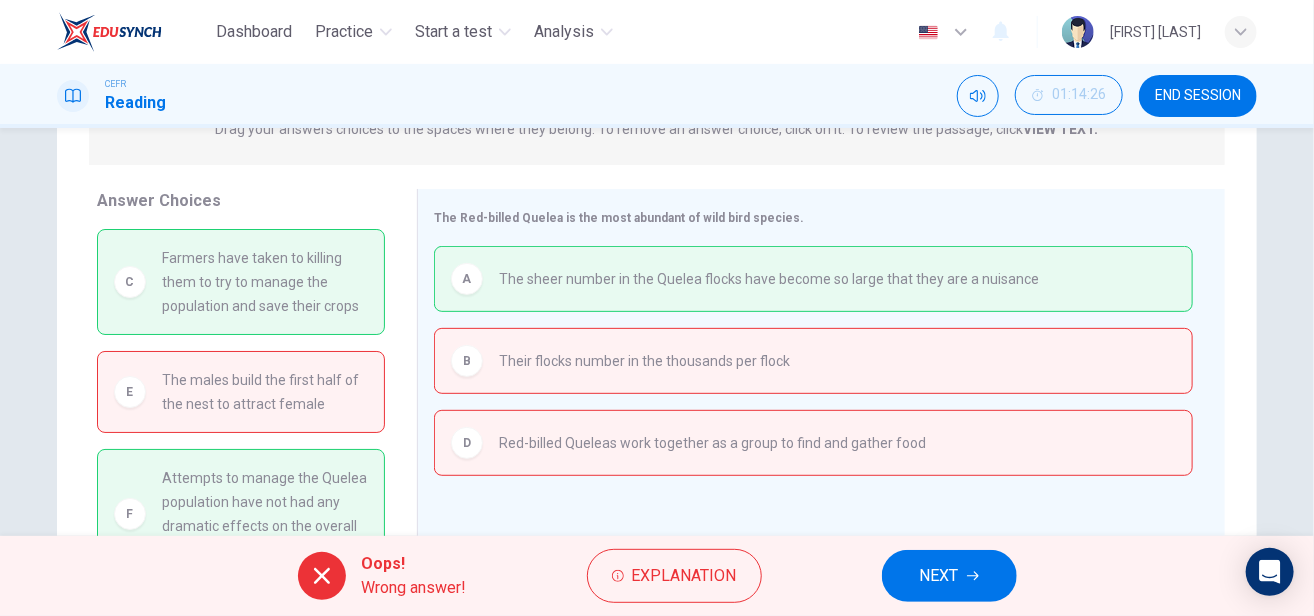 scroll, scrollTop: 286, scrollLeft: 0, axis: vertical 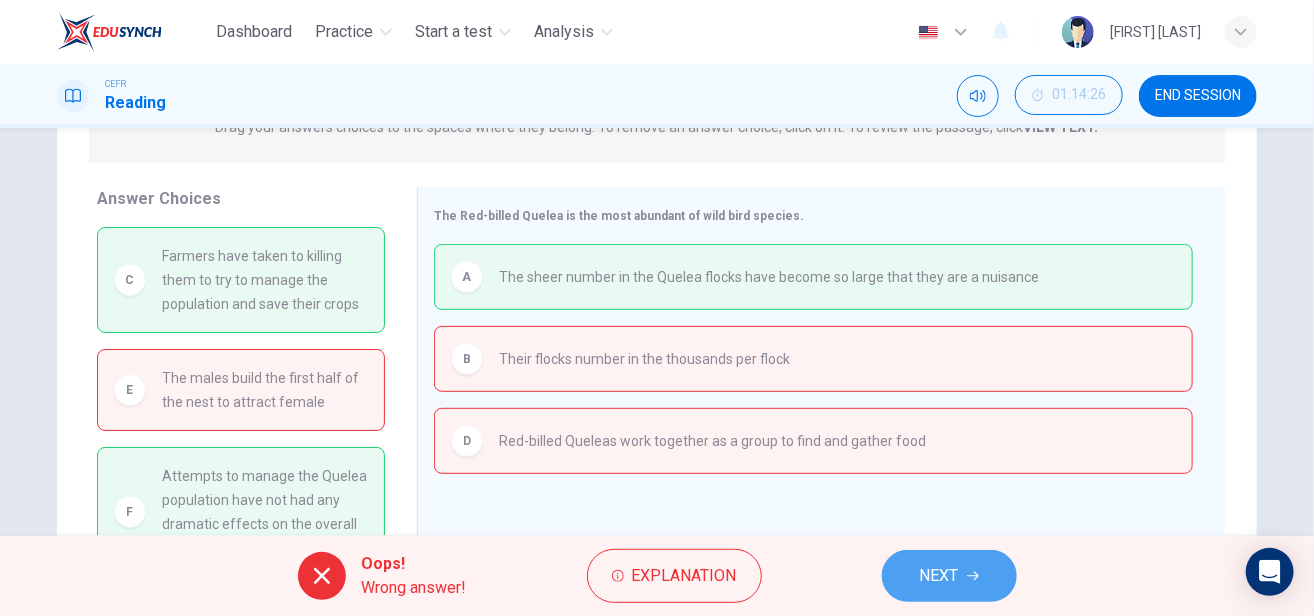 click on "NEXT" at bounding box center [939, 576] 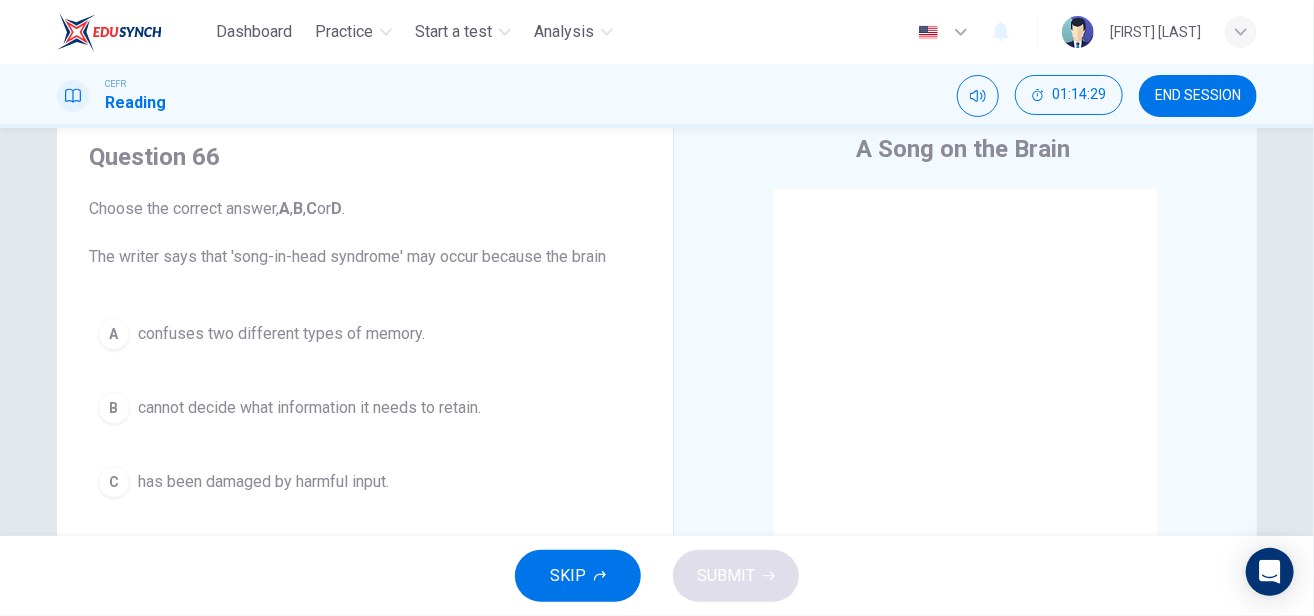 scroll, scrollTop: 77, scrollLeft: 0, axis: vertical 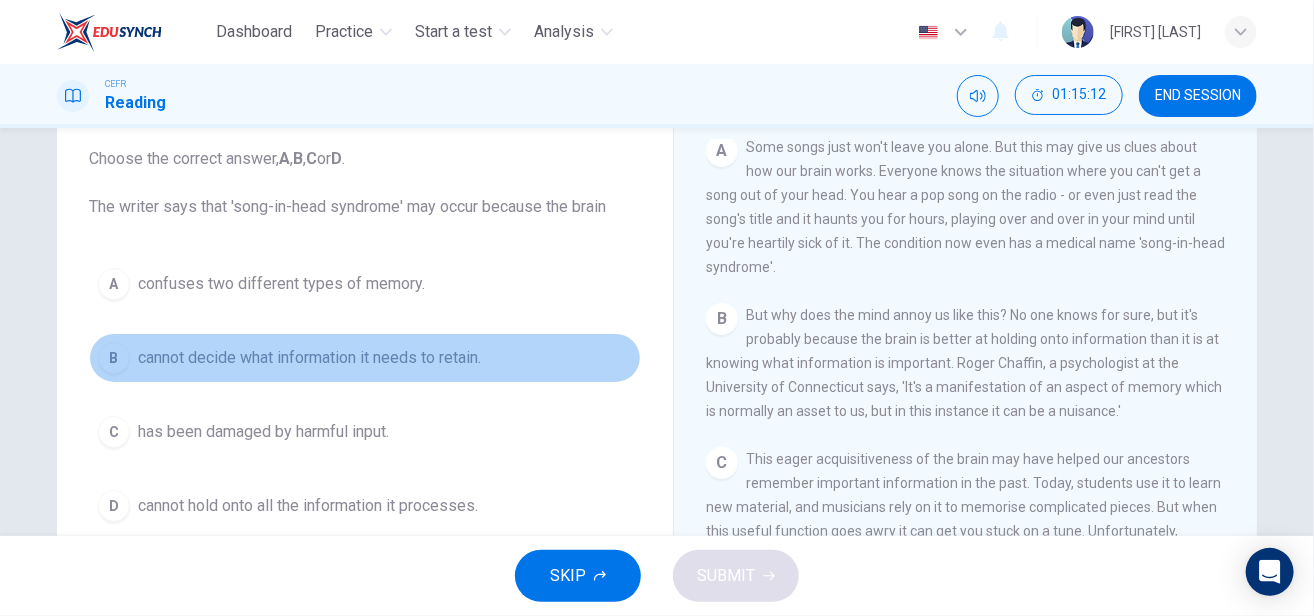 click on "B cannot decide what information it needs to retain." at bounding box center [365, 358] 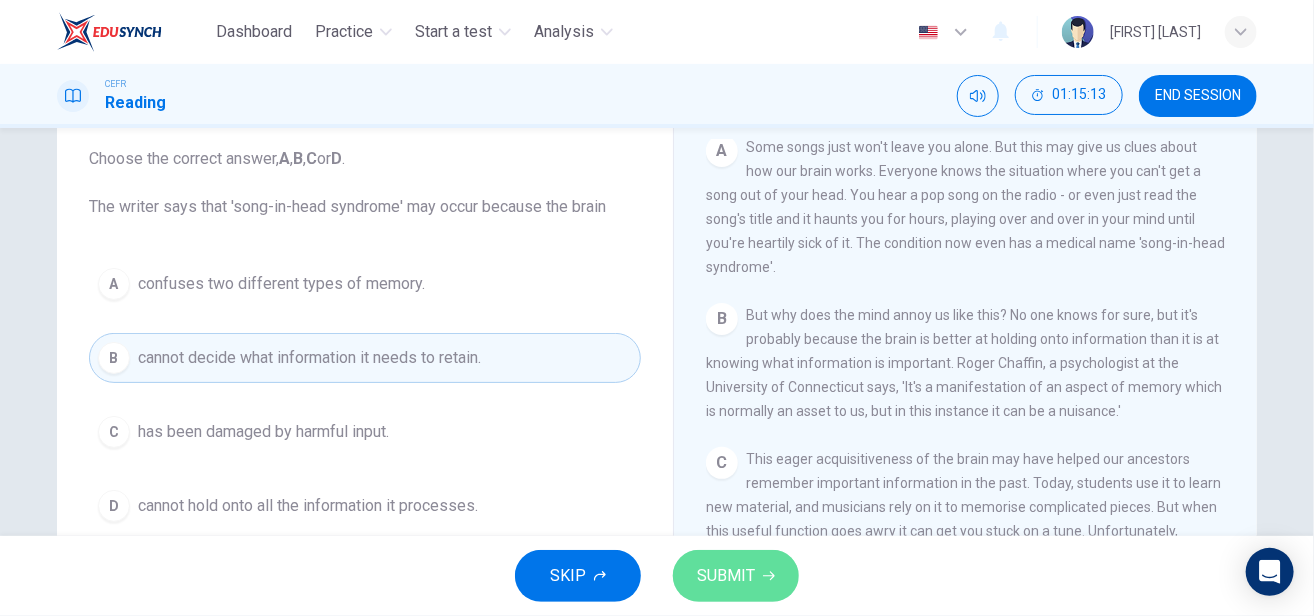 click on "SUBMIT" at bounding box center [726, 576] 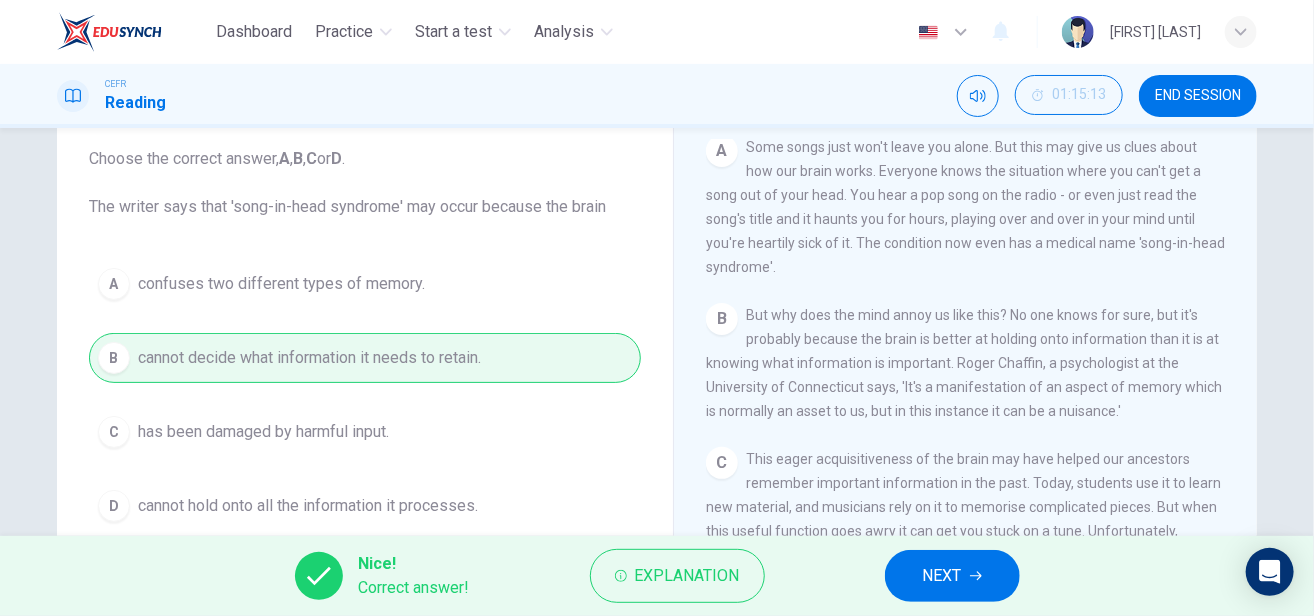 click on "NEXT" at bounding box center [942, 576] 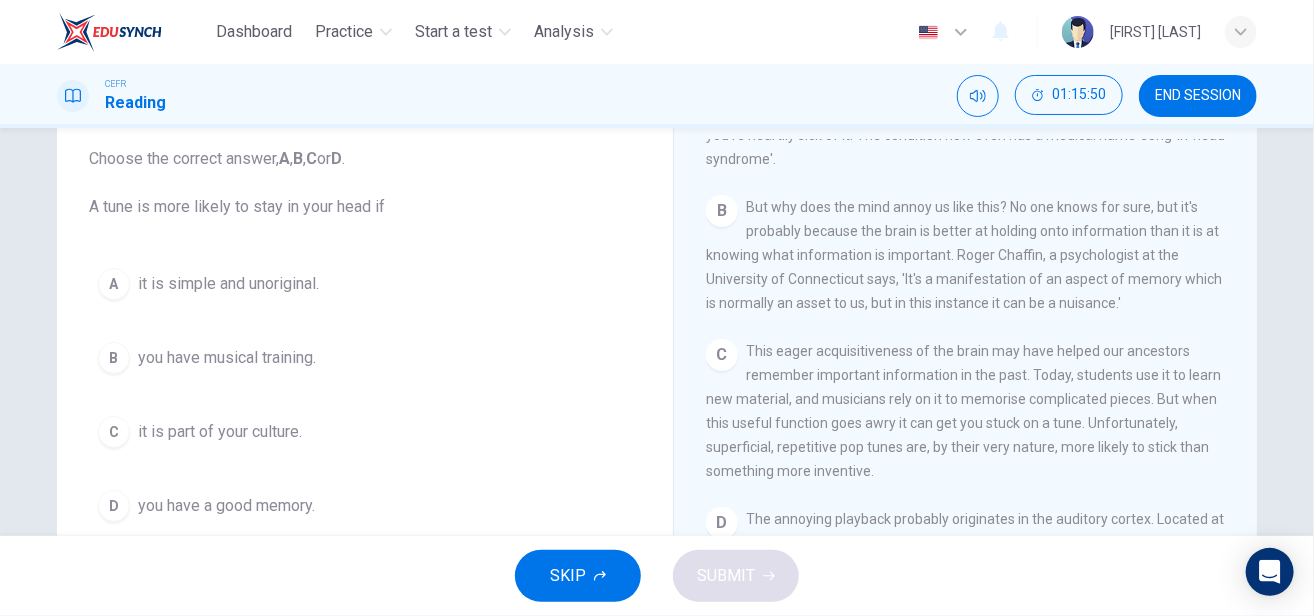 scroll, scrollTop: 540, scrollLeft: 0, axis: vertical 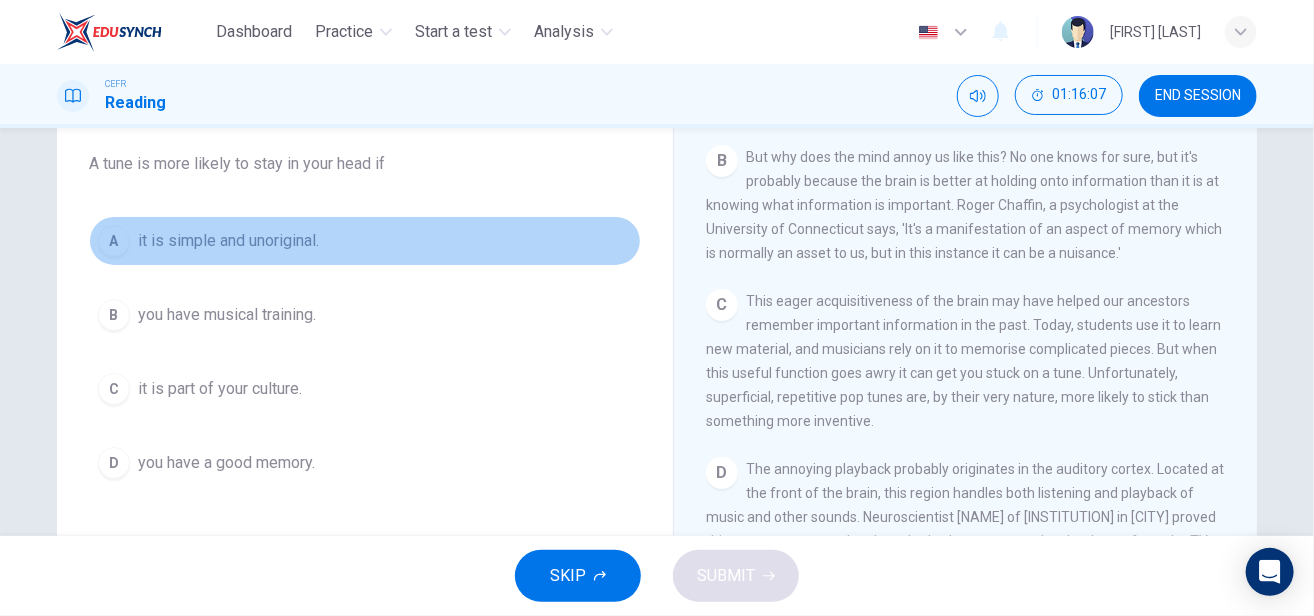 click on "it is simple and unoriginal." at bounding box center (228, 241) 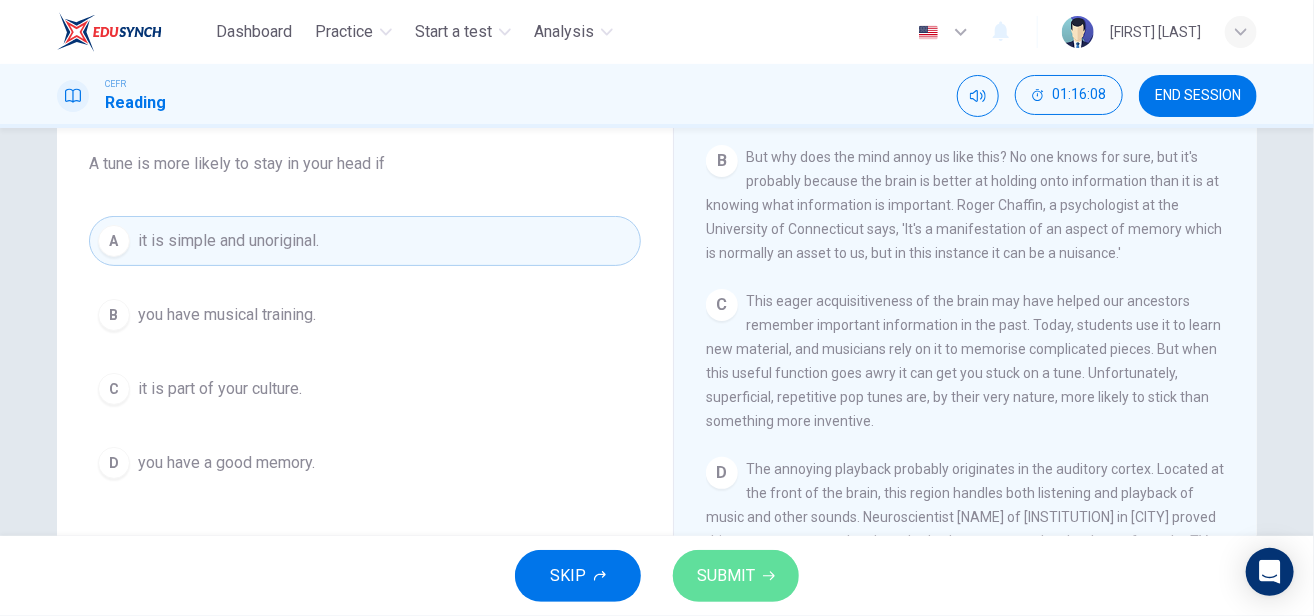click on "SUBMIT" at bounding box center [726, 576] 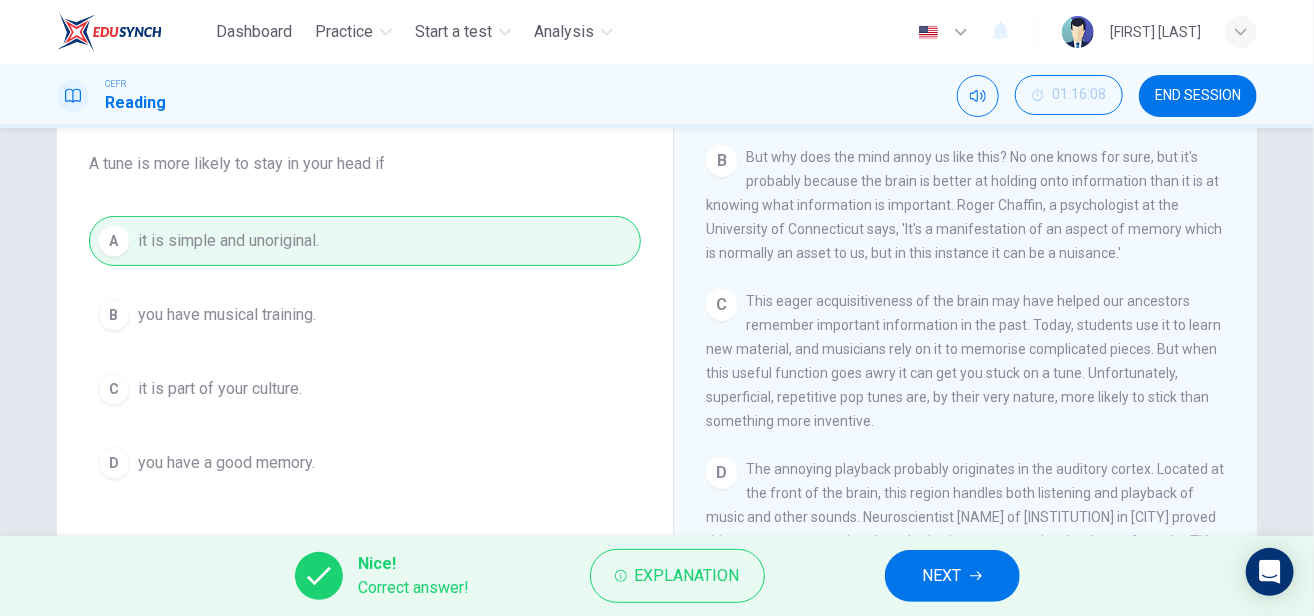 click on "NEXT" at bounding box center (952, 576) 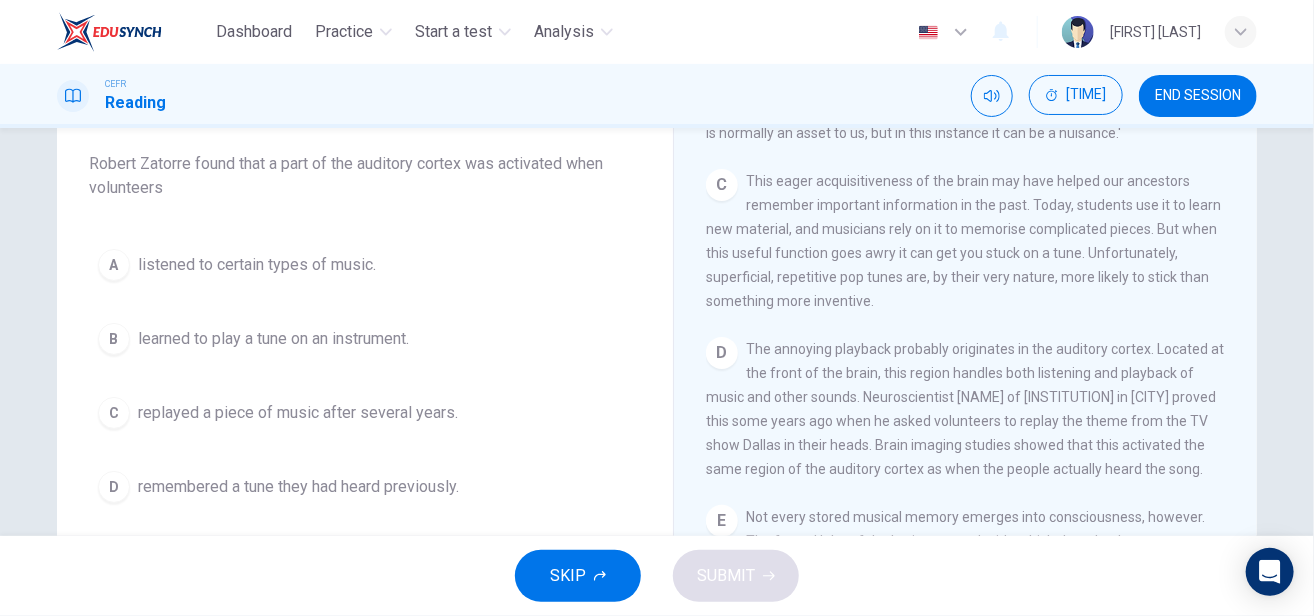 scroll, scrollTop: 661, scrollLeft: 0, axis: vertical 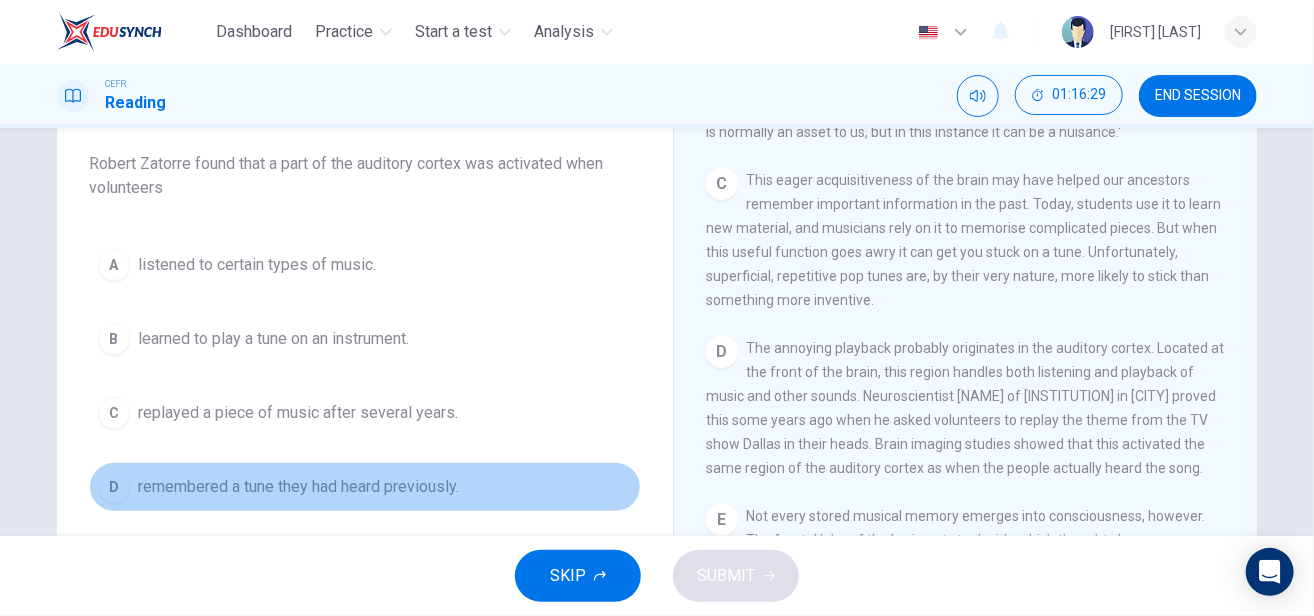 click on "remembered a tune they had heard previously." at bounding box center (257, 265) 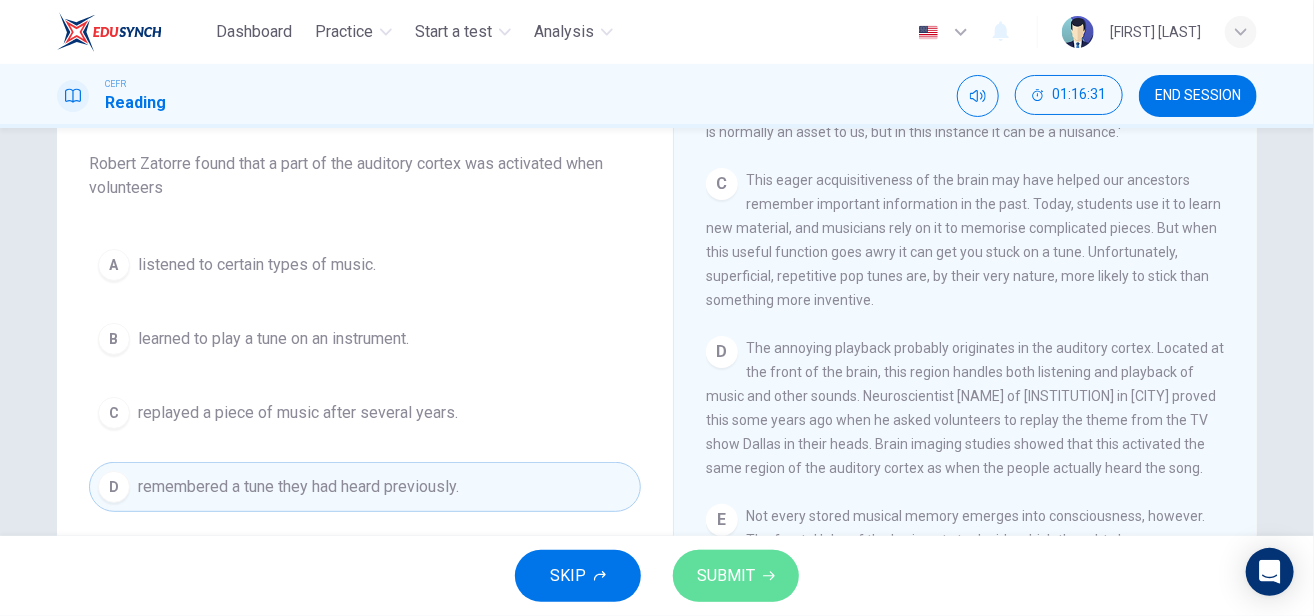 click on "SUBMIT" at bounding box center [726, 576] 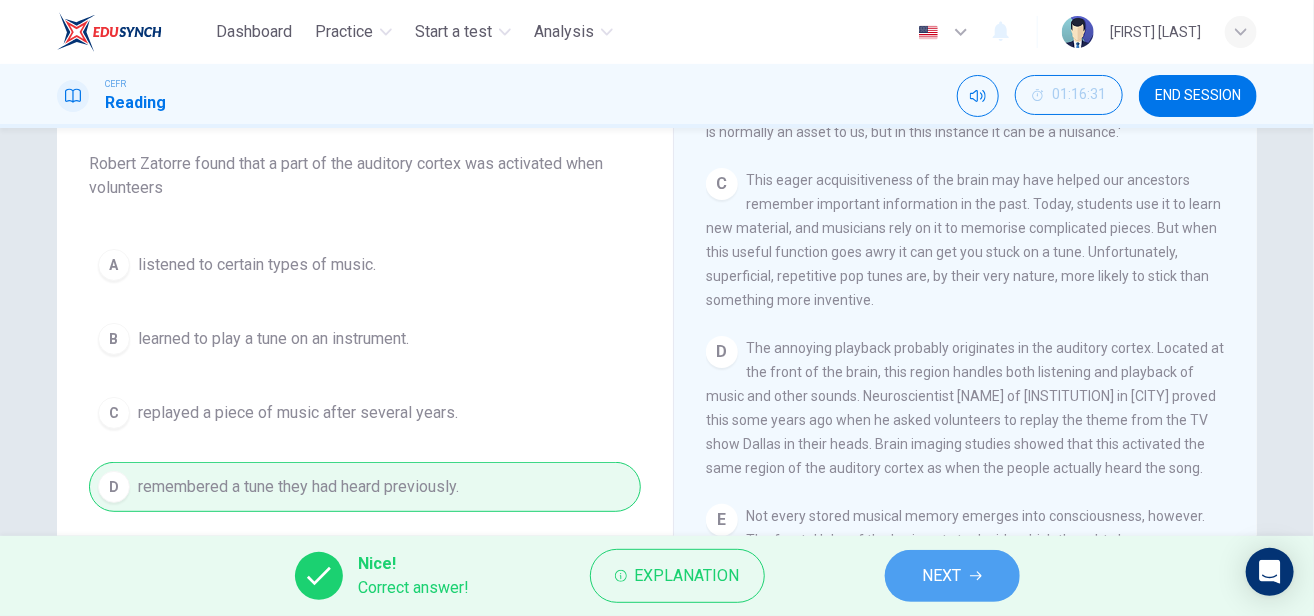 click on "NEXT" at bounding box center [952, 576] 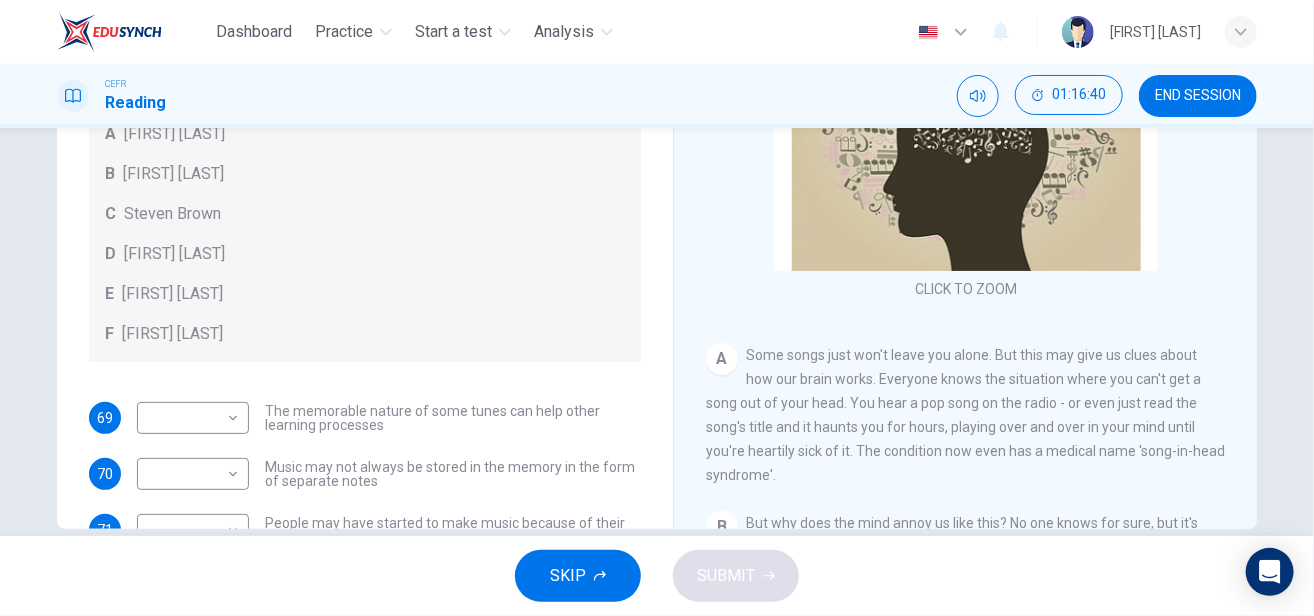 scroll, scrollTop: 335, scrollLeft: 0, axis: vertical 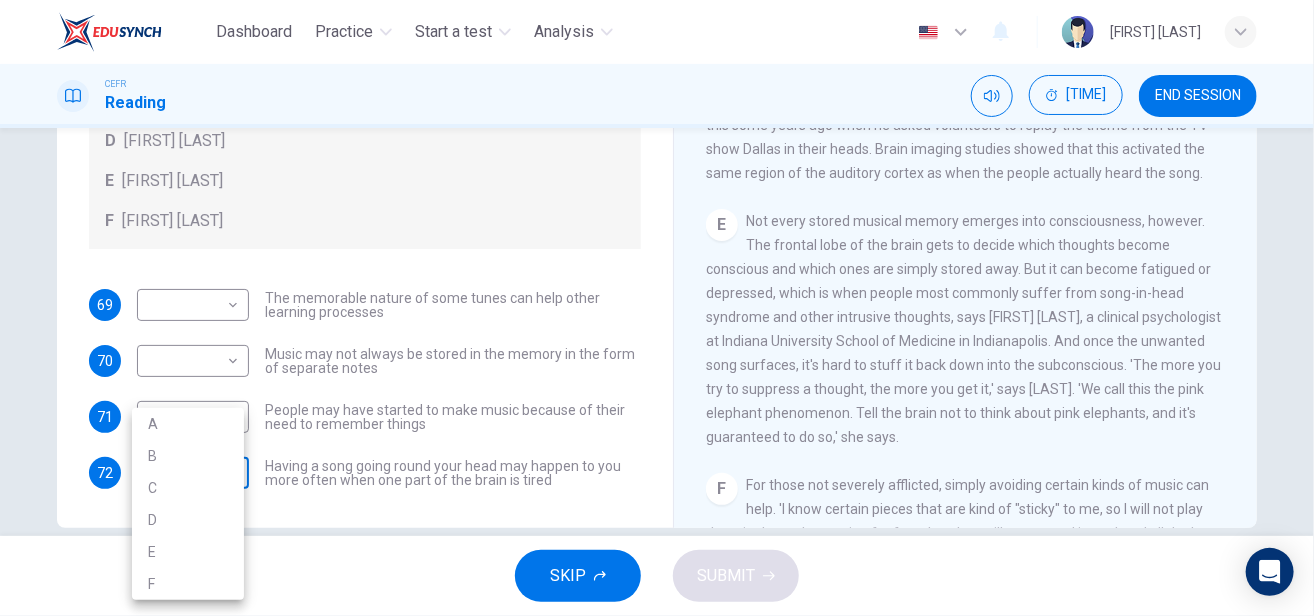 click on "Dashboard Practice Start a test Analysis English en ​ AUNI ADLINA BINTI AMRAN CEFR Reading 01:18:09 END SESSION Questions 69 - 72 Look at the following theories and the list of people below.
Match each theory with the person it is credited to.
Write the correct letter  A-F  in the boxes below. A Roger Chaffin B Susan Ball C Steven Brown D Caroline Palmer E Sandra Calvert F Leon James 69 ​ ​ The memorable nature of some tunes can help other learning processes 70 ​ ​ Music may not always be stored in the memory in the form of separate notes 71 ​ ​ People may have started to make music because of their need to remember things 72 ​ ​ Having a song going round your head may happen to you more often when one part of the brain is tired A Song on the Brain CLICK TO ZOOM Click to Zoom A B C D E F G H I SKIP SUBMIT EduSynch - Online Language Proficiency Testing
Dashboard Practice Start a test Analysis Notifications © Copyright  2025 A B C D E F" at bounding box center [657, 308] 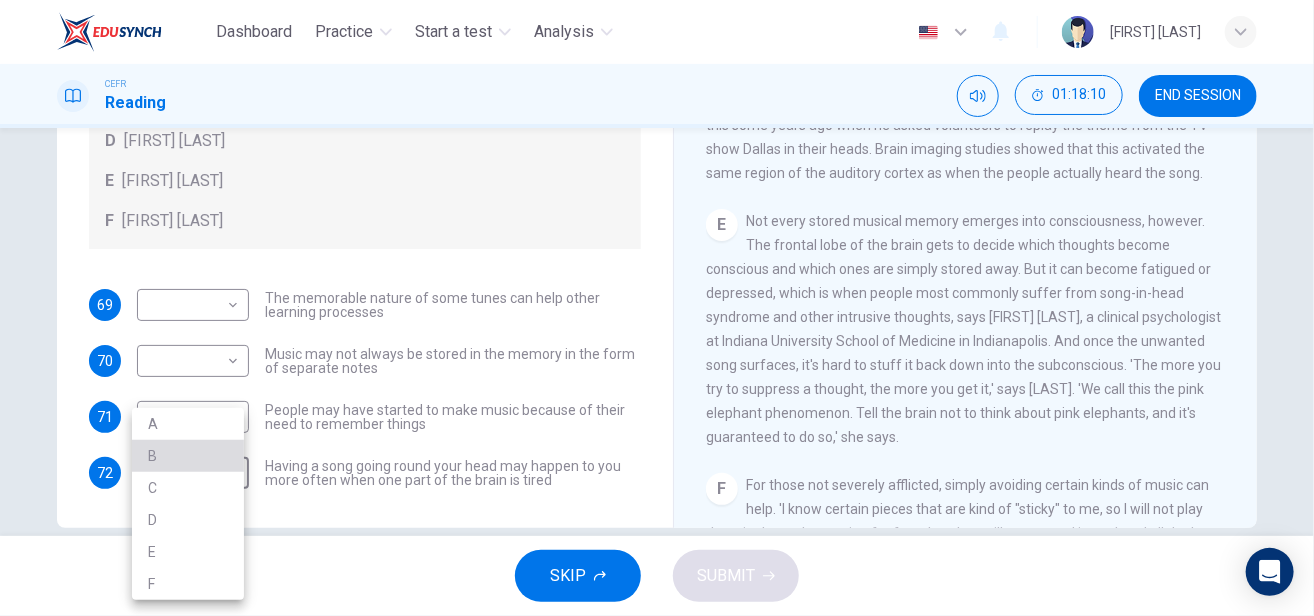 click on "B" at bounding box center (188, 456) 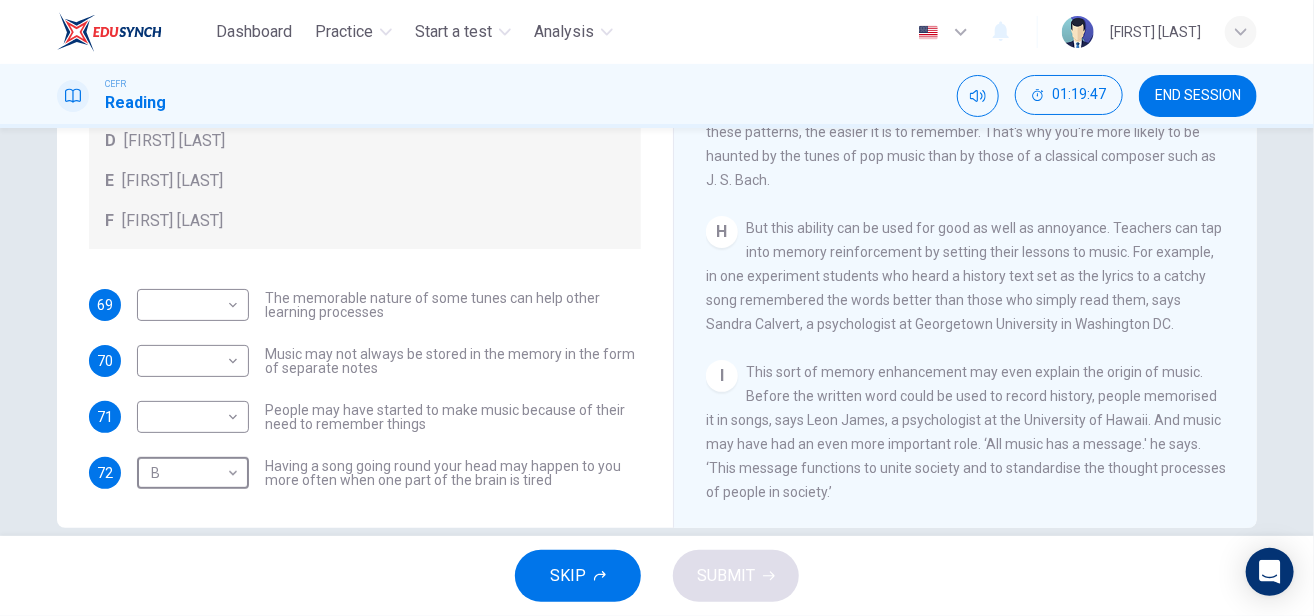 scroll, scrollTop: 1525, scrollLeft: 0, axis: vertical 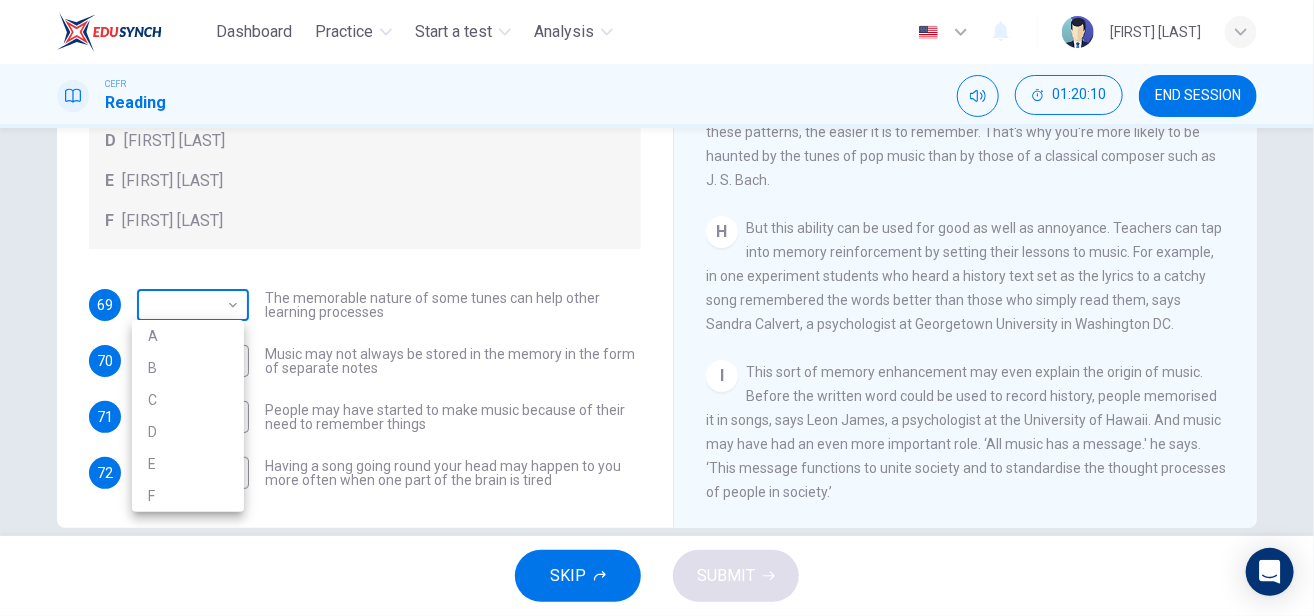 click on "Dashboard Practice Start a test Analysis English en ​ [FIRST] [LAST] CEFR Reading 01:20:10 END SESSION Questions 69 - 72 Look at the following theories and the list of people below.
Match each theory with the person it is credited to.
Write the correct letter  A-F  in the boxes below. A Roger Chaffin B Susan Ball C Steven Brown D Caroline Palmer E Sandra Calvert F Leon James 69 ​ ​ The memorable nature of some tunes can help other learning processes 70 ​ ​ Music may not always be stored in the memory in the form of separate notes 71 ​ ​ People may have started to make music because of their need to remember things 72 B B ​ Having a song going round your head may happen to you more often when one part of the brain is tired A Song on the Brain CLICK TO ZOOM Click to Zoom A B C D E F G H I SKIP SUBMIT EduSynch - Online Language Proficiency Testing
Dashboard Practice Start a test Analysis Notifications © Copyright  2025 A B C D E F" at bounding box center [657, 308] 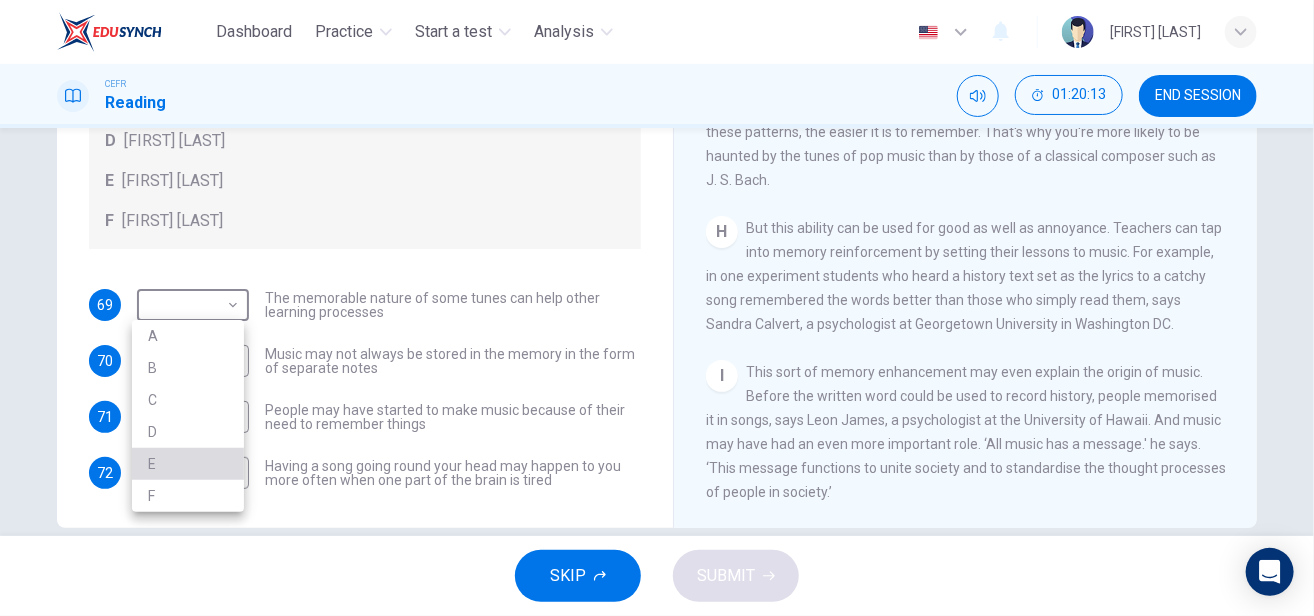 click on "E" at bounding box center [188, 464] 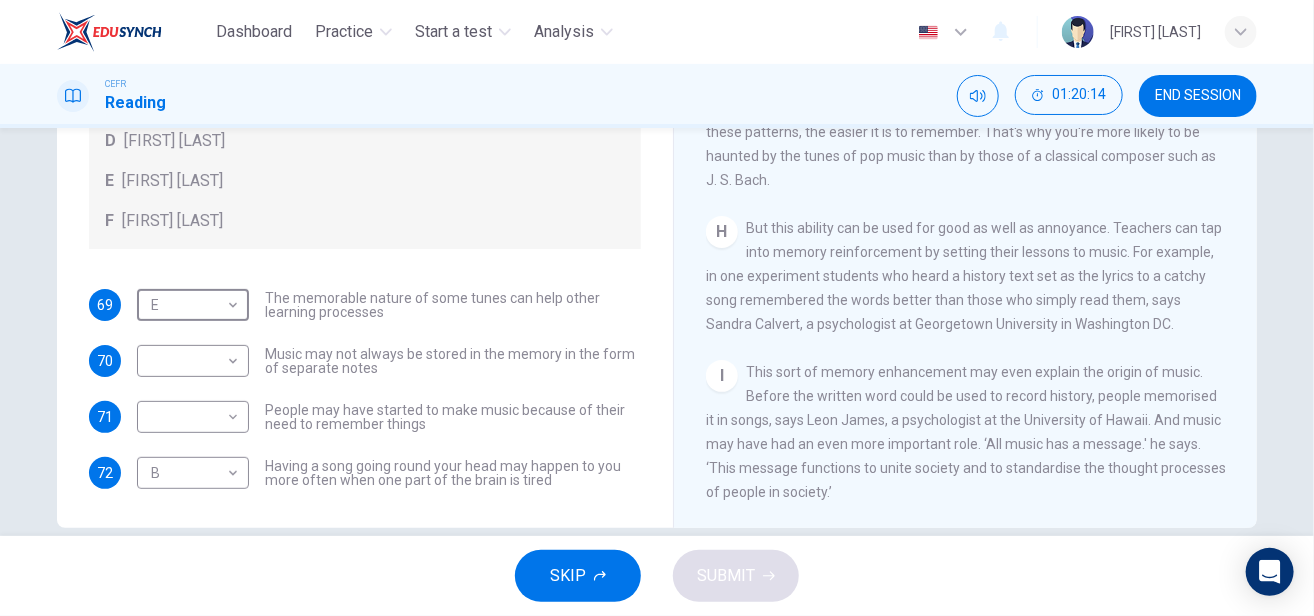 scroll, scrollTop: 1601, scrollLeft: 0, axis: vertical 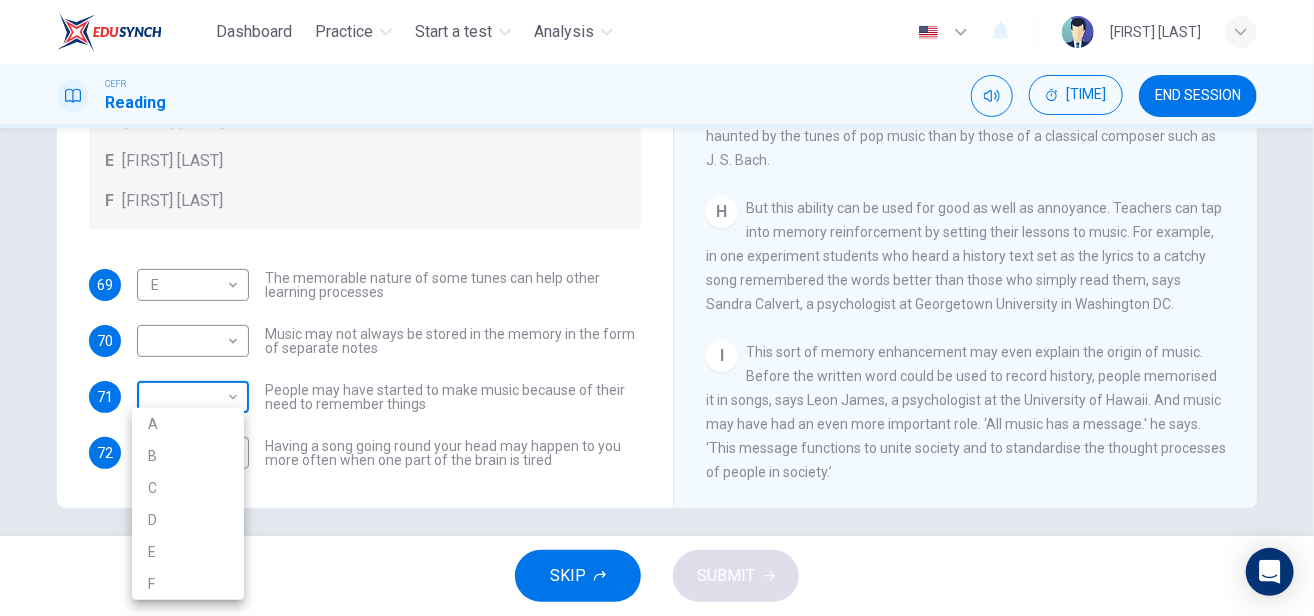 click on "Dashboard Practice Start a test Analysis English en ​ [FIRST] [LAST] CEFR Reading 01:20:23 END SESSION Questions 69 - 72 Look at the following theories and the list of people below.
Match each theory with the person it is credited to.
Write the correct letter  A-F  in the boxes below. A Roger Chaffin B Susan Ball C Steven Brown D Caroline Palmer E Sandra Calvert F Leon James 69 E E ​ The memorable nature of some tunes can help other learning processes 70 ​ ​ Music may not always be stored in the memory in the form of separate notes 71 ​ ​ People may have started to make music because of their need to remember things 72 B B ​ Having a song going round your head may happen to you more often when one part of the brain is tired A Song on the Brain CLICK TO ZOOM Click to Zoom A B C D E F G H I SKIP SUBMIT EduSynch - Online Language Proficiency Testing
Dashboard Practice Start a test Analysis Notifications © Copyright  2025 A B C D E F" at bounding box center (657, 308) 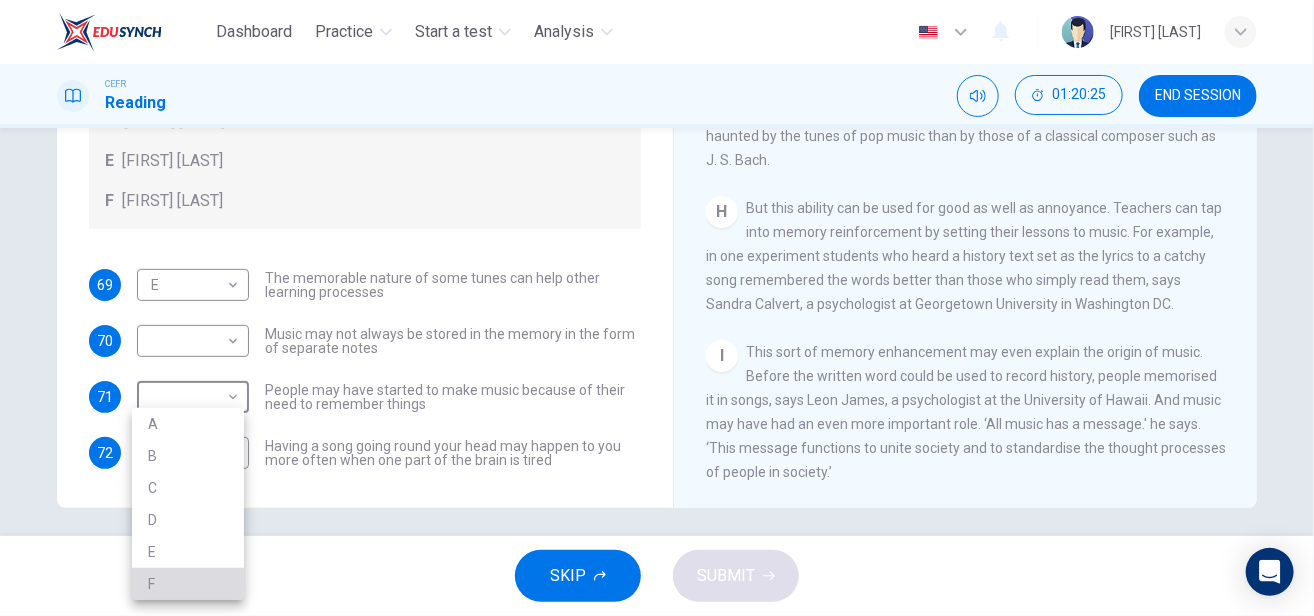 click on "F" at bounding box center [188, 584] 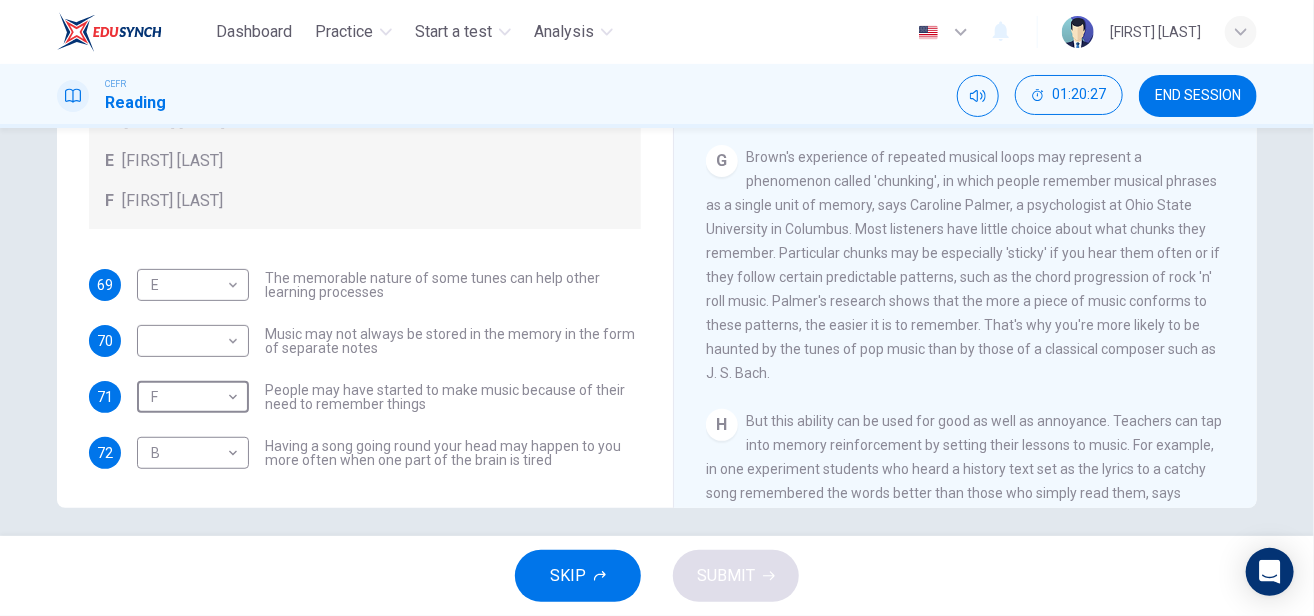 scroll, scrollTop: 1300, scrollLeft: 0, axis: vertical 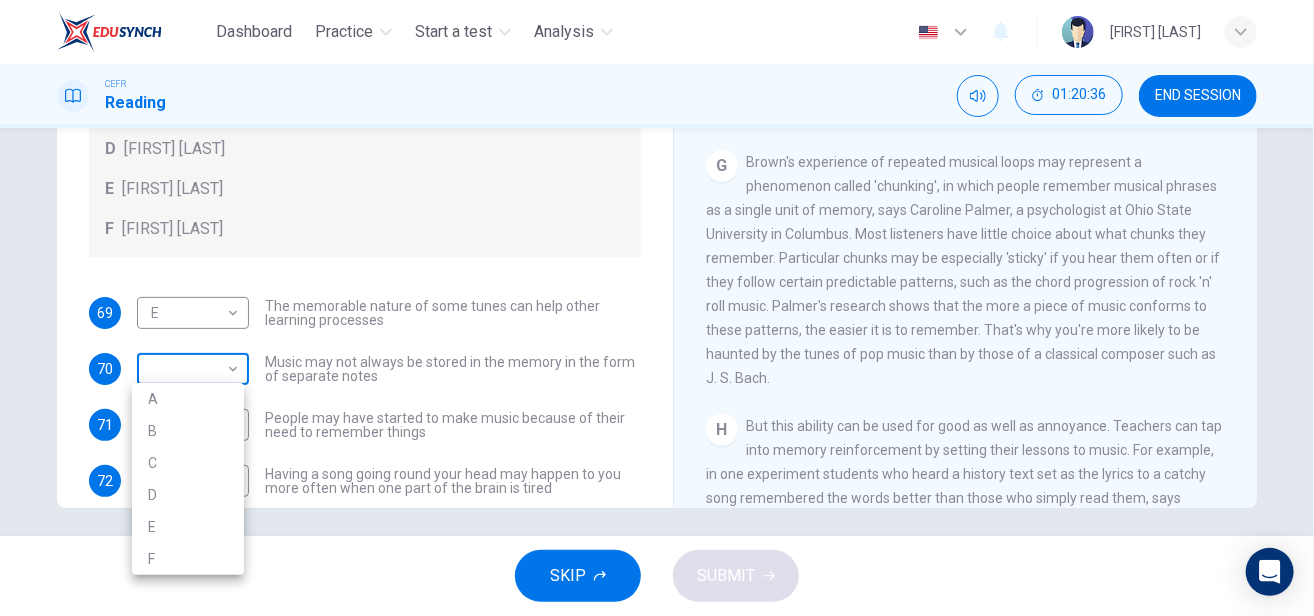 click on "Dashboard Practice Start a test Analysis English en ​ [FIRST] [LAST] CEFR Reading 01:20:36 END SESSION Questions 69 - 72 Look at the following theories and the list of people below.
Match each theory with the person it is credited to.
Write the correct letter  A-F  in the boxes below. A Roger Chaffin B Susan Ball C Steven Brown D Caroline Palmer E Sandra Calvert F Leon James 69 E E ​ The memorable nature of some tunes can help other learning processes 70 ​ ​ Music may not always be stored in the memory in the form of separate notes 71 F F ​ People may have started to make music because of their need to remember things 72 B B ​ Having a song going round your head may happen to you more often when one part of the brain is tired A Song on the Brain CLICK TO ZOOM Click to Zoom A B C D E F G H I SKIP SUBMIT EduSynch - Online Language Proficiency Testing
Dashboard Practice Start a test Analysis Notifications © Copyright  2025 A B C D E F" at bounding box center (657, 308) 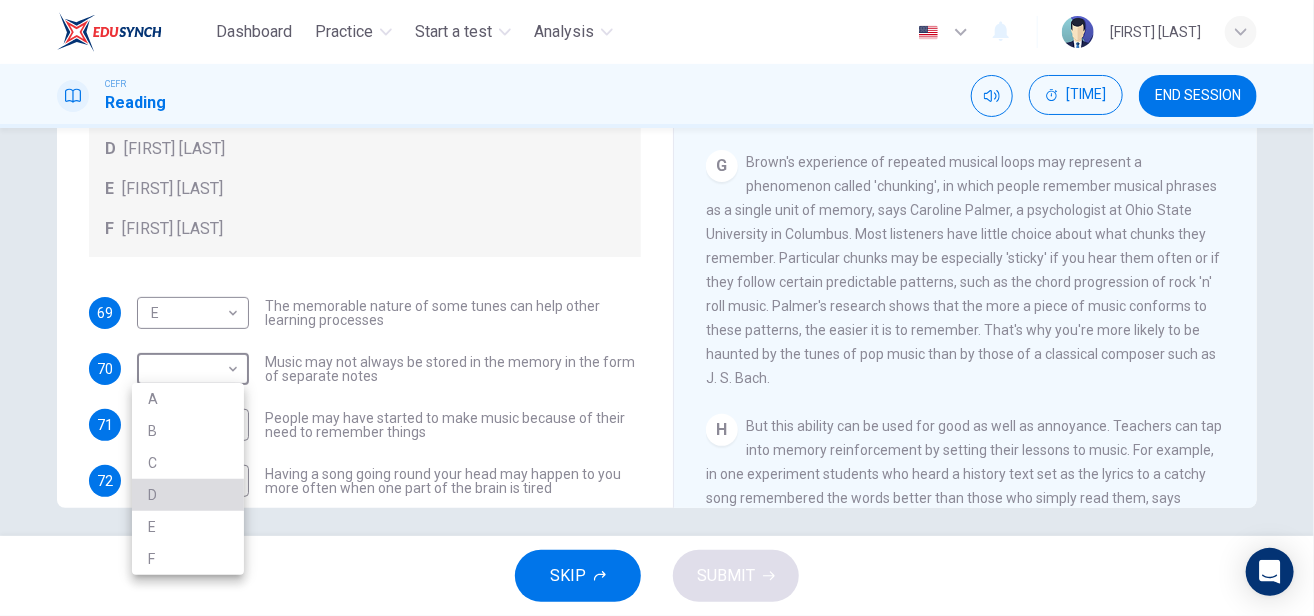 click on "D" at bounding box center (188, 495) 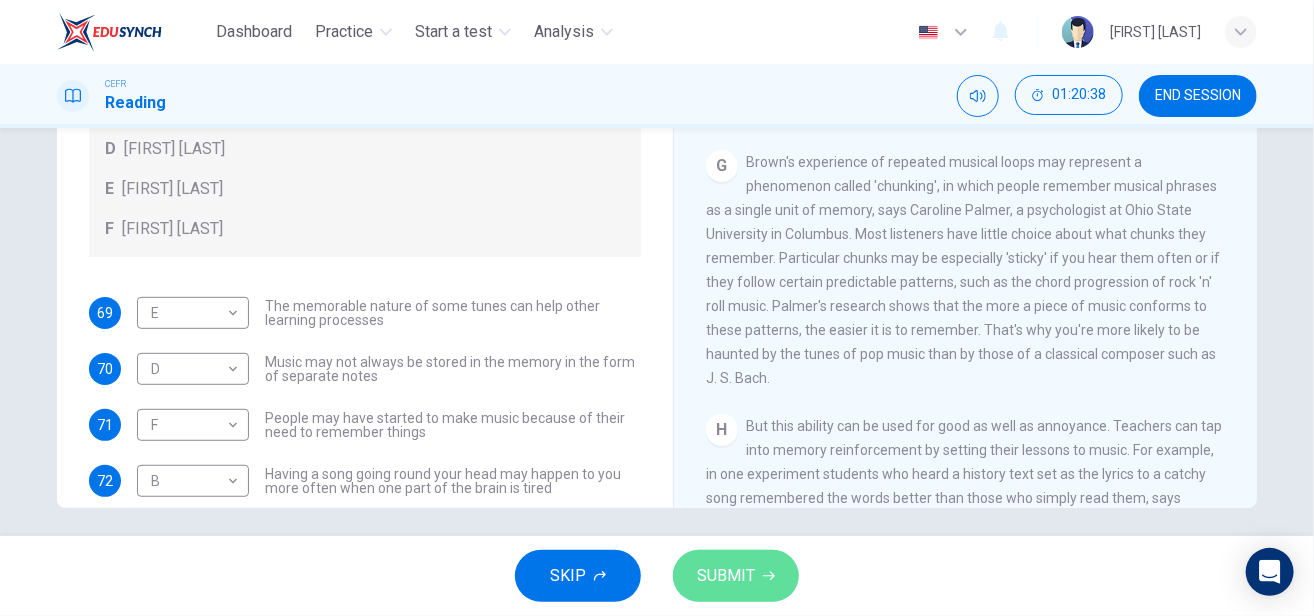 click on "SUBMIT" at bounding box center (726, 576) 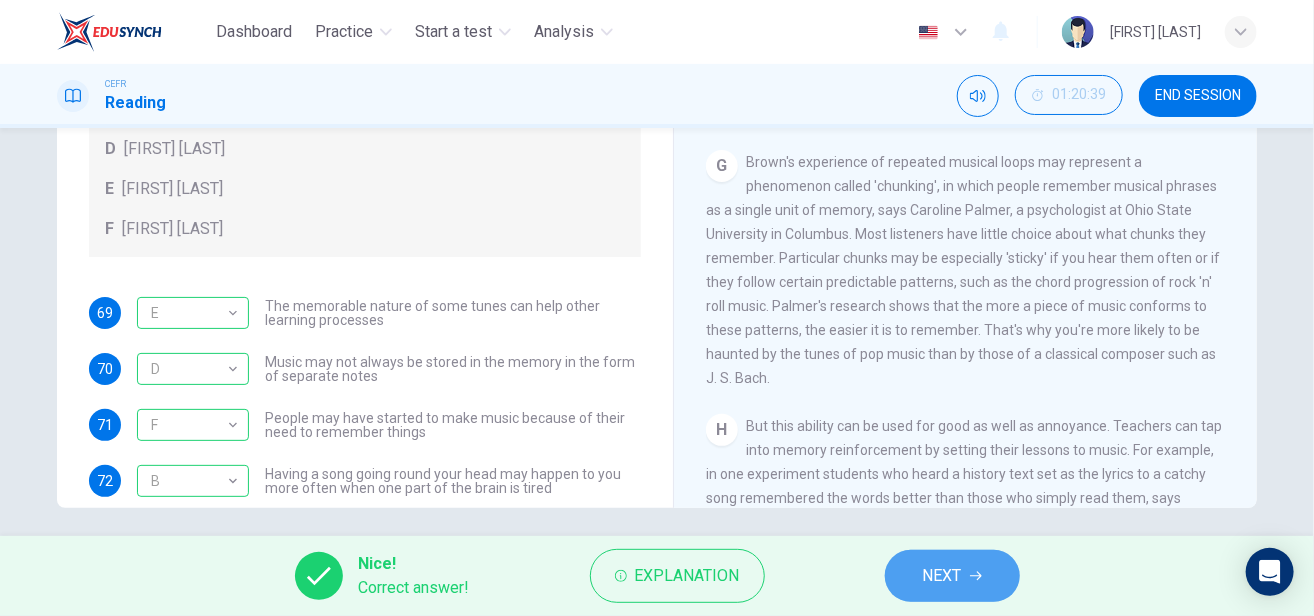 click on "NEXT" at bounding box center (942, 576) 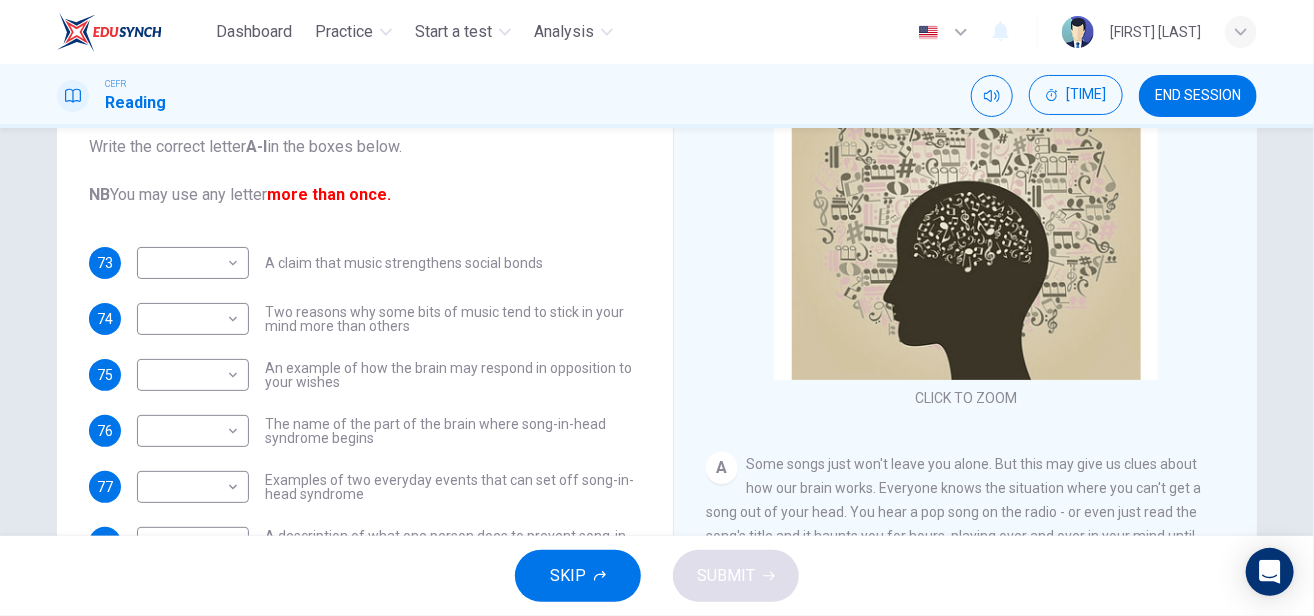 scroll, scrollTop: 79, scrollLeft: 0, axis: vertical 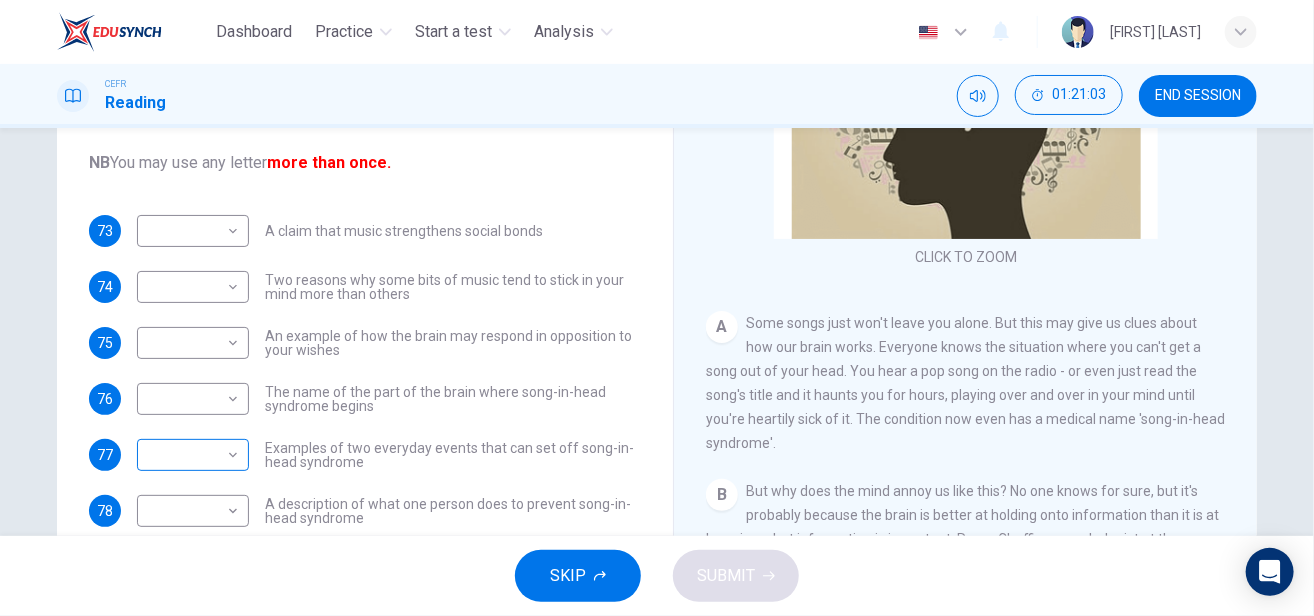 click on "​ ​" at bounding box center [193, 231] 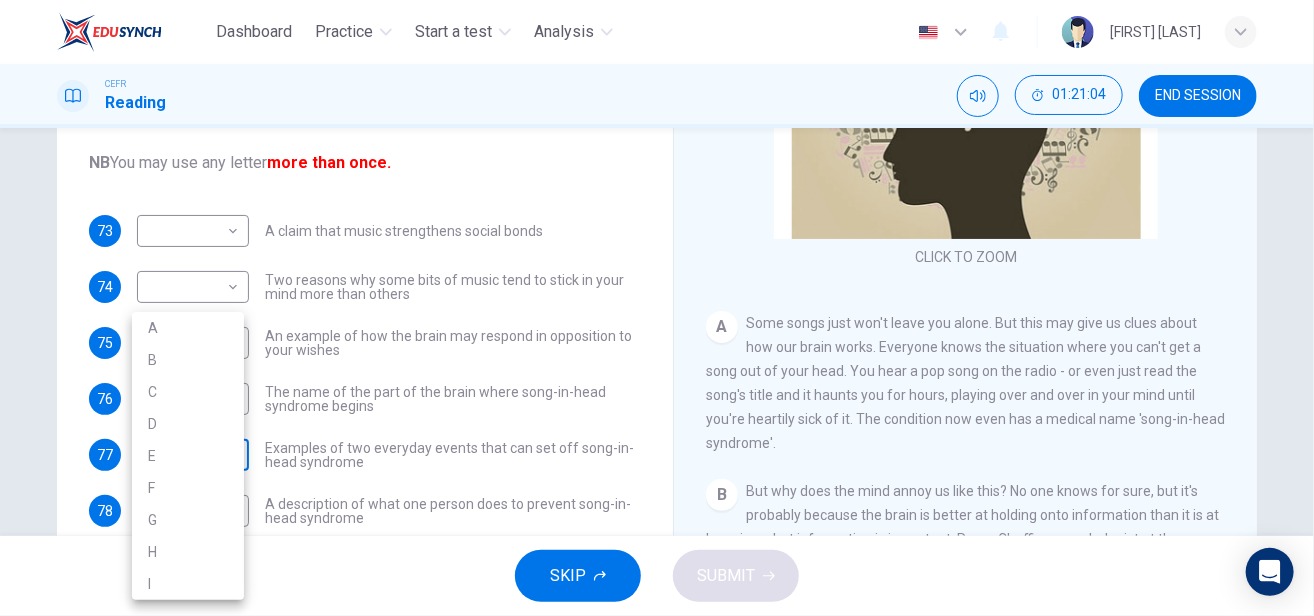click on "Dashboard Practice Start a test Analysis English en ​ [FIRST] [LAST] CEFR Reading 01:21:04 END SESSION Questions 73 - 78 The Reading Passage has nine paragraphs labelled  A-l .
Which paragraph contains the following information?
Write the correct letter  A-l  in the boxes below.
NB  You may use any letter  more than once. 73 ​ ​ A claim that music strengthens social bonds 74 ​ ​ Two reasons why some bits of music tend to stick in your mind more than others 75 ​ ​ An example of how the brain may respond in opposition to your wishes 76 ​ ​ The name of the part of the brain where song-in-head syndrome begins 77 ​ ​ Examples of two everyday events that can set off song-in-head syndrome 78 ​ ​ A description of what one person does to prevent song-in-head syndrome A Song on the Brain CLICK TO ZOOM Click to Zoom A B C D E F G H I SKIP SUBMIT EduSynch - Online Language Proficiency Testing
Dashboard Practice Start a test Analysis Notifications © Copyright  2025 A B C D E" at bounding box center (657, 308) 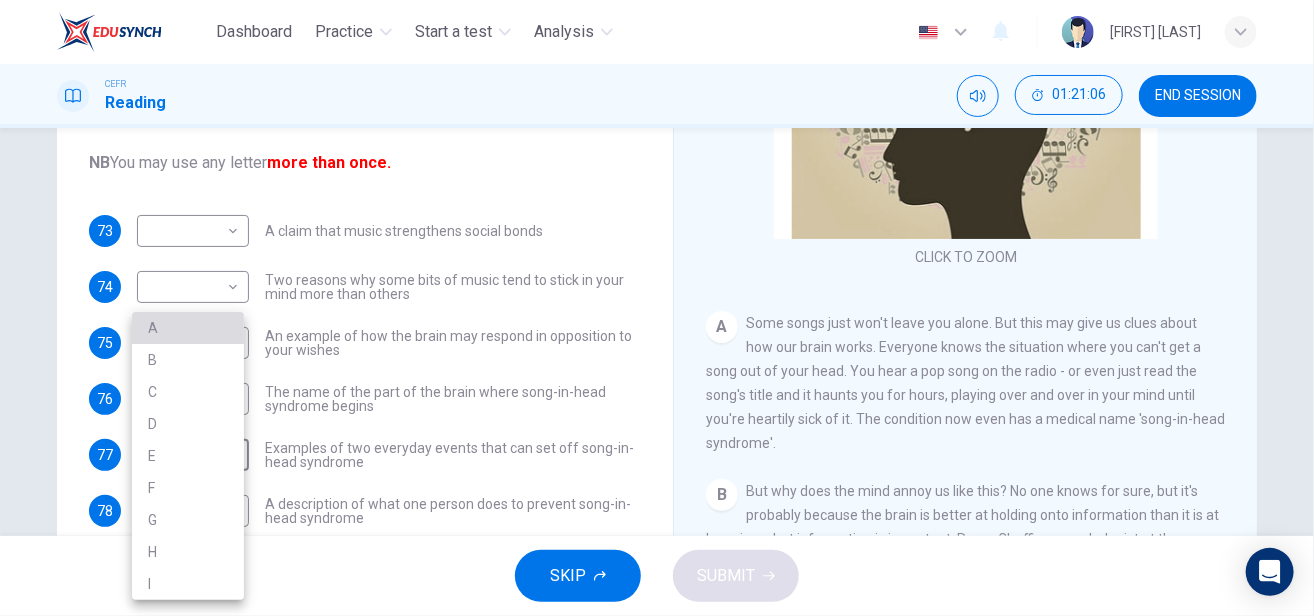 click on "A" at bounding box center (188, 328) 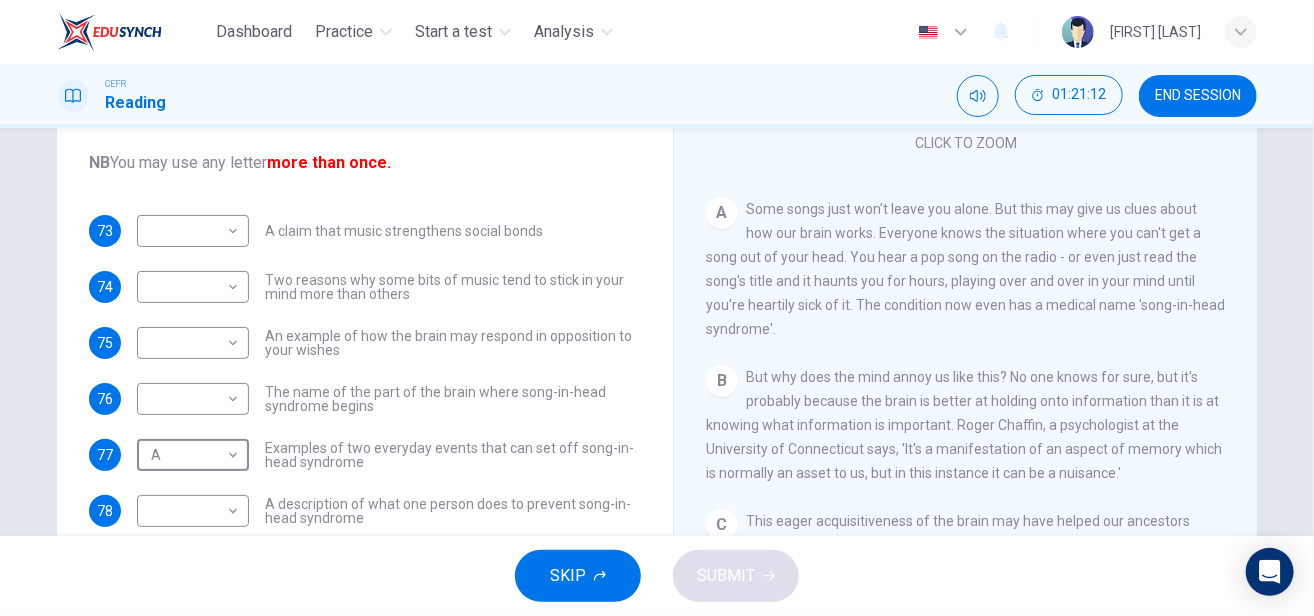 scroll, scrollTop: 224, scrollLeft: 0, axis: vertical 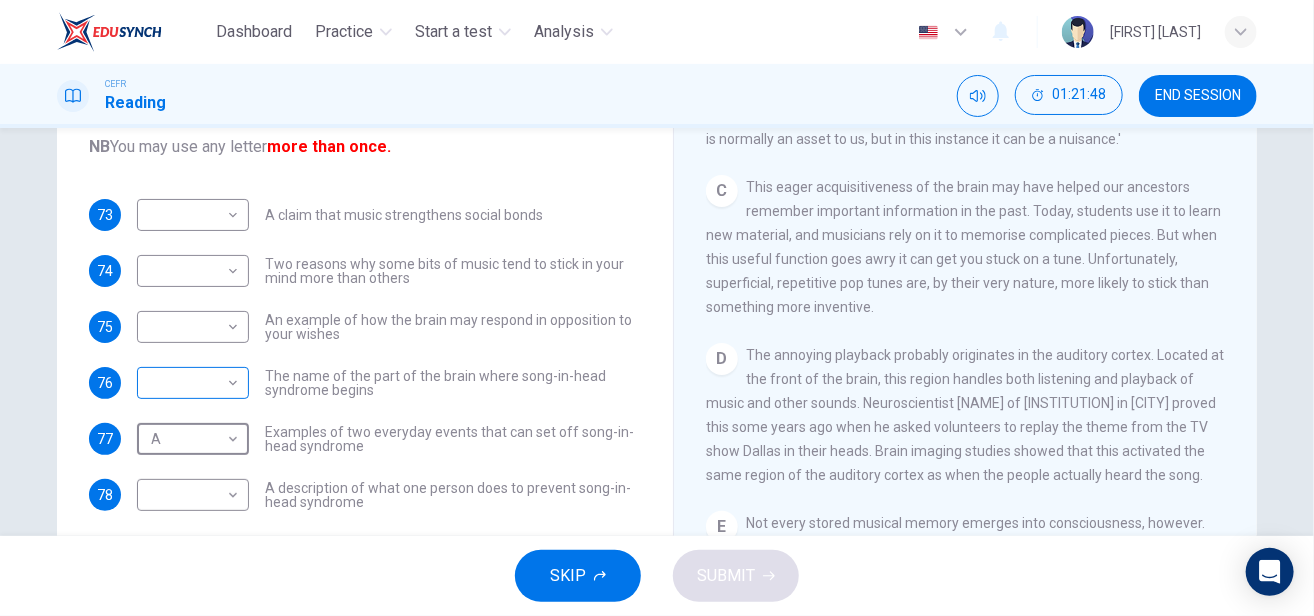 click on "Dashboard Practice Start a test Analysis English en ​ [FIRST] [LAST] CEFR Reading 01:21:48 END SESSION Questions 73 - 78 The Reading Passage has nine paragraphs labelled  A-l .
Which paragraph contains the following information?
Write the correct letter  A-l  in the boxes below.
NB  You may use any letter  more than once. 73 ​ ​ A claim that music strengthens social bonds 74 ​ ​ Two reasons why some bits of music tend to stick in your mind more than others 75 ​ ​ An example of how the brain may respond in opposition to your wishes 76 ​ ​ The name of the part of the brain where song-in-head syndrome begins 77 A A ​ Examples of two everyday events that can set off song-in-head syndrome 78 ​ ​ A description of what one person does to prevent song-in-head syndrome A Song on the Brain CLICK TO ZOOM Click to Zoom A B C D E F G H I SKIP SUBMIT EduSynch - Online Language Proficiency Testing
Dashboard Practice Start a test Analysis Notifications © Copyright  2025" at bounding box center (657, 308) 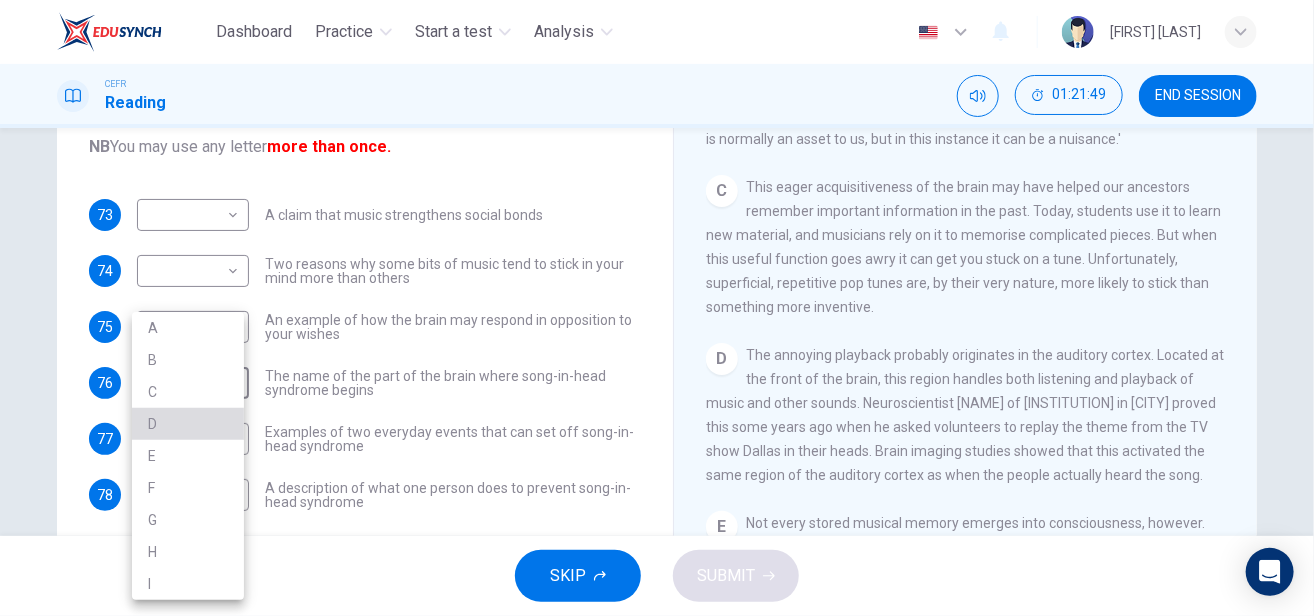 click on "D" at bounding box center (188, 424) 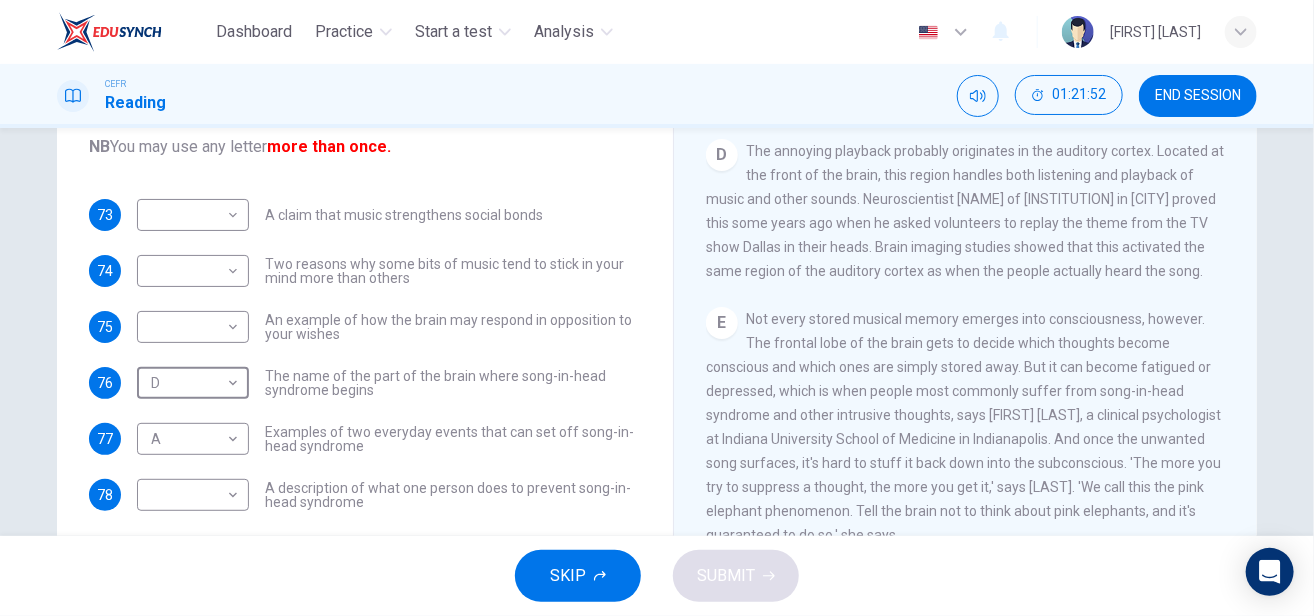 scroll, scrollTop: 763, scrollLeft: 0, axis: vertical 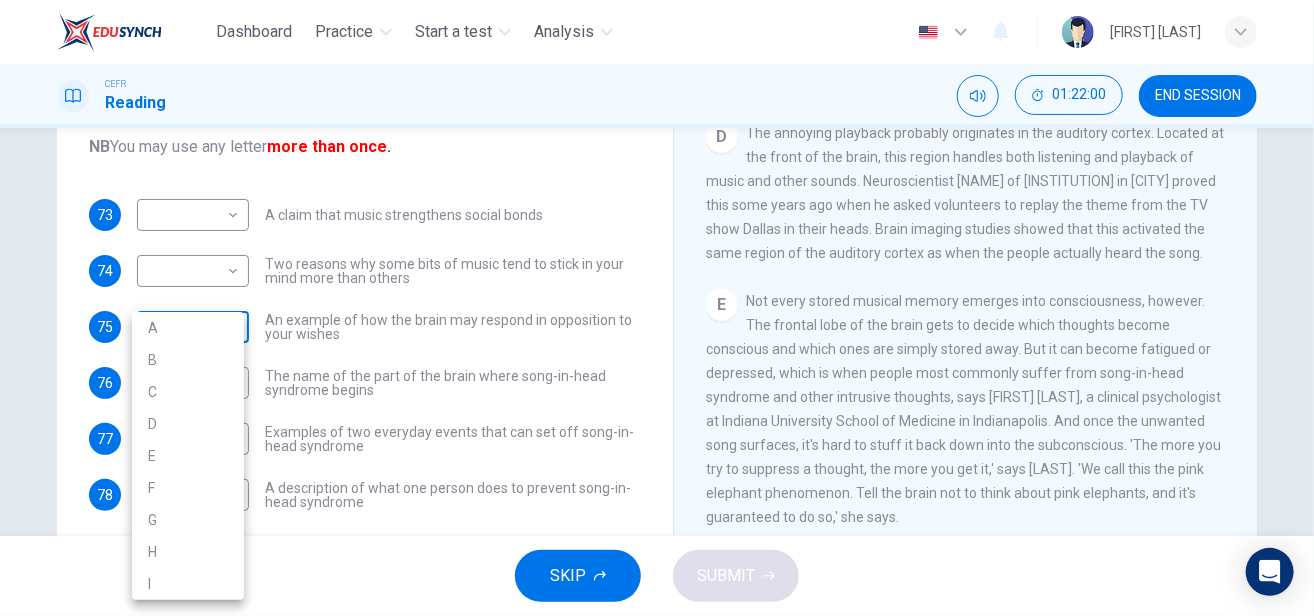 click on "Dashboard Practice Start a test Analysis English en ​ [FIRST] [LAST] CEFR Reading 01:22:00 END SESSION Questions 73 - 78 The Reading Passage has nine paragraphs labelled  A-l .
Which paragraph contains the following information?
Write the correct letter  A-l  in the boxes below.
NB  You may use any letter  more than once. 73 ​ ​ A claim that music strengthens social bonds 74 ​ ​ Two reasons why some bits of music tend to stick in your mind more than others 75 ​ ​ An example of how the brain may respond in opposition to your wishes 76 D D ​ The name of the part of the brain where song-in-head syndrome begins 77 A A ​ Examples of two everyday events that can set off song-in-head syndrome 78 ​ ​ A description of what one person does to prevent song-in-head syndrome A Song on the Brain CLICK TO ZOOM Click to Zoom A B C D E F G H I SKIP SUBMIT EduSynch - Online Language Proficiency Testing
Dashboard Practice Start a test Analysis Notifications © Copyright  2025 A B C D E" at bounding box center (657, 308) 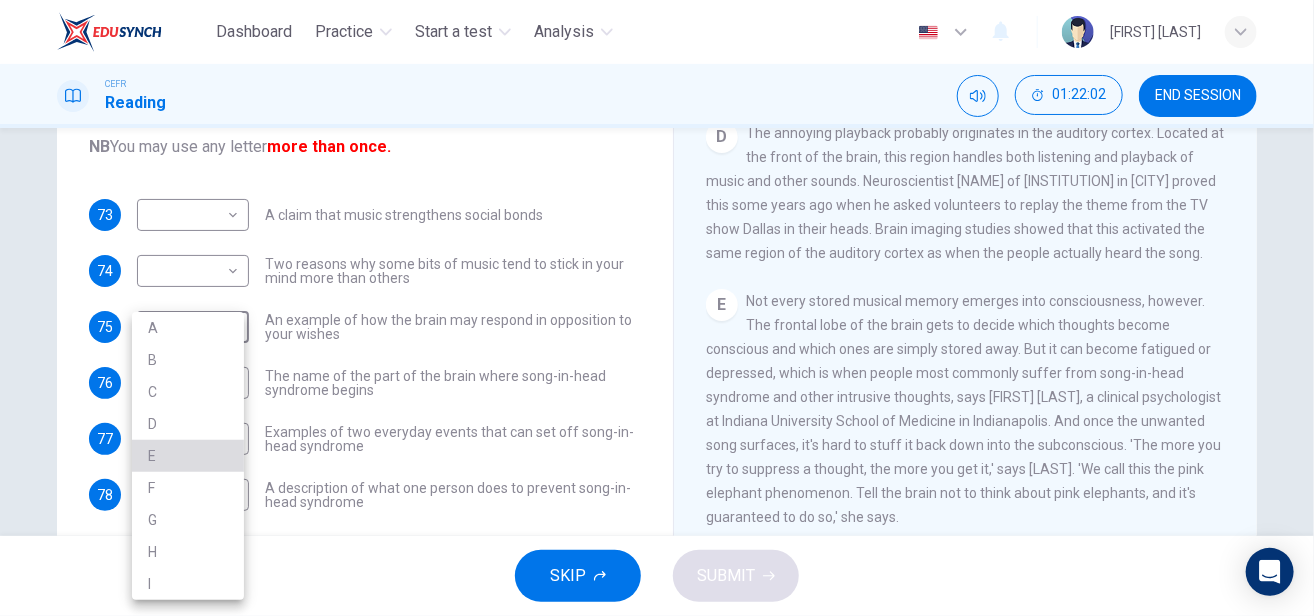 click on "E" at bounding box center [188, 456] 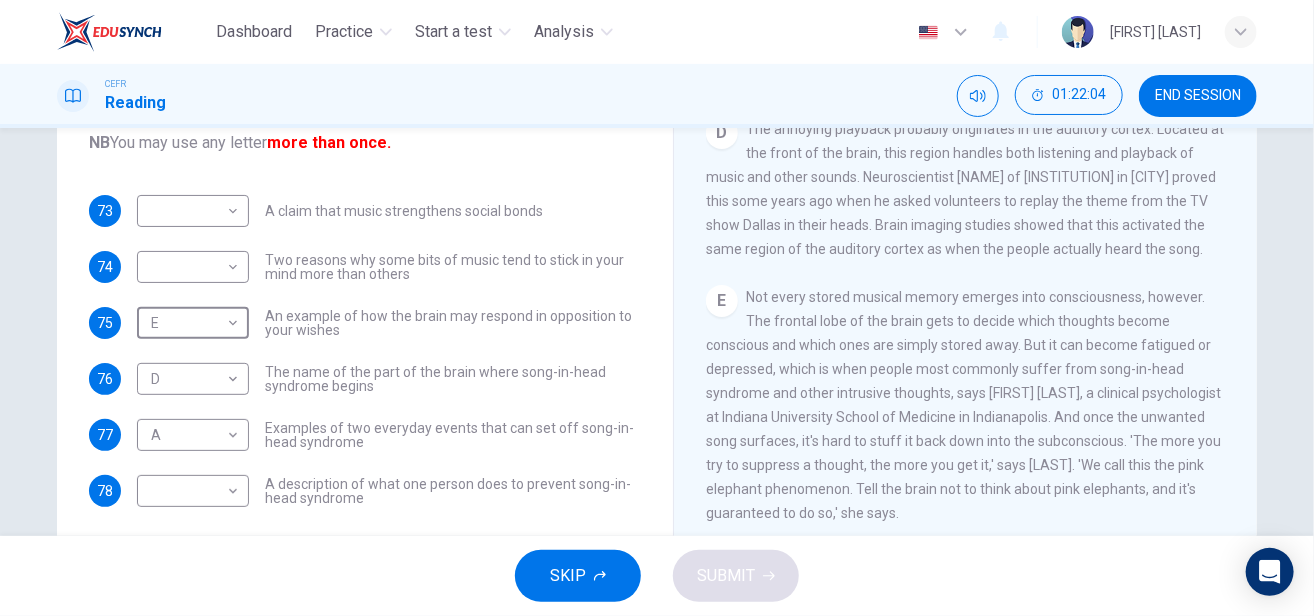 scroll, scrollTop: 276, scrollLeft: 0, axis: vertical 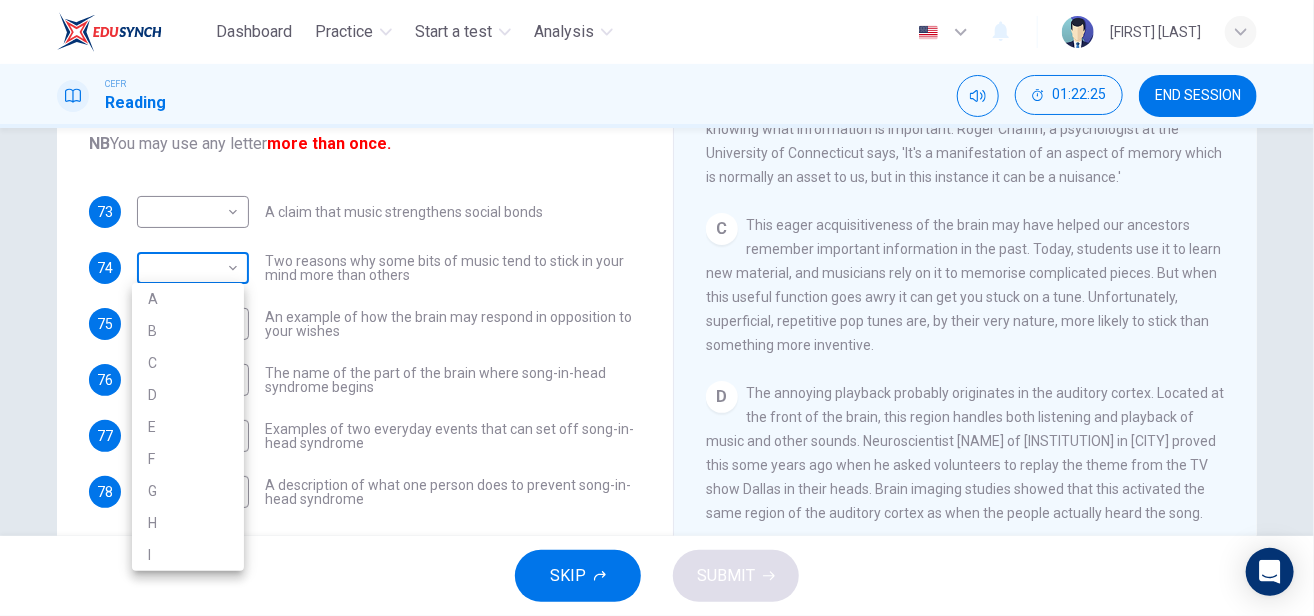 click on "Dashboard Practice Start a test Analysis English en ​ [FIRST] [LAST] CEFR Reading 01:22:25 END SESSION Questions 73 - 78 The Reading Passage has nine paragraphs labelled  A-l .
Which paragraph contains the following information?
Write the correct letter  A-l  in the boxes below.
NB  You may use any letter  more than once. 73 ​ ​ A claim that music strengthens social bonds 74 ​ ​ Two reasons why some bits of music tend to stick in your mind more than others 75 E E ​ An example of how the brain may respond in opposition to your wishes 76 D D ​ The name of the part of the brain where song-in-head syndrome begins 77 A A ​ Examples of two everyday events that can set off song-in-head syndrome 78 ​ ​ A description of what one person does to prevent song-in-head syndrome A Song on the Brain CLICK TO ZOOM Click to Zoom A B C D E F G H I SKIP SUBMIT EduSynch - Online Language Proficiency Testing
Dashboard Practice Start a test Analysis Notifications © Copyright  2025 A B C D E" at bounding box center (657, 308) 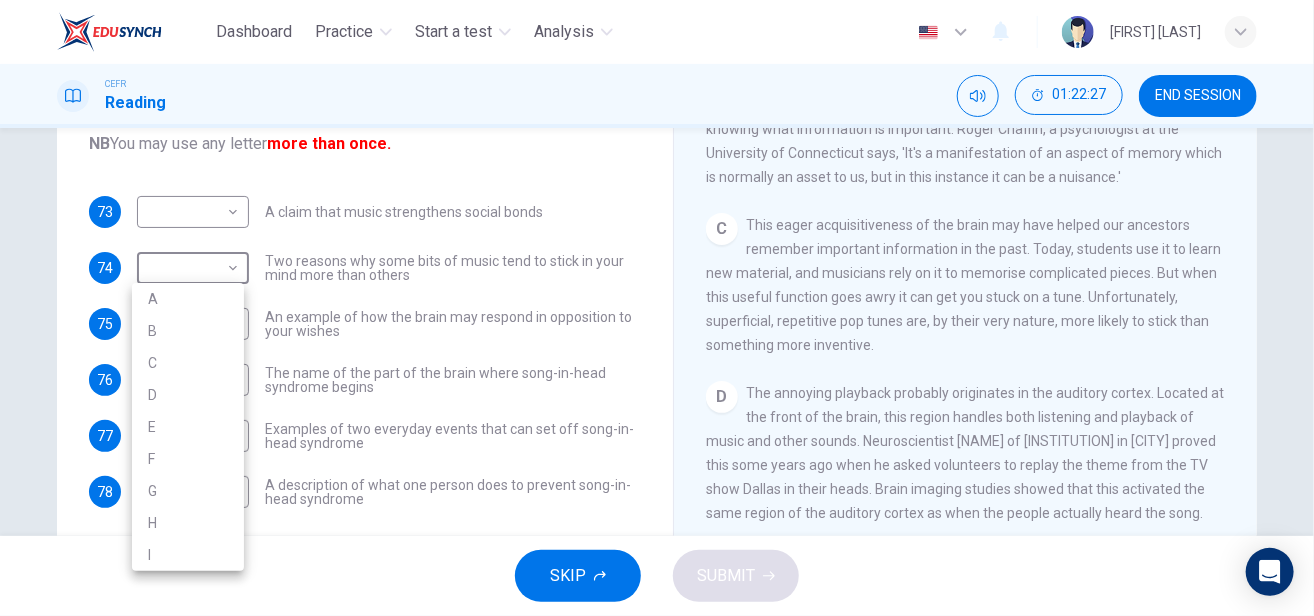 click on "C" at bounding box center [188, 363] 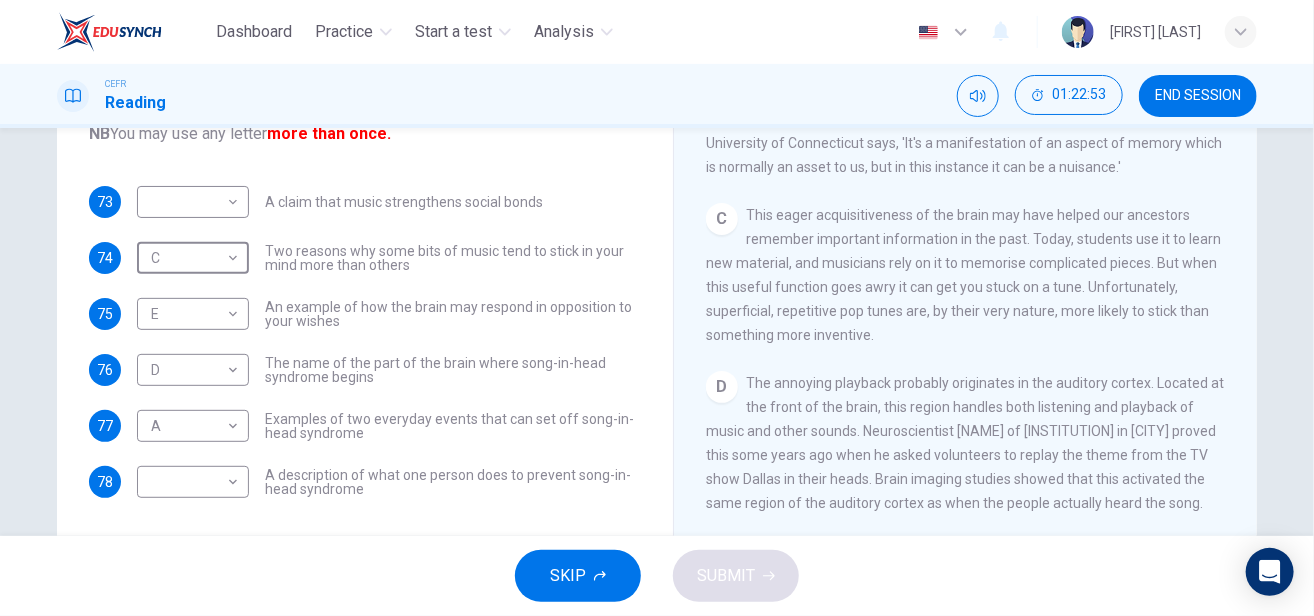 scroll, scrollTop: 288, scrollLeft: 0, axis: vertical 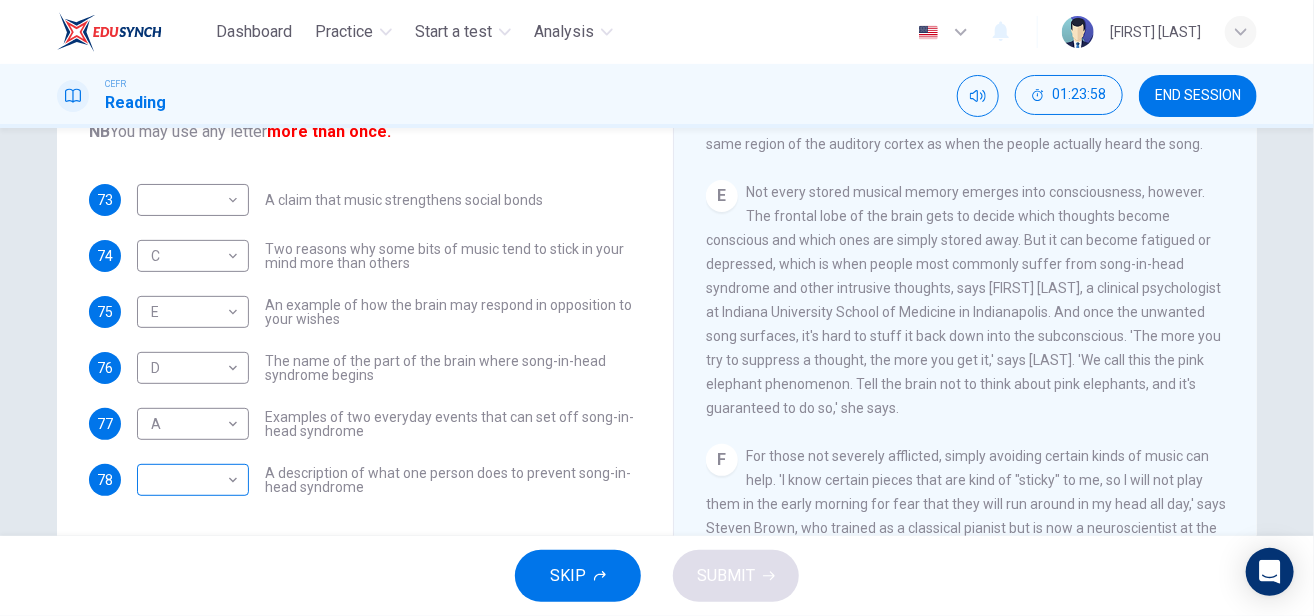 click on "​ ​" at bounding box center (193, 200) 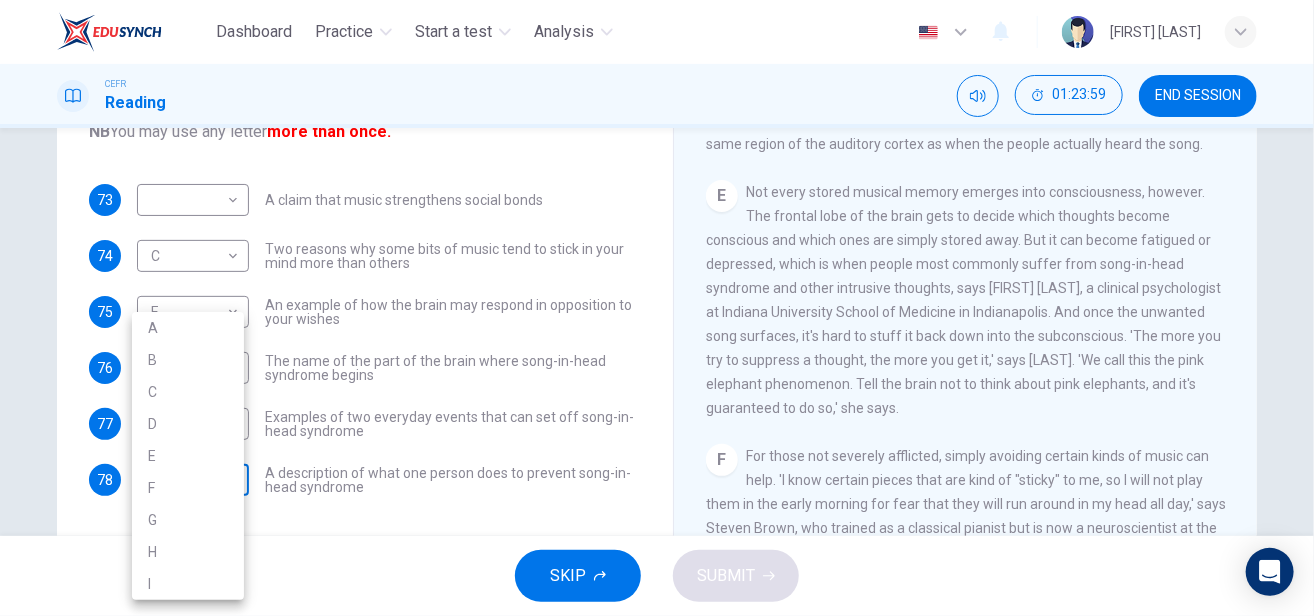click on "Dashboard Practice Start a test Analysis English en ​ [FIRST] [LAST] CEFR Reading 01:23:59 END SESSION Questions 73 - 78 The Reading Passage has nine paragraphs labelled  A-l .
Which paragraph contains the following information?
Write the correct letter  A-l  in the boxes below.
NB  You may use any letter  more than once. 73 ​ ​ A claim that music strengthens social bonds 74 C C ​ Two reasons why some bits of music tend to stick in your mind more than others 75 E E ​ An example of how the brain may respond in opposition to your wishes 76 D D ​ The name of the brain where song-in-head syndrome begins 77 A A ​ Examples of two everyday events that can set off song-in-head syndrome 78 ​ ​ A description of what one person does to prevent song-in-head syndrome A Song on the Brain CLICK TO ZOOM Click to Zoom A B C D E F G H I SKIP SUBMIT EduSynch - Online Language Proficiency Testing
Dashboard Practice Start a test Analysis Notifications © Copyright  2025 A B C D E" at bounding box center [657, 308] 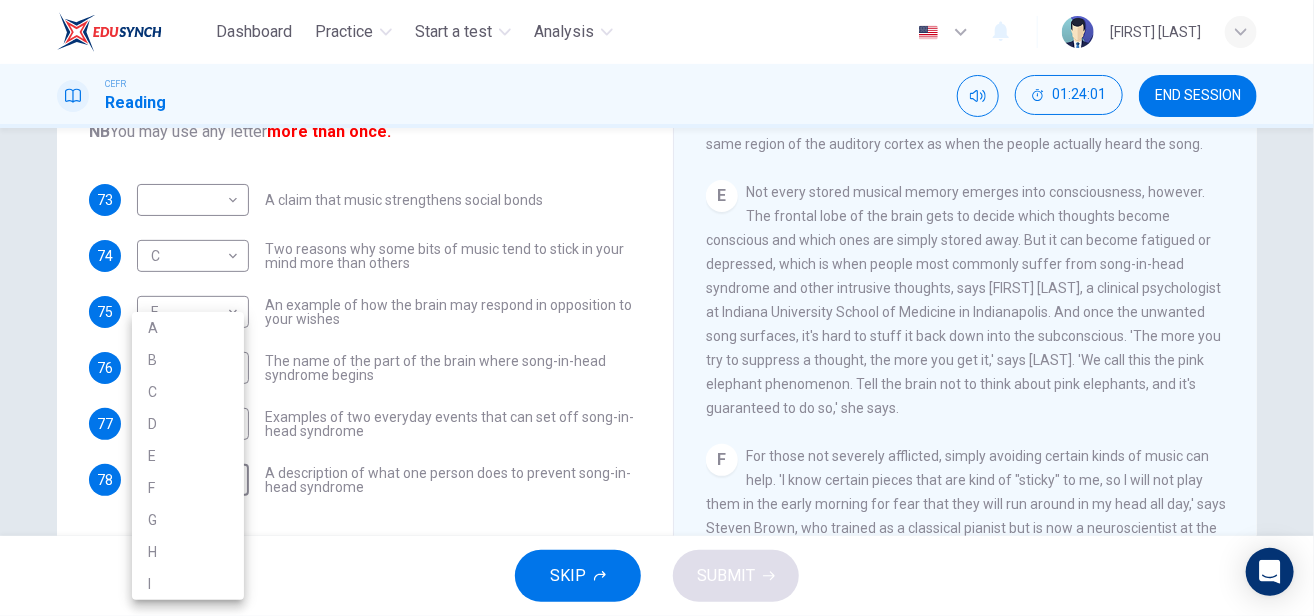 click at bounding box center [657, 308] 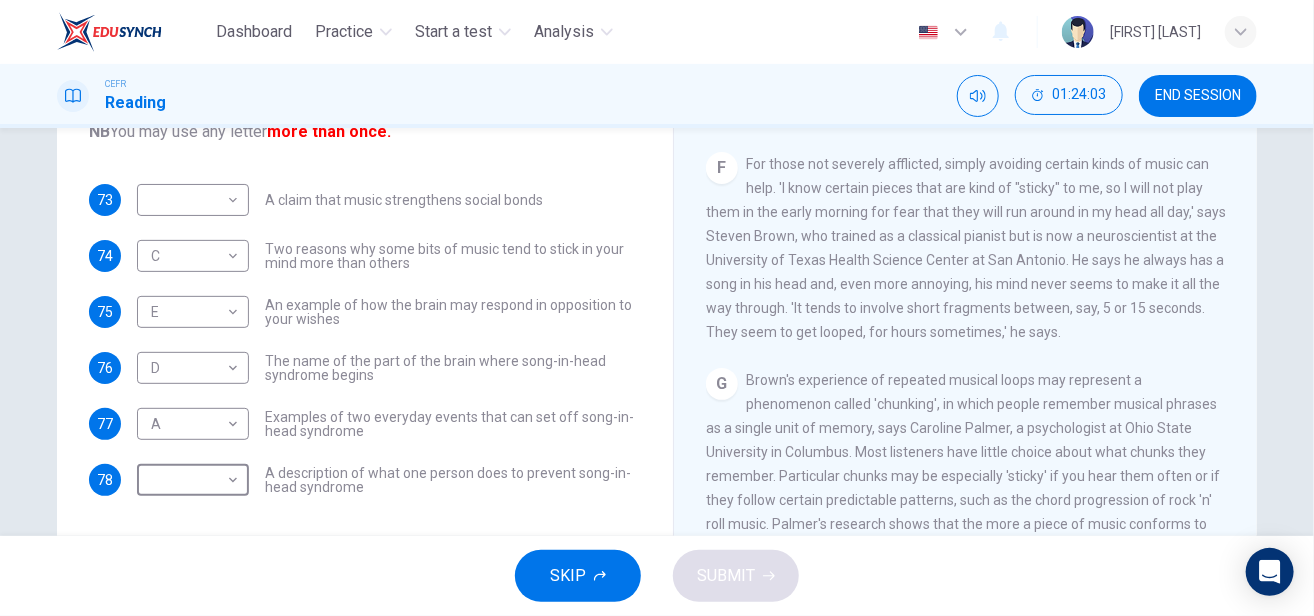scroll, scrollTop: 1150, scrollLeft: 0, axis: vertical 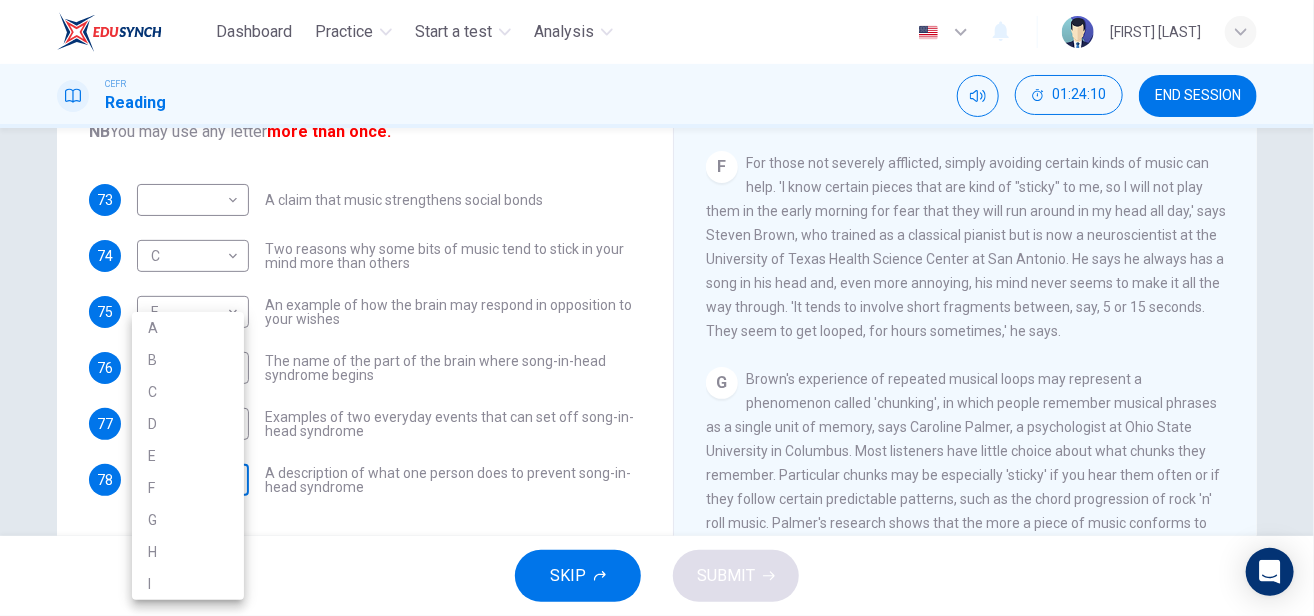 click on "Dashboard Practice Start a test Analysis English en ​ [FIRST] [LAST] CEFR Reading 01:24:10 END SESSION Questions 73 - 78 The Reading Passage has nine paragraphs labelled  A-l .
Which paragraph contains the following information?
Write the correct letter  A-l  in the boxes below.
NB  You may use any letter  more than once. 73 ​ ​ A claim that music strengthens social bonds 74 C C ​ Two reasons why some bits of music tend to stick in your mind more than others 75 E E ​ An example of how the brain may respond in opposition to your wishes 76 D D ​ The name of the part of the brain where song-in-head syndrome begins 77 A A ​ Examples of two everyday events that can set off song-in-head syndrome 78 ​ ​ A description of what one person does to prevent song-in-head syndrome A Song on the Brain CLICK TO ZOOM Click to Zoom A B C D E F G H I SKIP SUBMIT EduSynch - Online Language Proficiency Testing
Dashboard Practice Start a test Analysis Notifications © Copyright  2025 A B C D E" at bounding box center [657, 308] 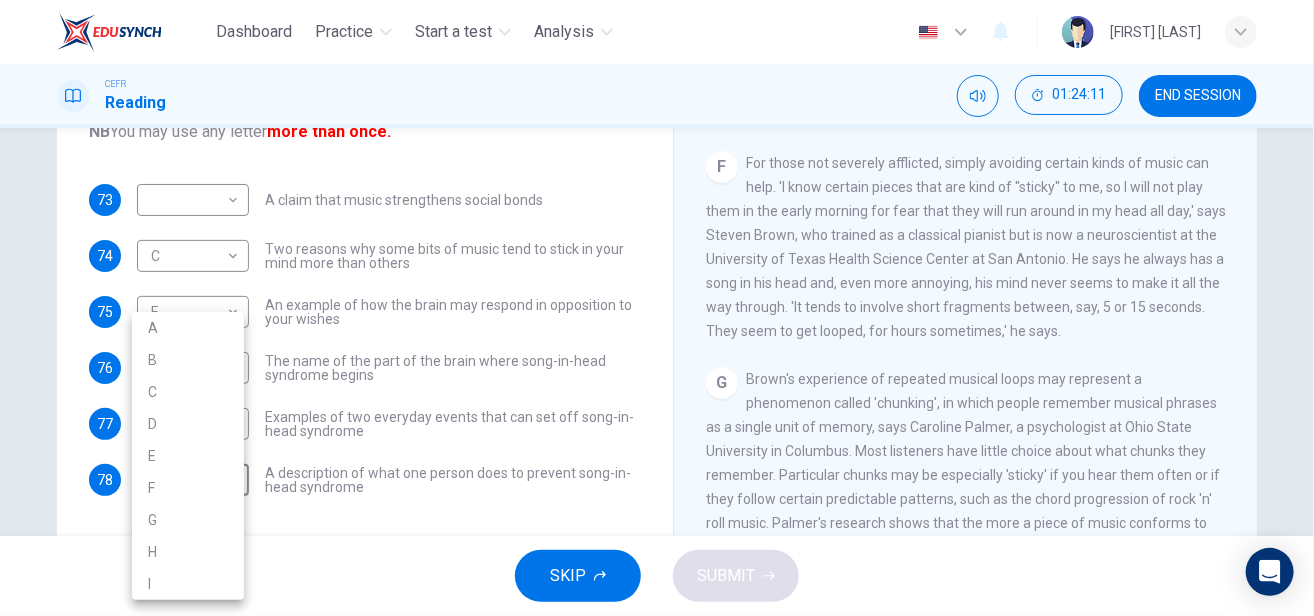 click on "F" at bounding box center (188, 488) 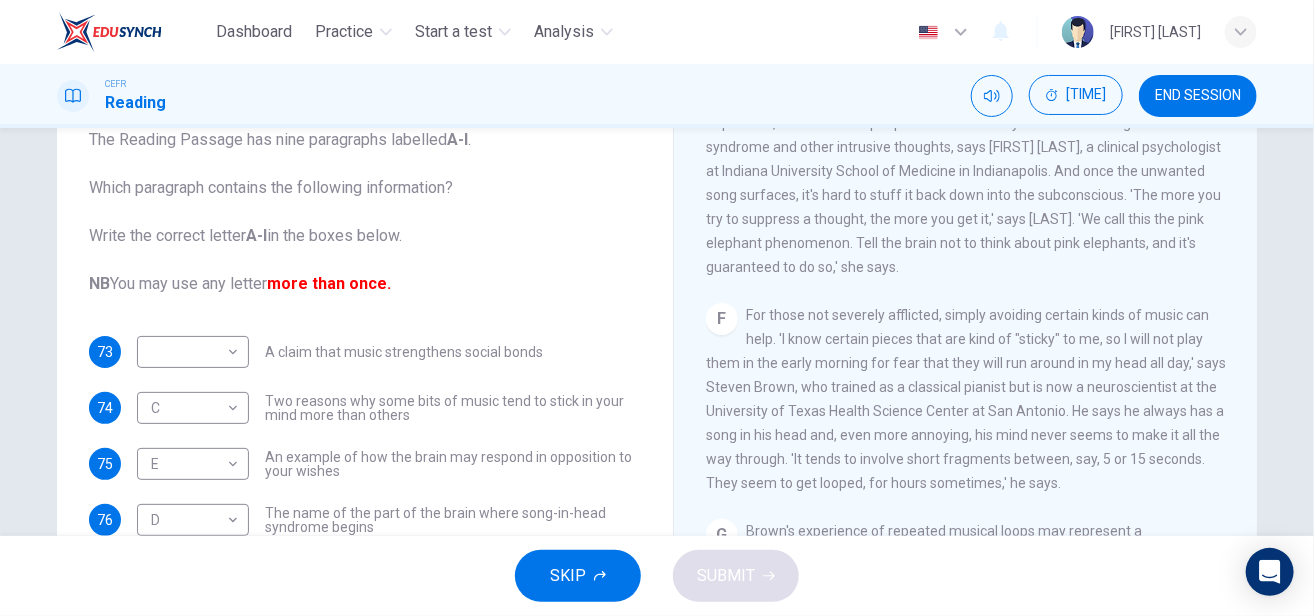 scroll, scrollTop: 156, scrollLeft: 0, axis: vertical 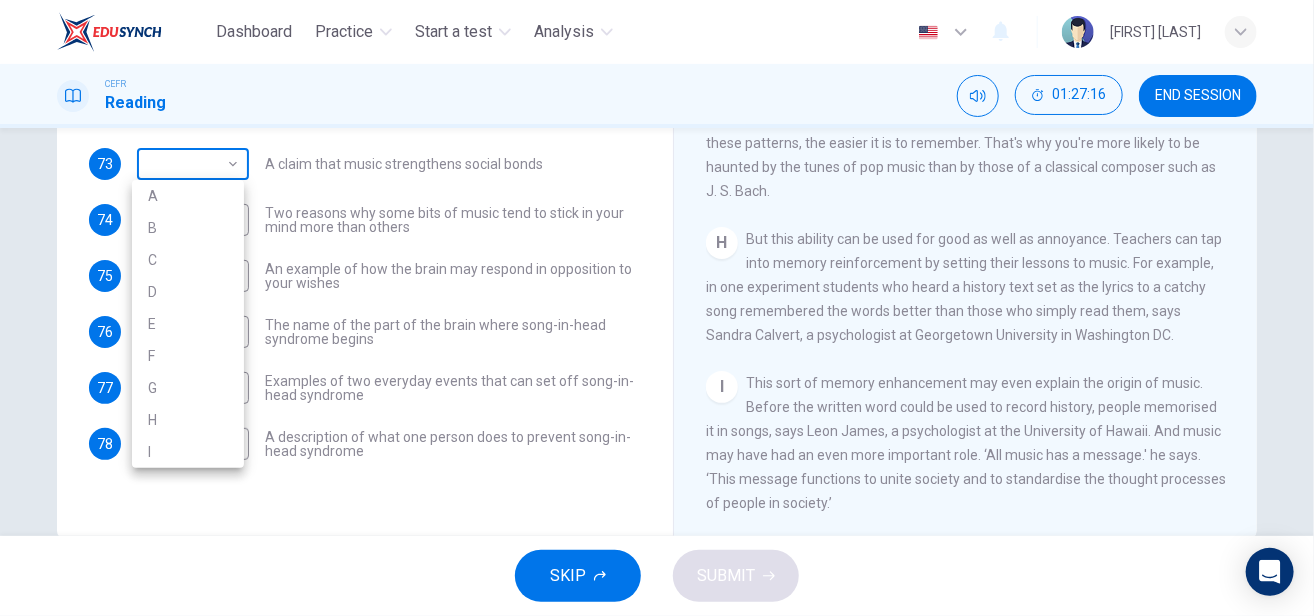 click on "Dashboard Practice Start a test Analysis English en ​ [FIRST] [LAST] CEFR Reading 01:27:16 END SESSION Questions 73 - 78 The Reading Passage has nine paragraphs labelled  A-l .
Which paragraph contains the following information?
Write the correct letter  A-l  in the boxes below.
NB  You may use any letter  more than once. 73 ​ ​ A claim that music strengthens social bonds 74 C C ​ Two reasons why some bits of music tend to stick in your mind more than others 75 E E ​ An example of how the brain may respond in opposition to your wishes 76 D D ​ The name of the part of the brain where song-in-head syndrome begins 77 A A ​ Examples of two everyday events that can set off song-in-head syndrome 78 F F ​ A description of what one person does to prevent song-in-head syndrome A Song on the Brain CLICK TO ZOOM Click to Zoom A B C D E F G H I SKIP SUBMIT EduSynch - Online Language Proficiency Testing
Dashboard Practice Start a test Analysis Notifications © Copyright  2025 A B C D E" at bounding box center [657, 308] 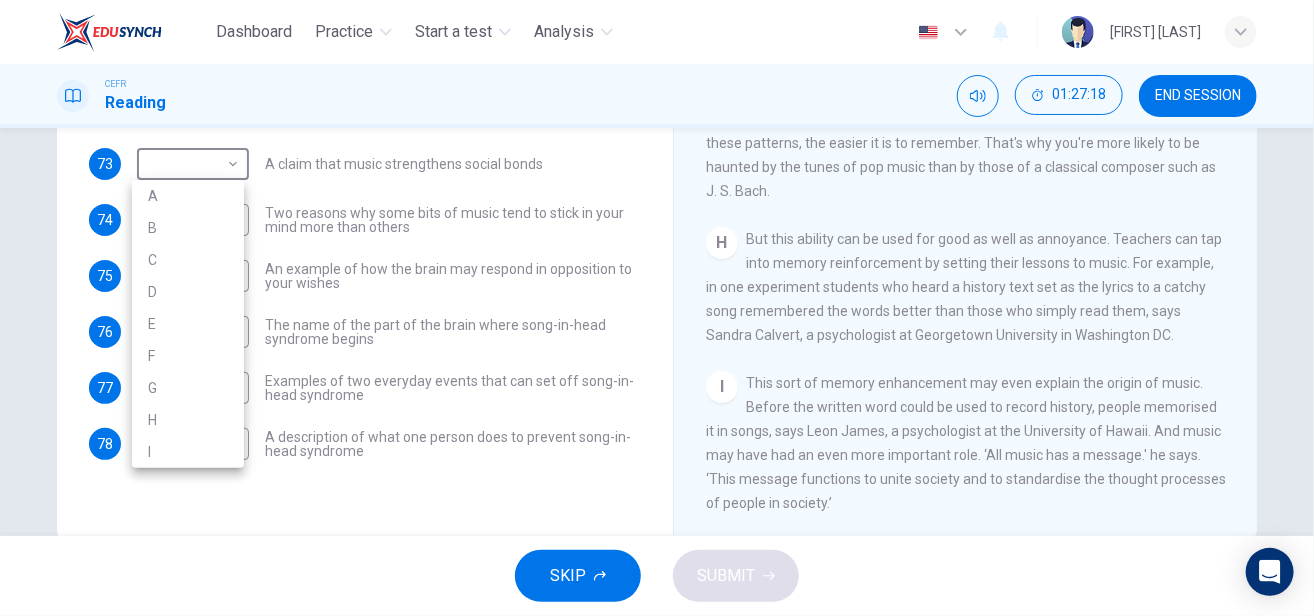 click on "I" at bounding box center [188, 452] 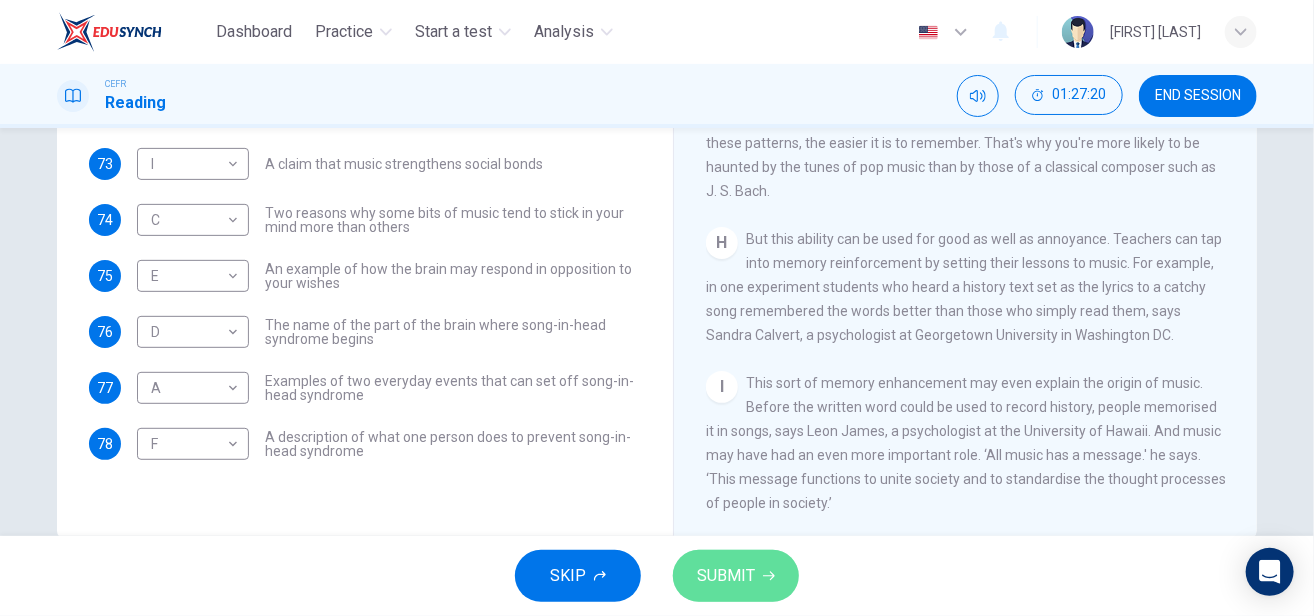 click on "SUBMIT" at bounding box center (726, 576) 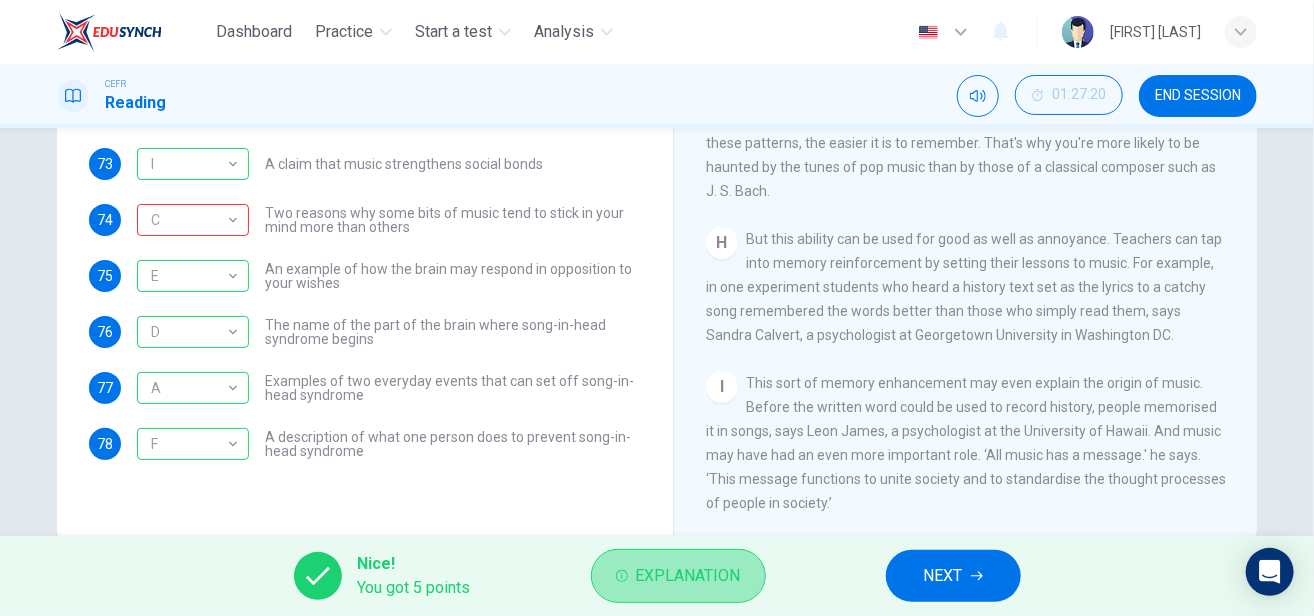 click on "Explanation" at bounding box center (678, 576) 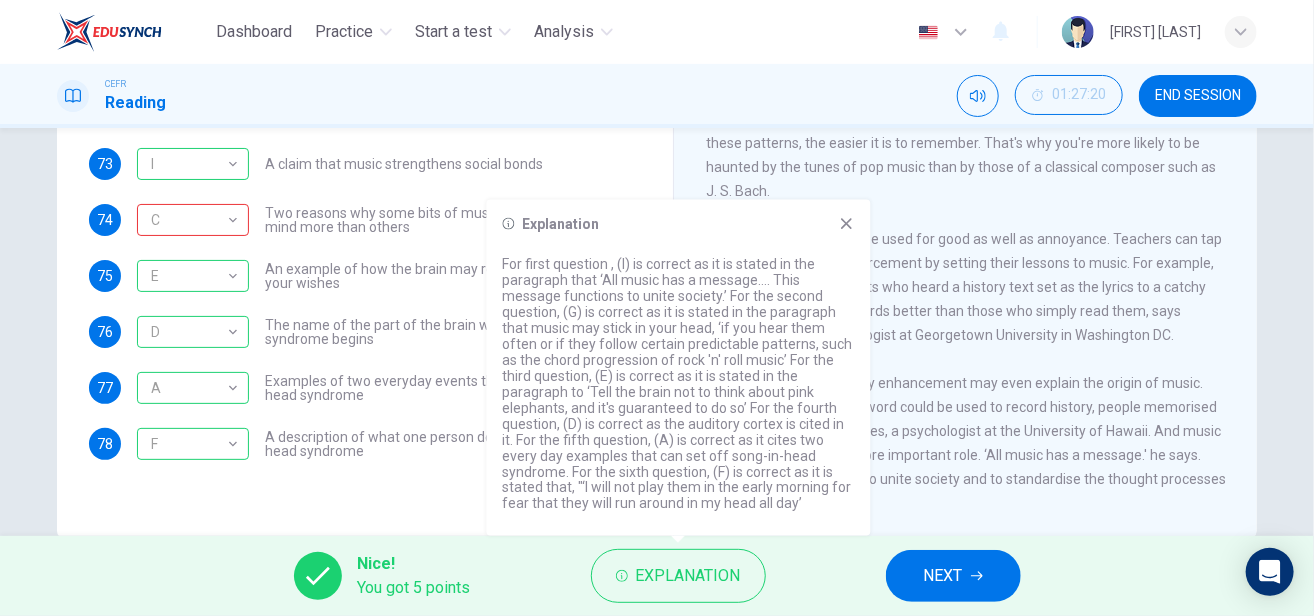 click at bounding box center [847, 224] 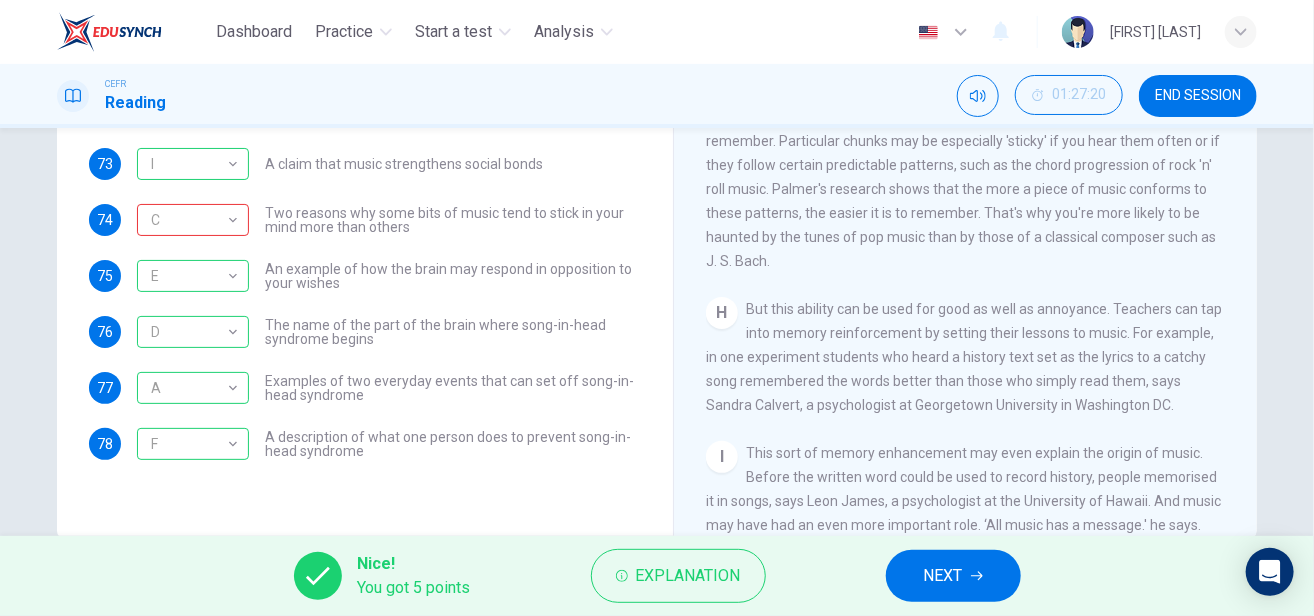 scroll, scrollTop: 1601, scrollLeft: 0, axis: vertical 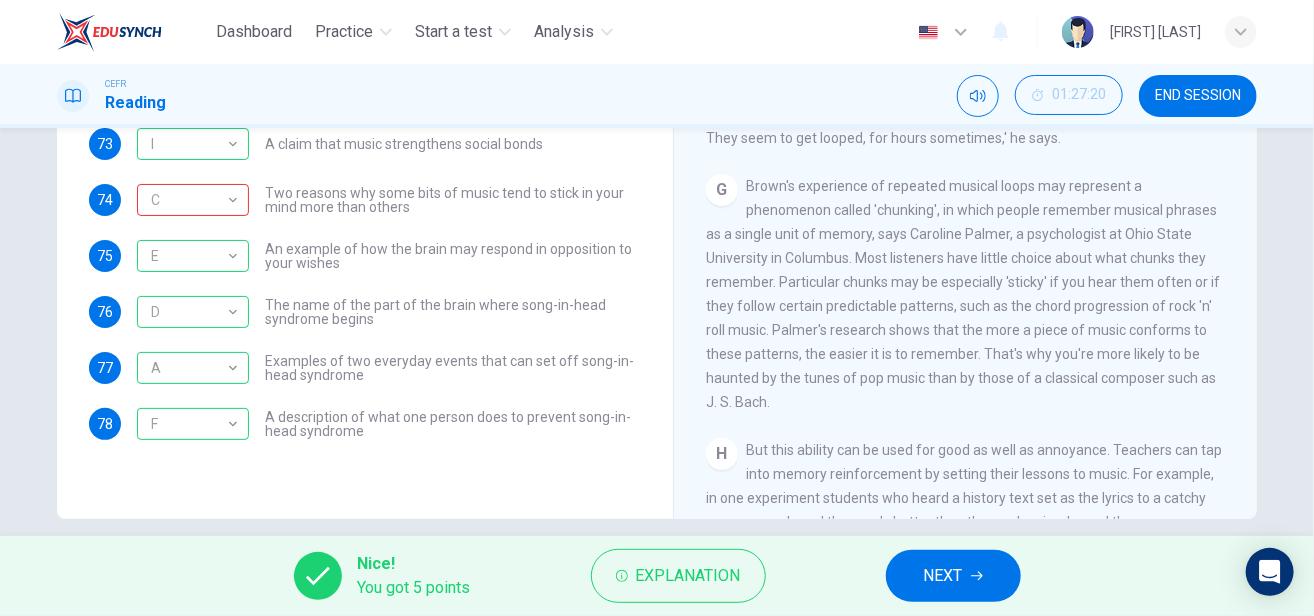 click at bounding box center [977, 576] 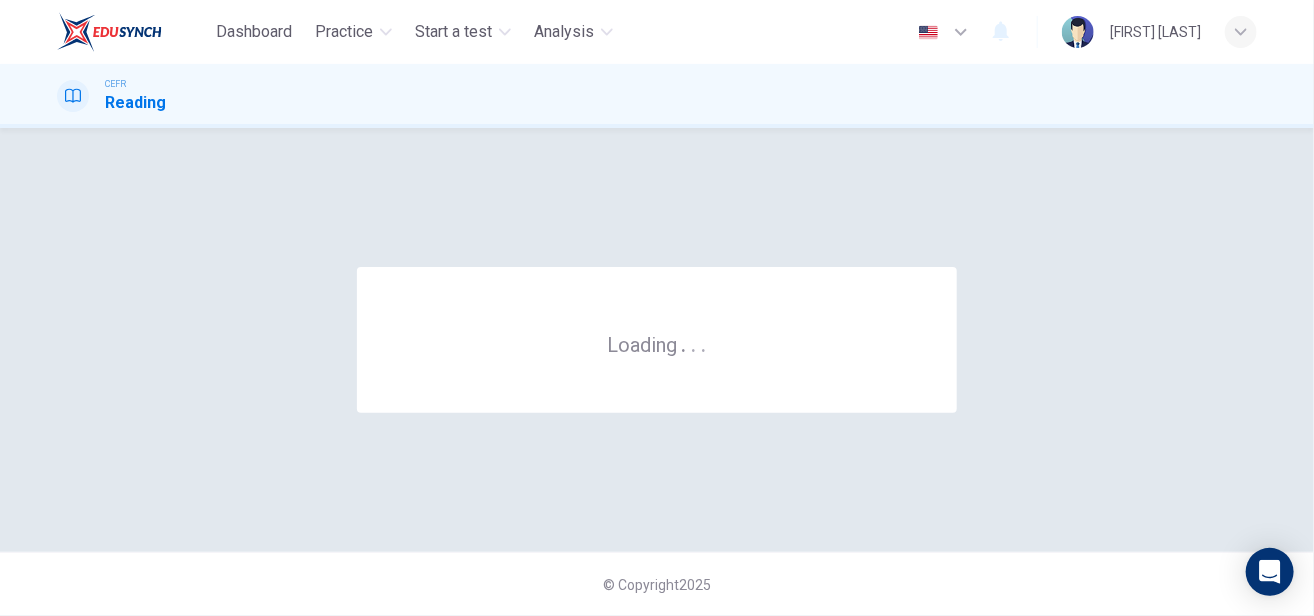 scroll, scrollTop: 0, scrollLeft: 0, axis: both 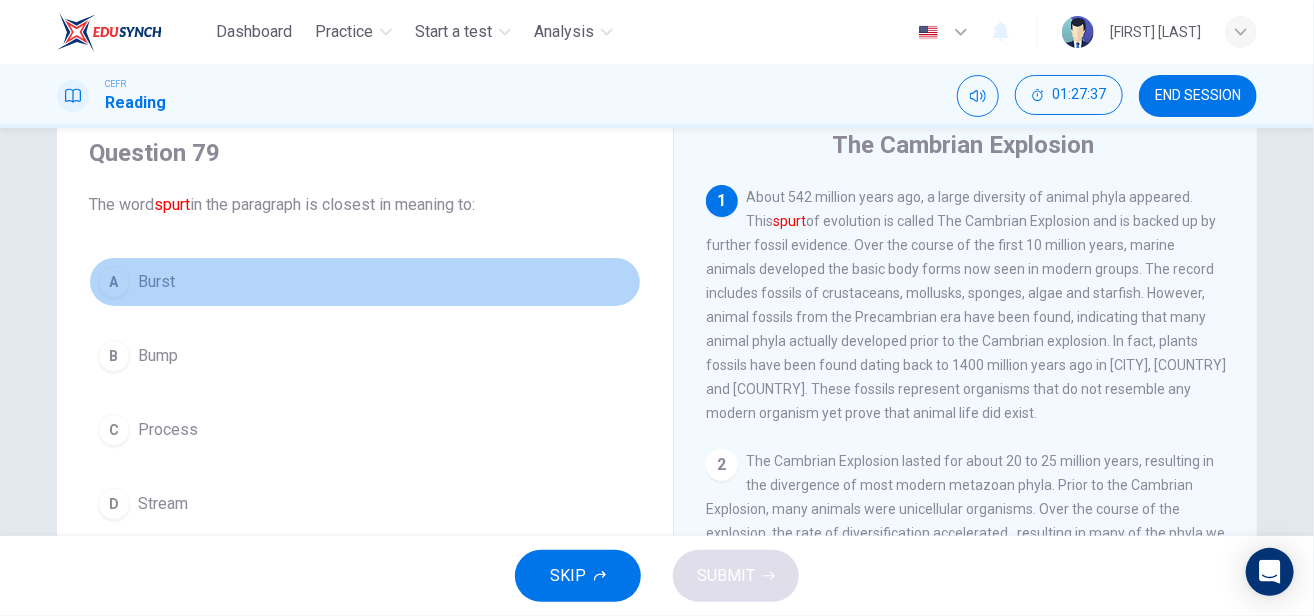 click on "A Burst" at bounding box center (365, 282) 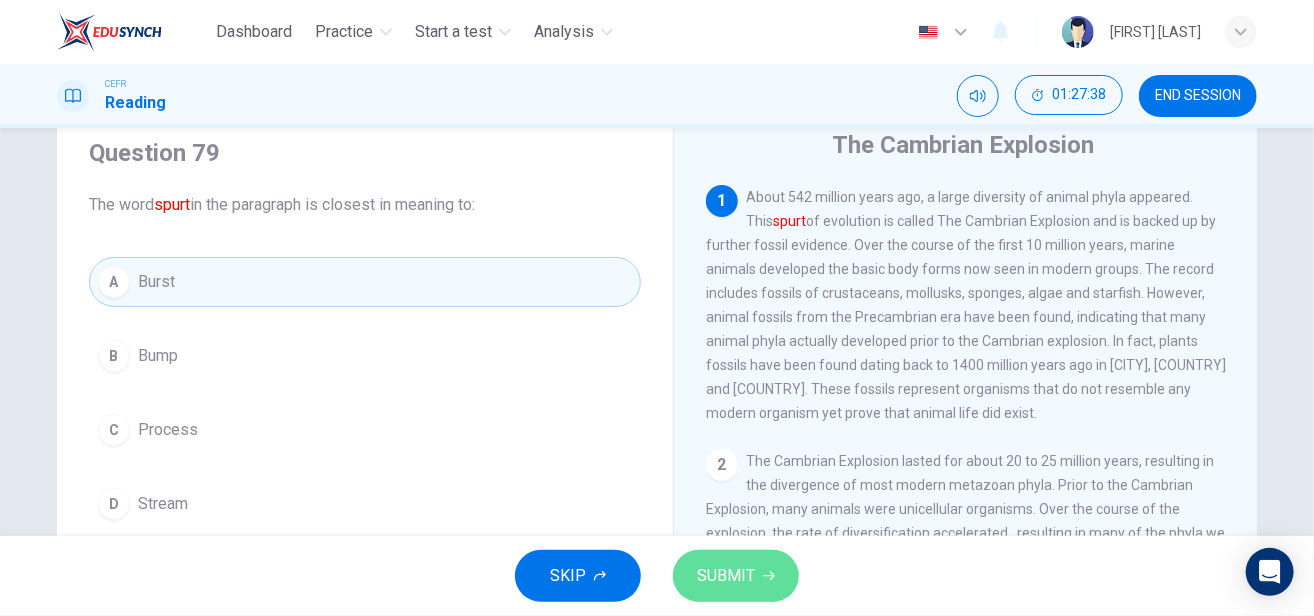 click on "SUBMIT" at bounding box center [726, 576] 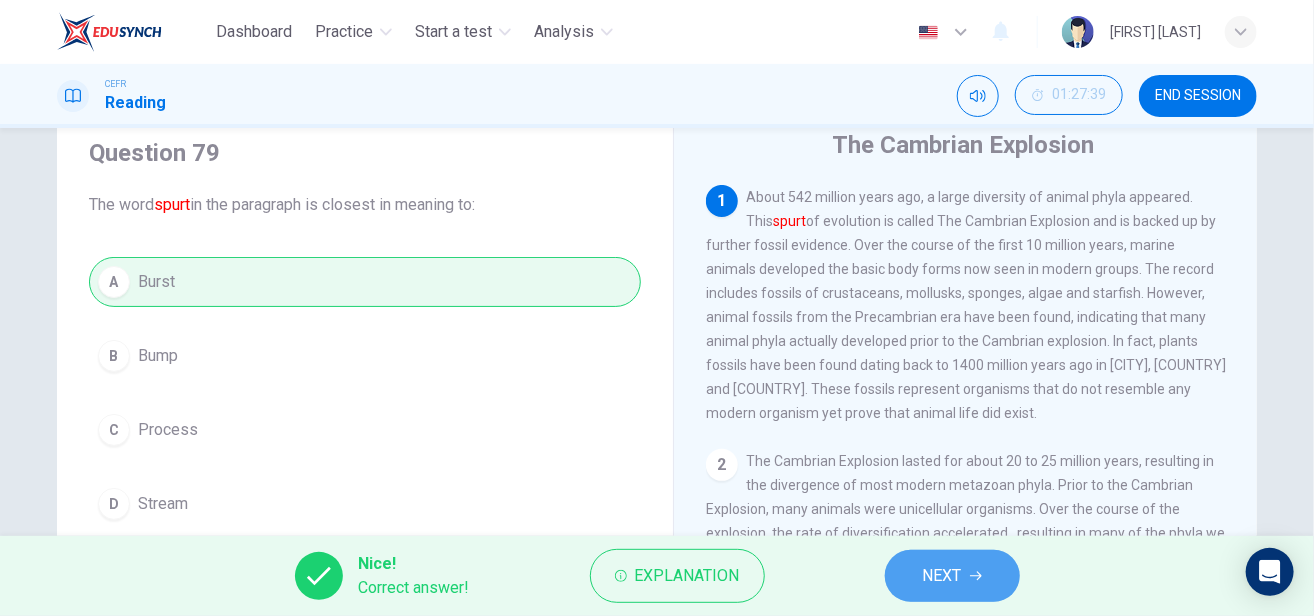 click on "NEXT" at bounding box center (952, 576) 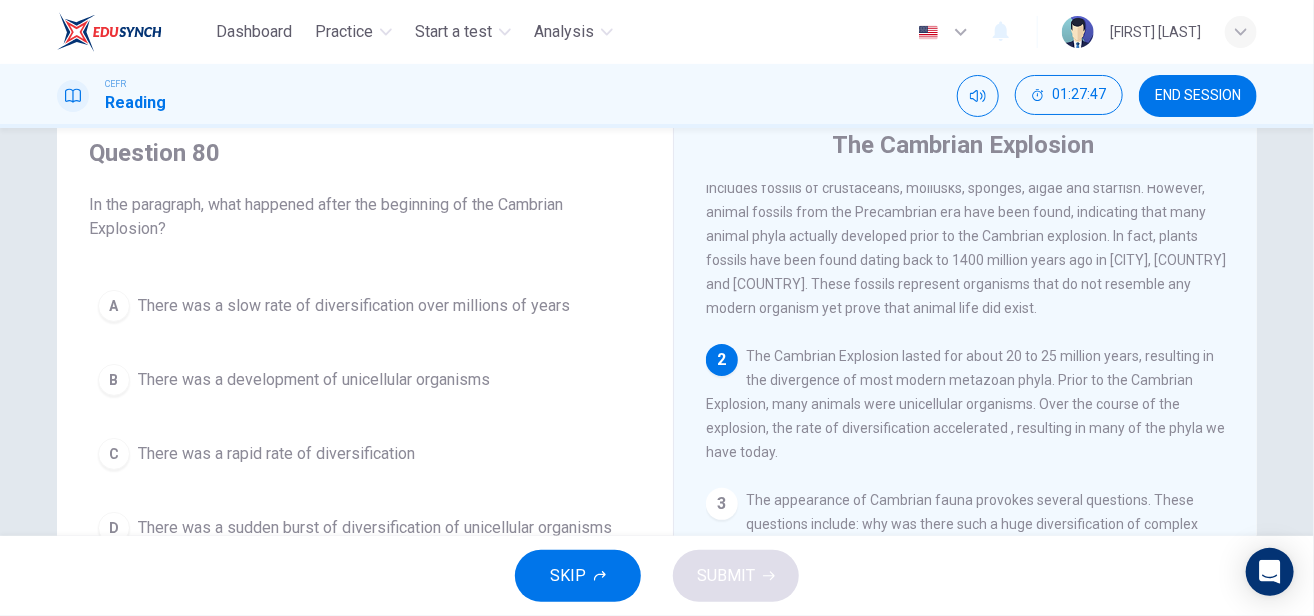scroll, scrollTop: 106, scrollLeft: 0, axis: vertical 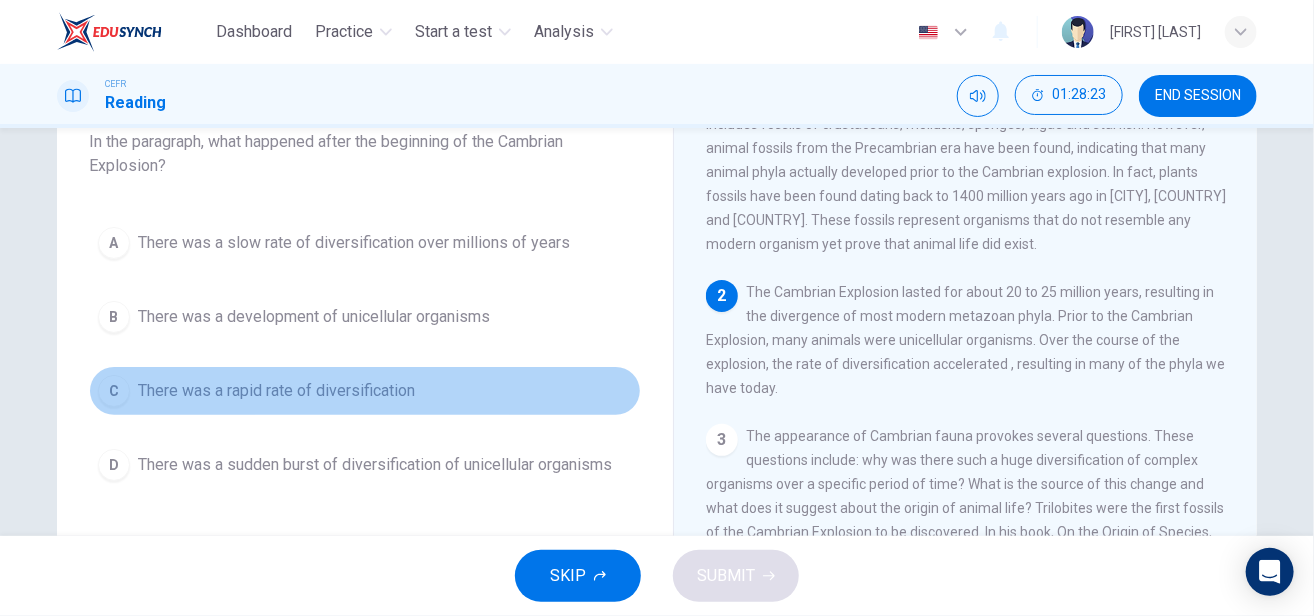 click on "There was a rapid rate of diversification" at bounding box center [354, 243] 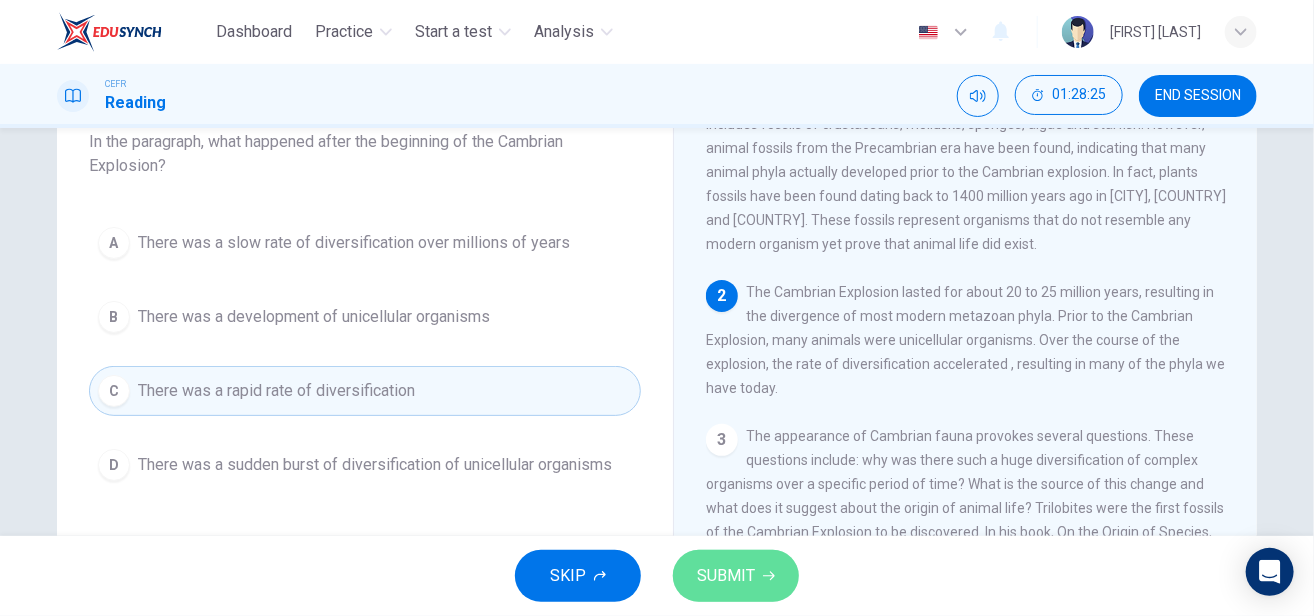 click on "SUBMIT" at bounding box center (726, 576) 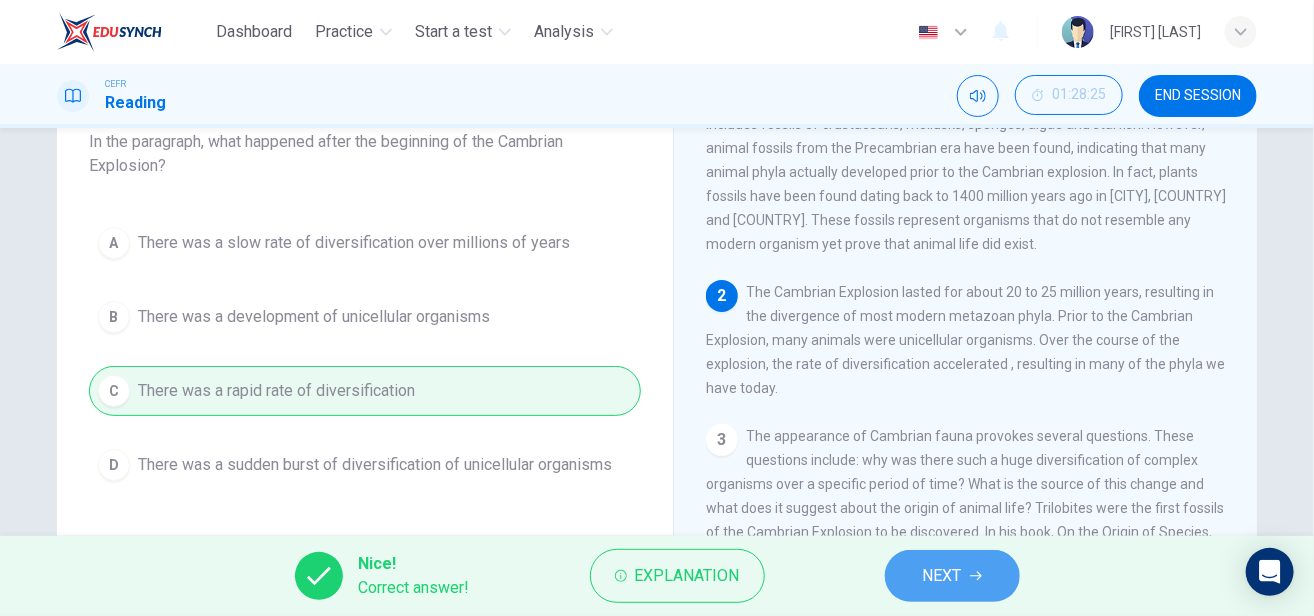 click on "NEXT" at bounding box center [942, 576] 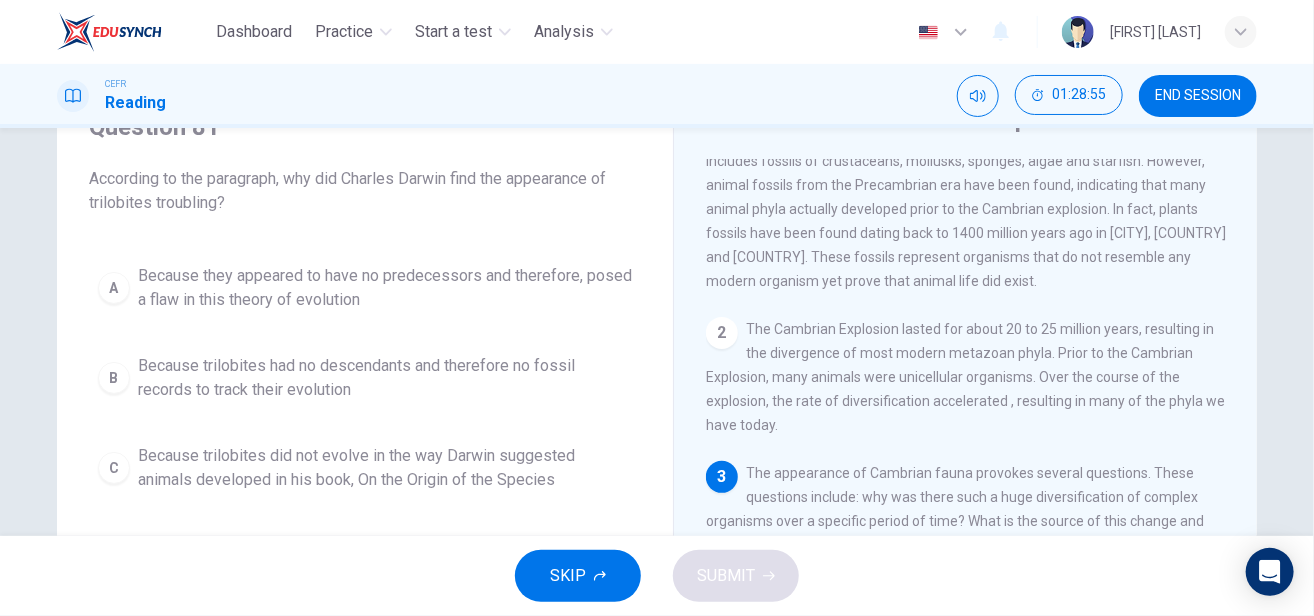 scroll, scrollTop: 95, scrollLeft: 0, axis: vertical 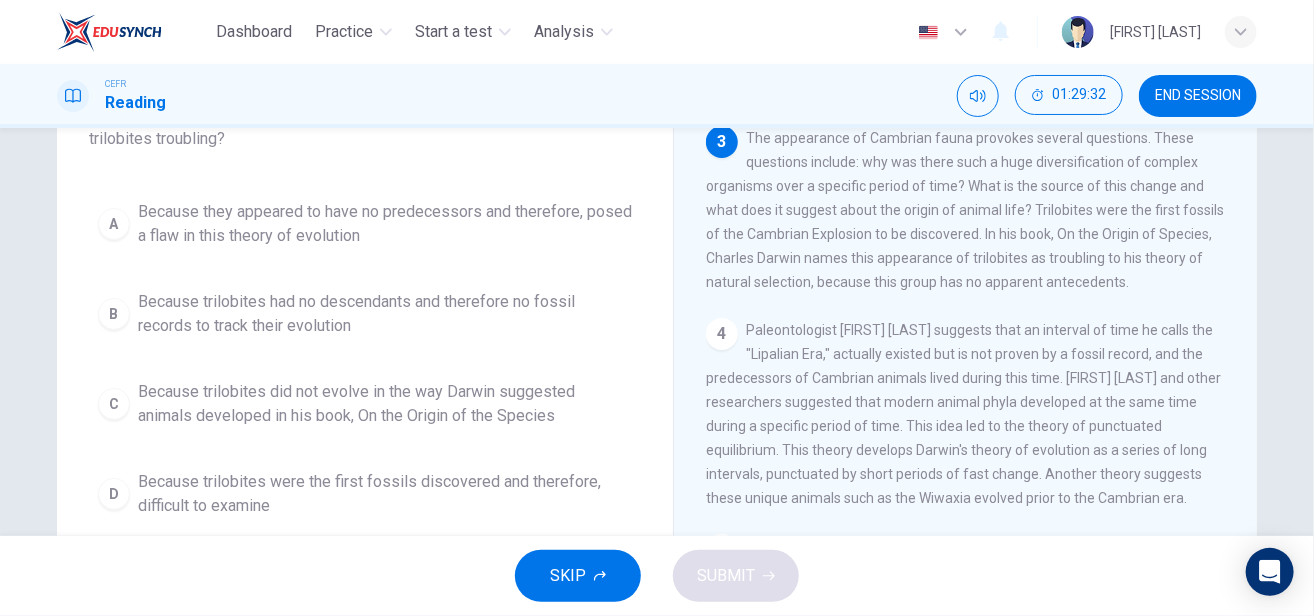 click on "Because trilobites were the first fossils discovered and therefore, difficult to examine" at bounding box center (385, 224) 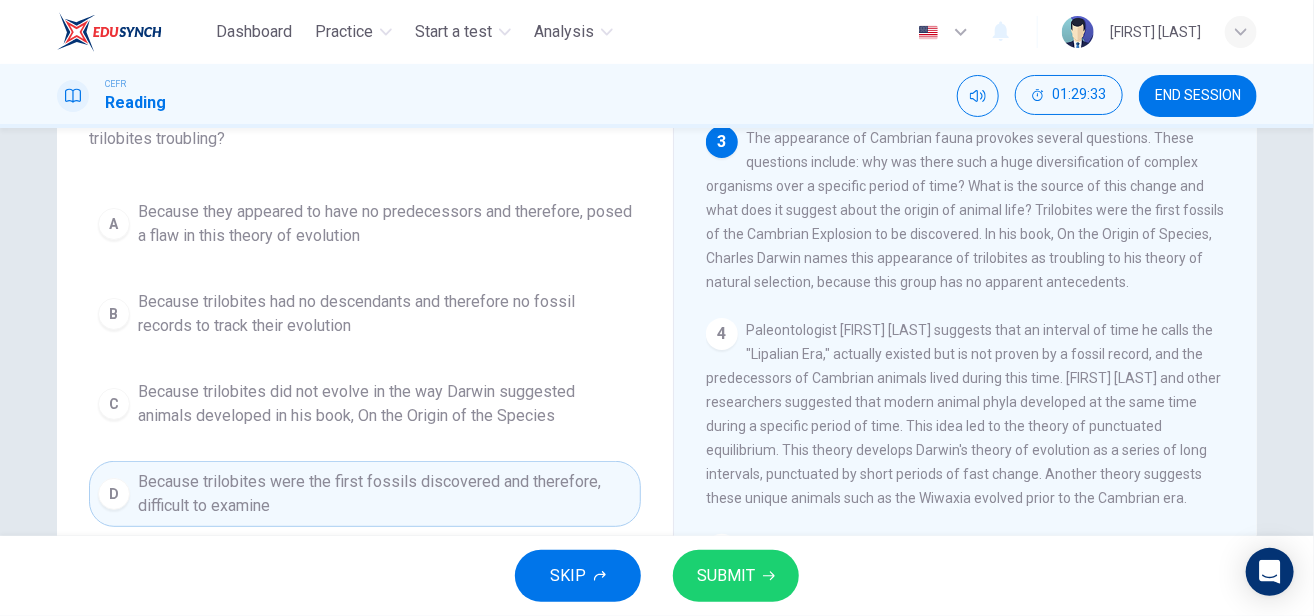 click on "SUBMIT" at bounding box center [726, 576] 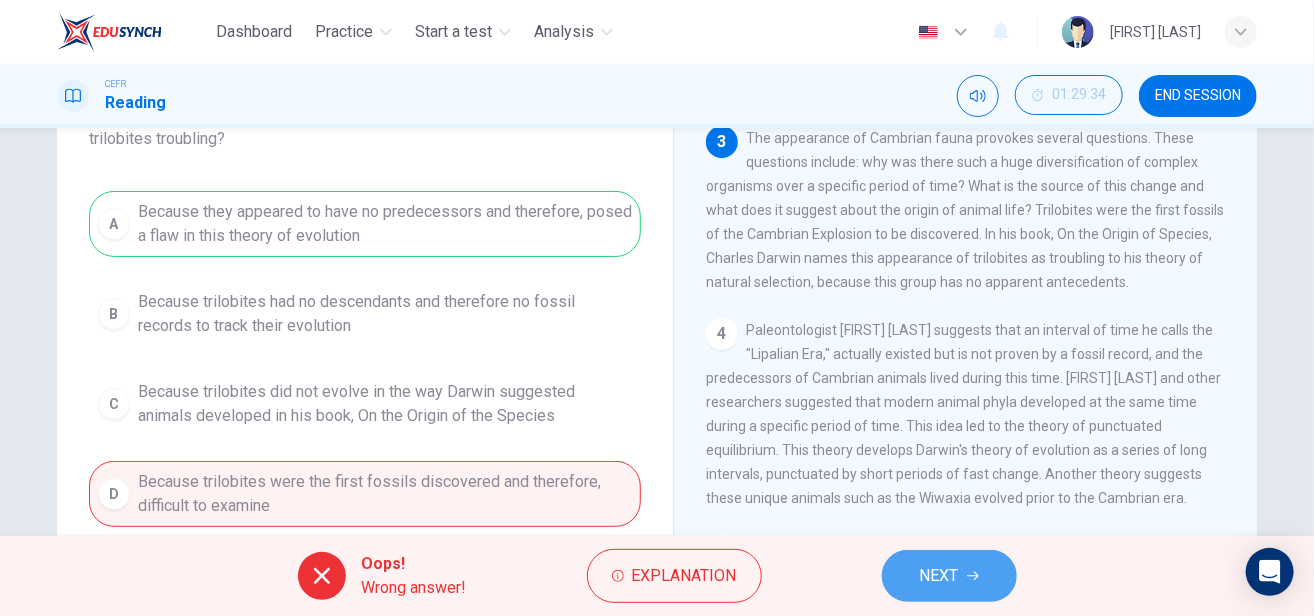 click on "NEXT" at bounding box center [939, 576] 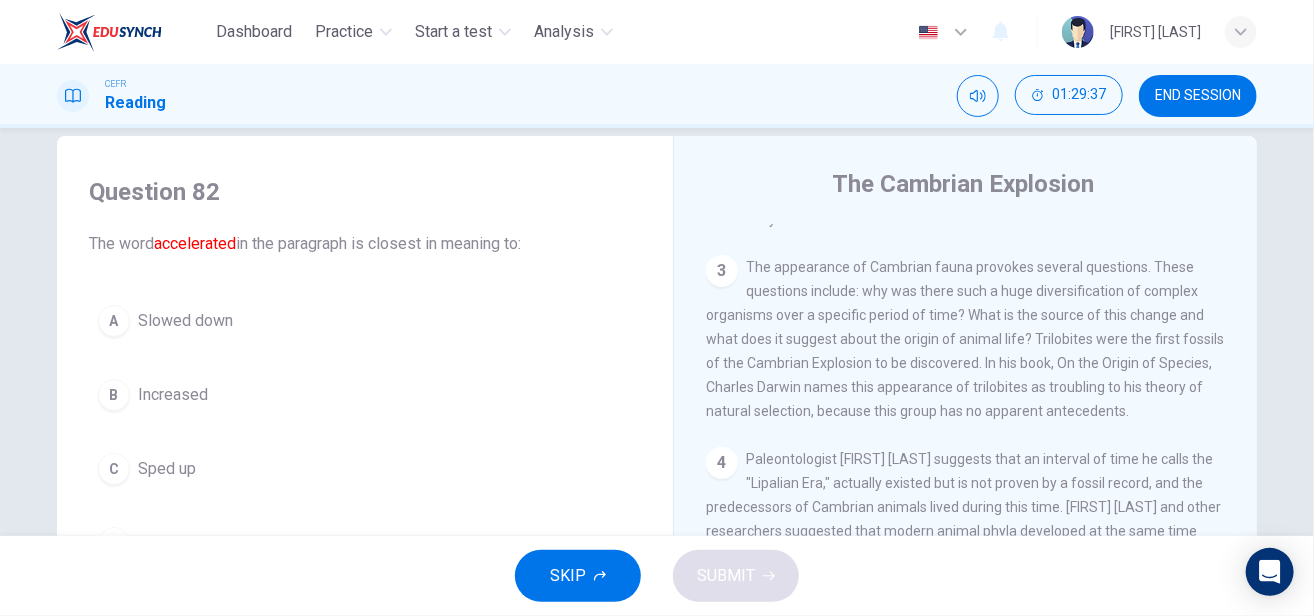 scroll, scrollTop: 25, scrollLeft: 0, axis: vertical 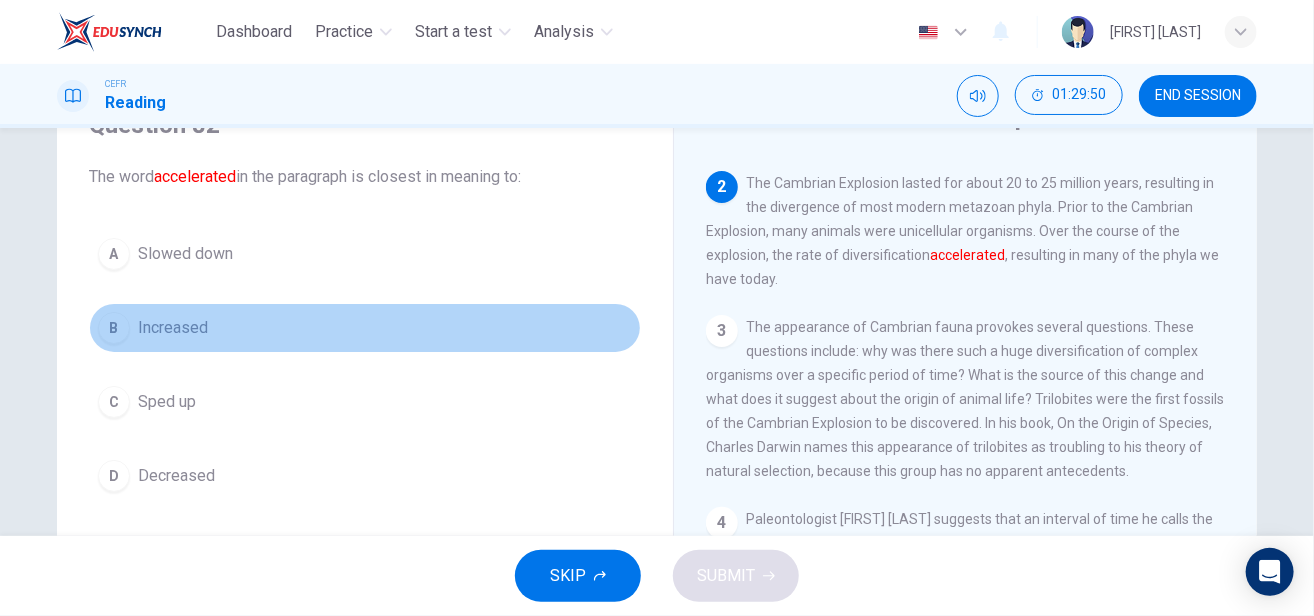 click on "B" at bounding box center [114, 254] 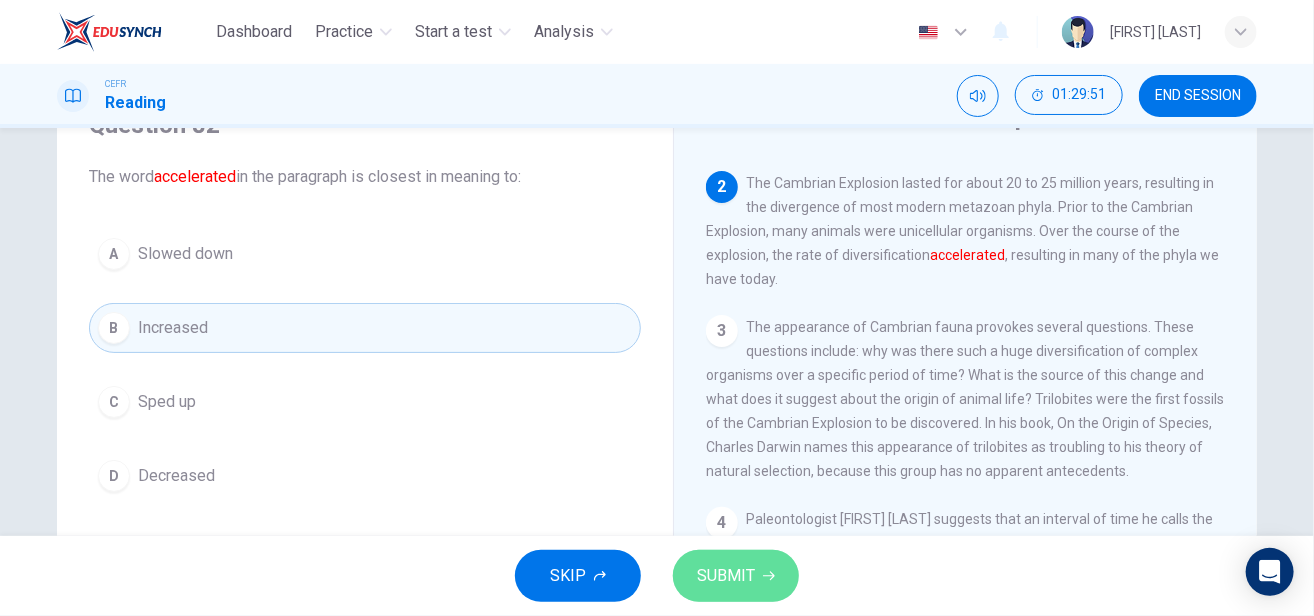 click on "SUBMIT" at bounding box center (726, 576) 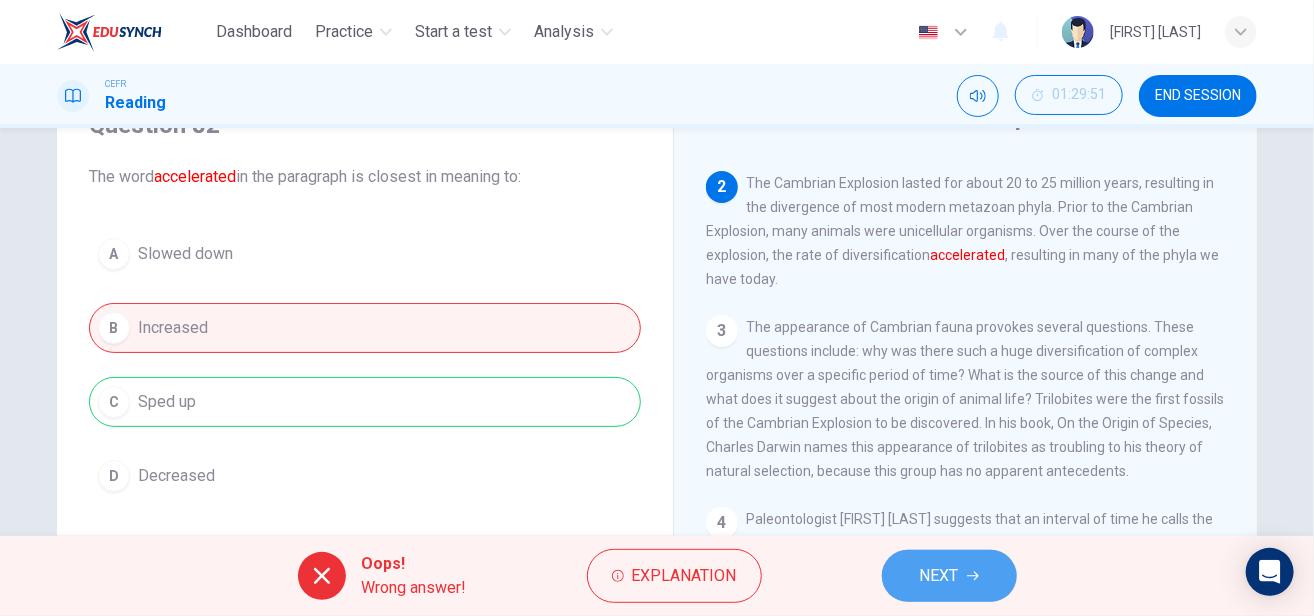 click on "NEXT" at bounding box center (939, 576) 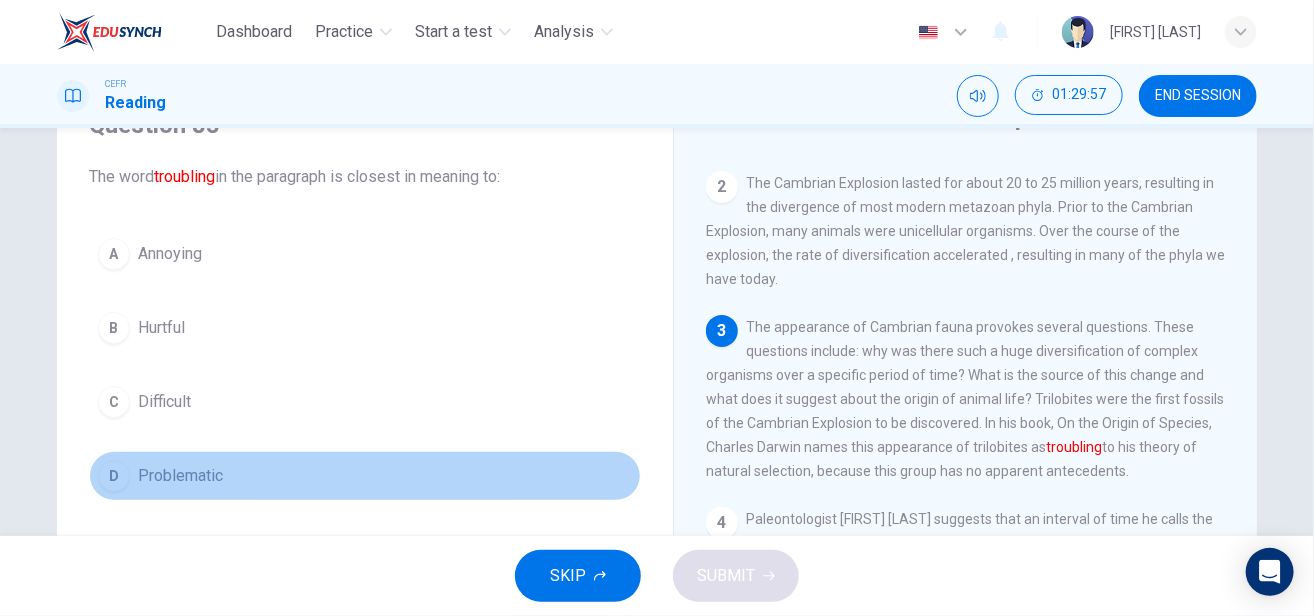 click on "Problematic" at bounding box center [170, 254] 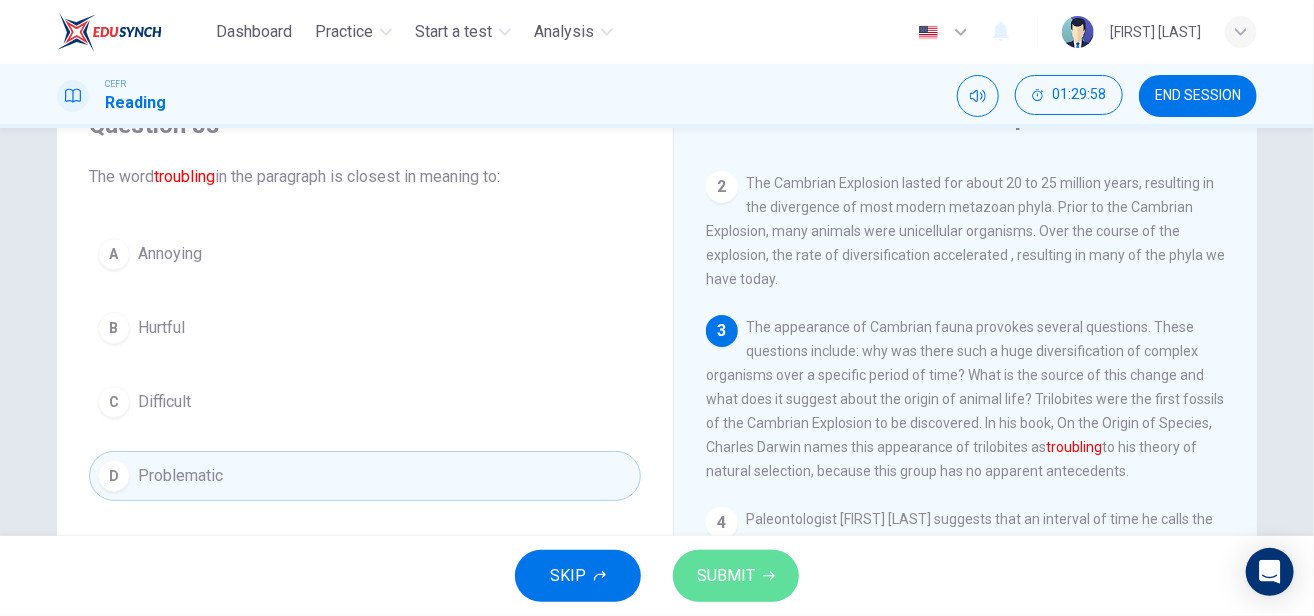 click on "SUBMIT" at bounding box center [726, 576] 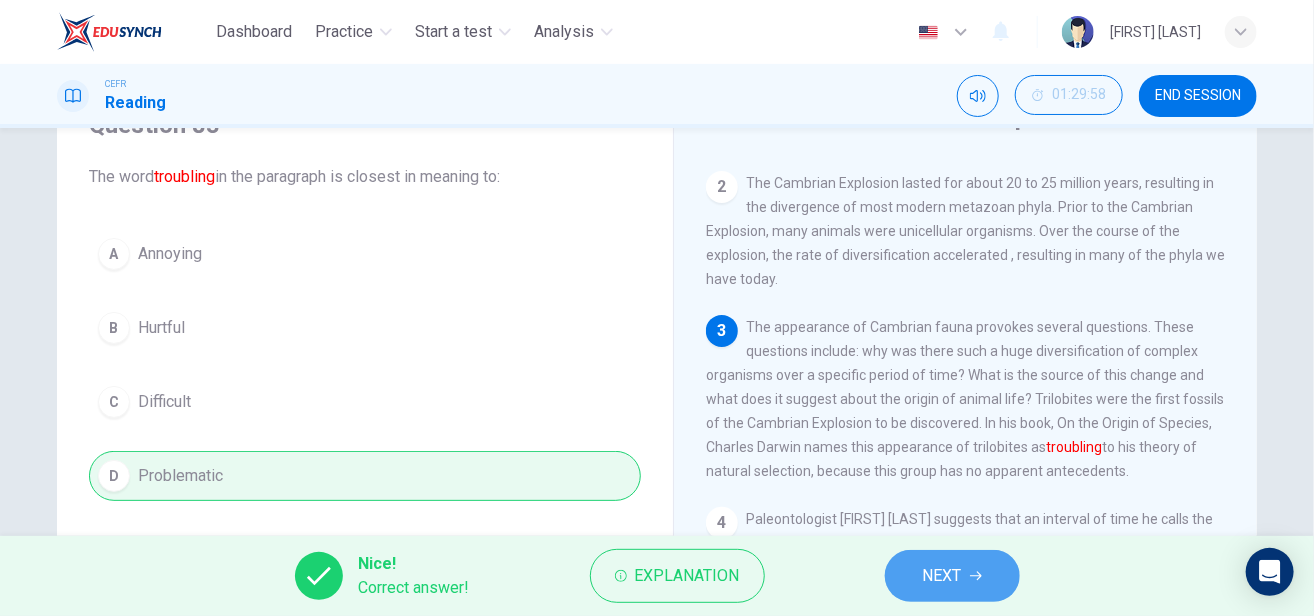 click on "NEXT" at bounding box center (952, 576) 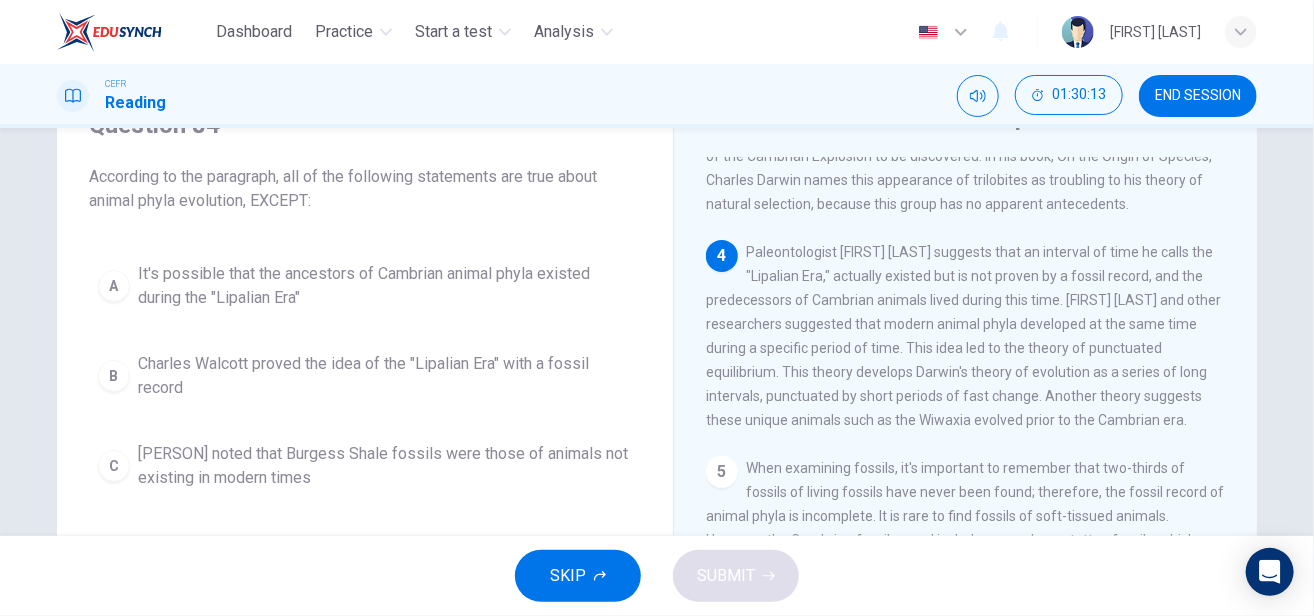 scroll, scrollTop: 549, scrollLeft: 0, axis: vertical 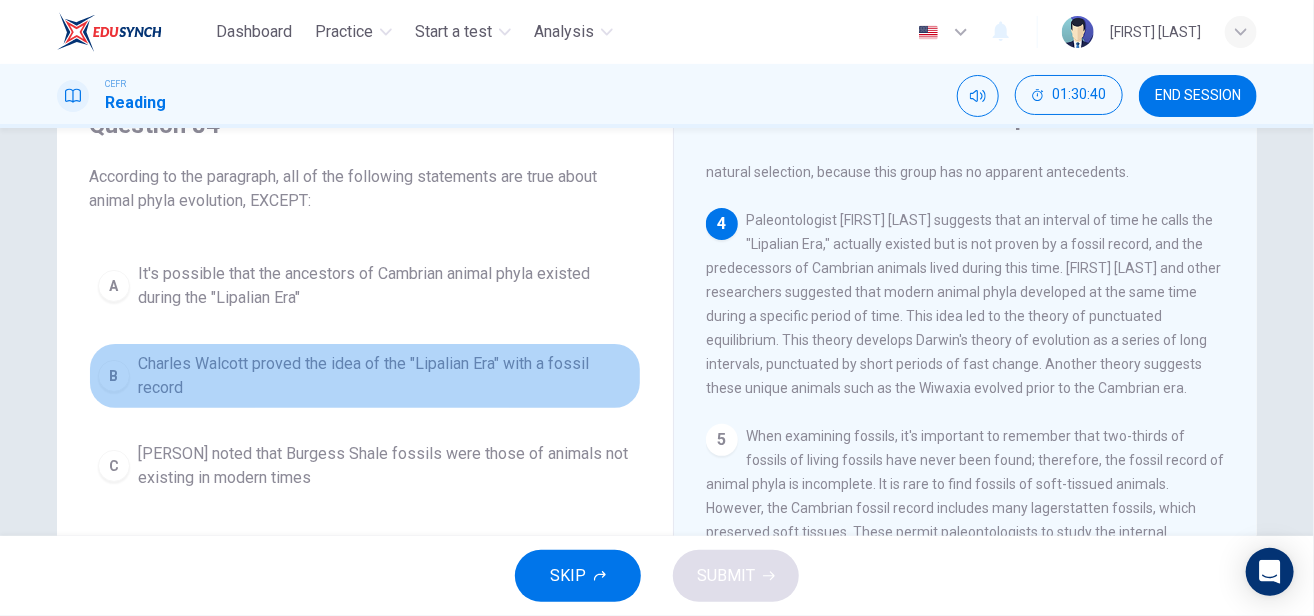 click on "Charles Walcott proved the idea of the "Lipalian Era" with a fossil record" at bounding box center [385, 286] 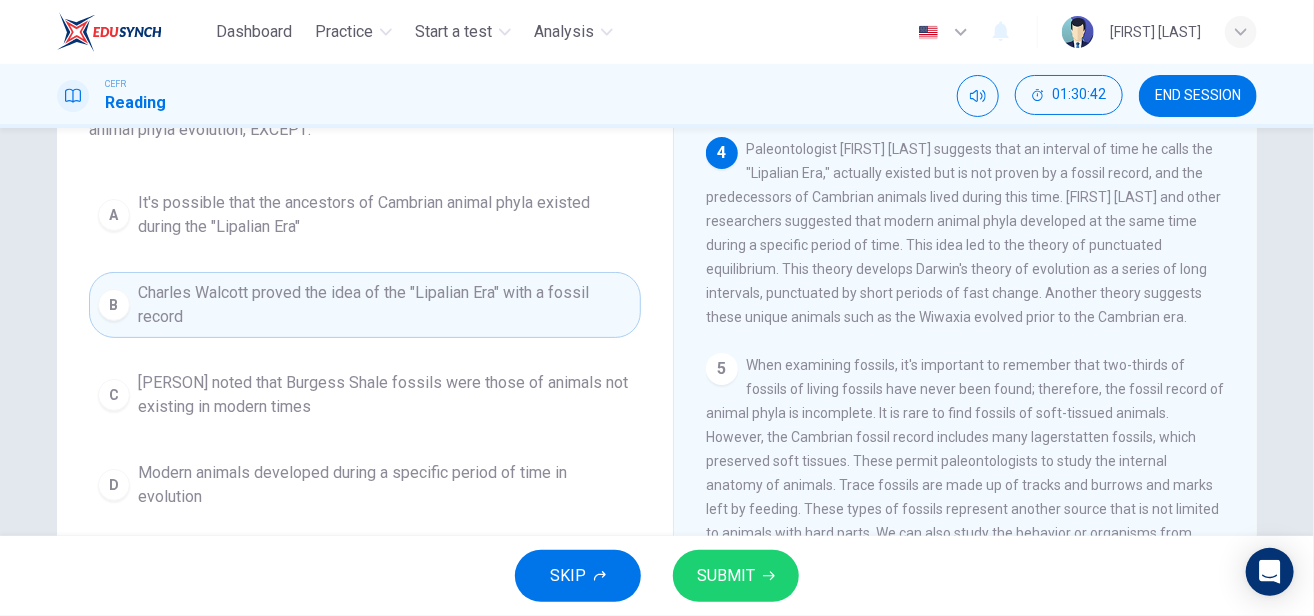 scroll, scrollTop: 175, scrollLeft: 0, axis: vertical 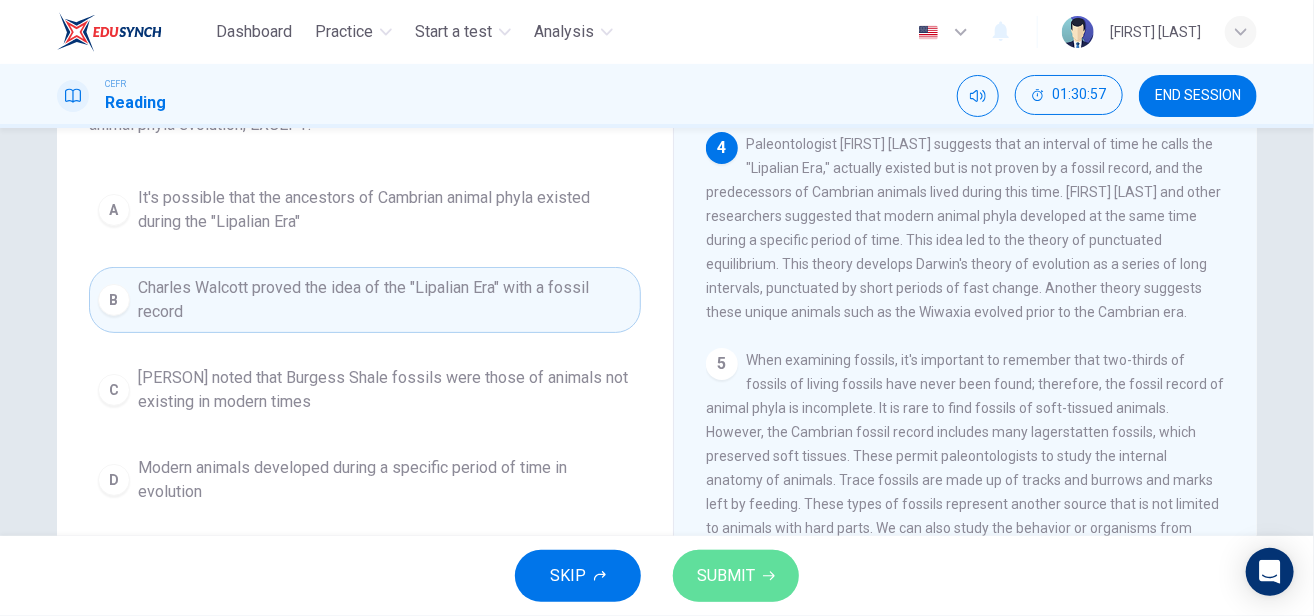 click on "SUBMIT" at bounding box center (736, 576) 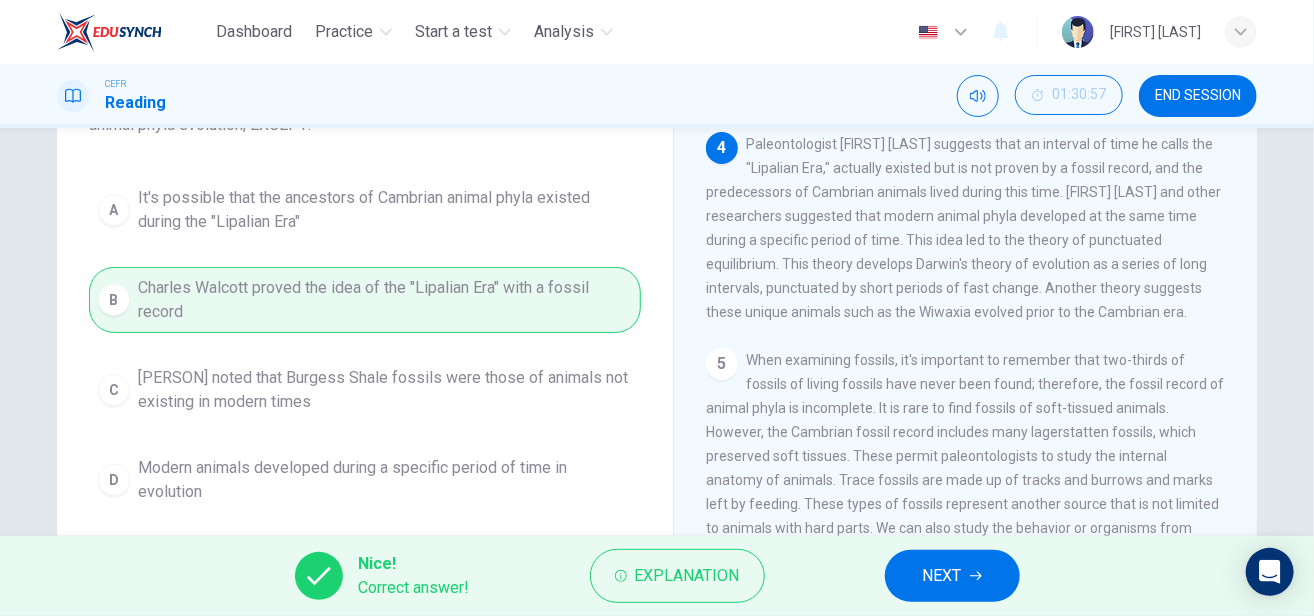 click on "NEXT" at bounding box center [942, 576] 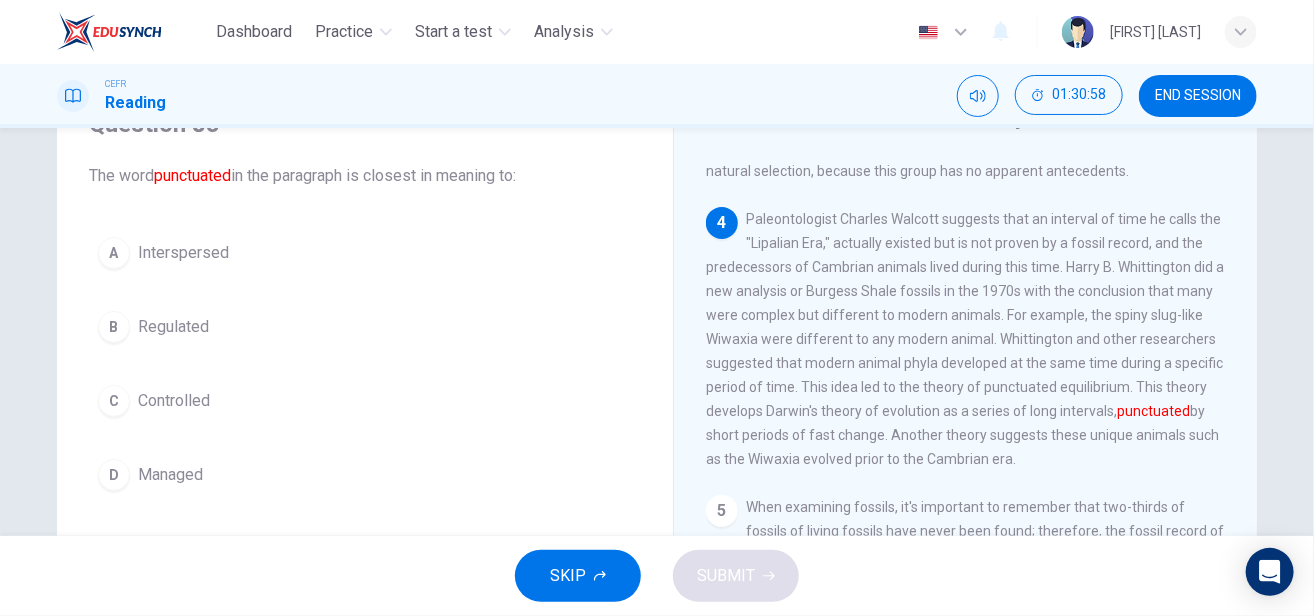 scroll, scrollTop: 95, scrollLeft: 0, axis: vertical 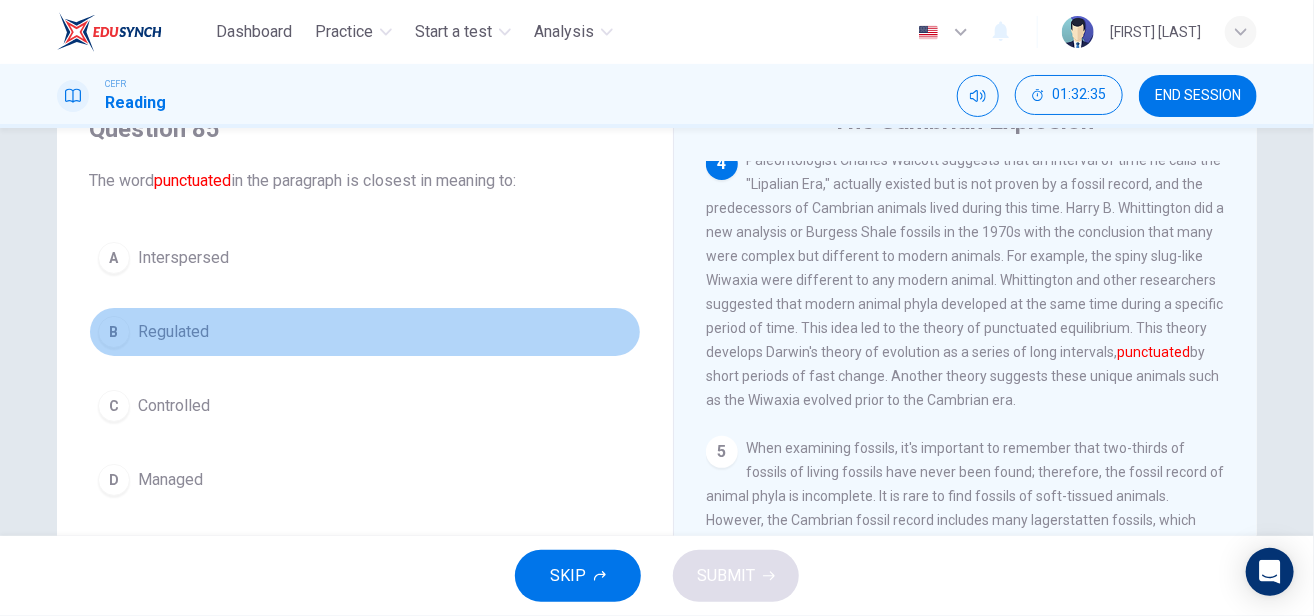 click on "B Regulated" at bounding box center [365, 332] 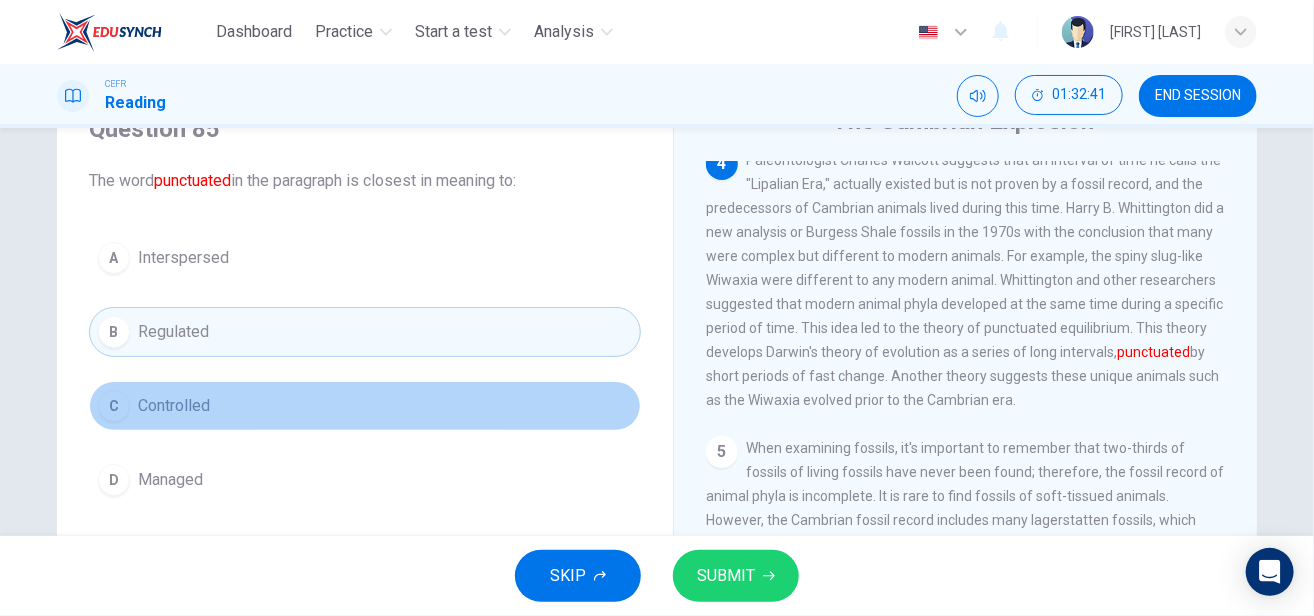click on "C Controlled" at bounding box center (365, 406) 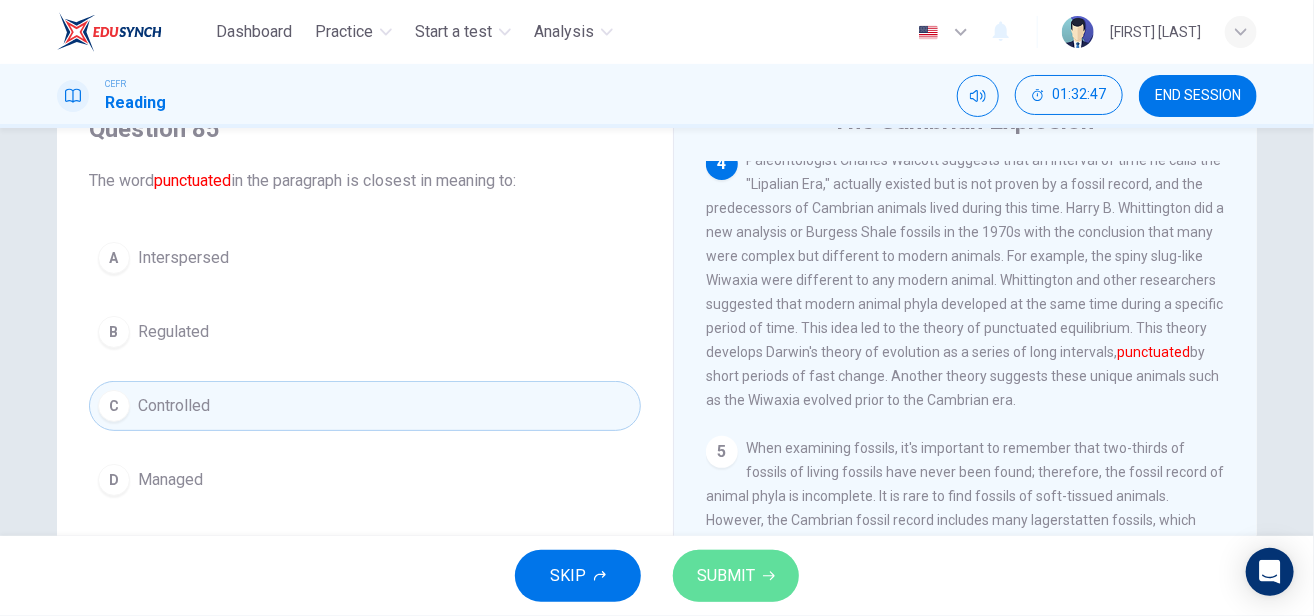 click on "SUBMIT" at bounding box center (736, 576) 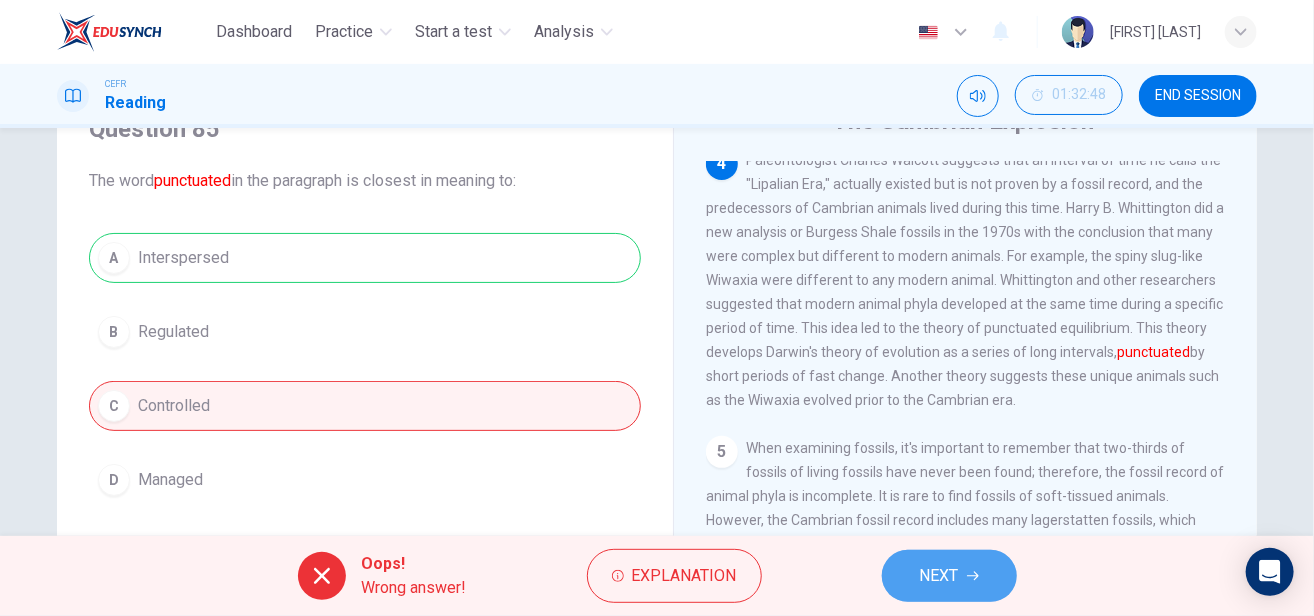 click on "NEXT" at bounding box center [949, 576] 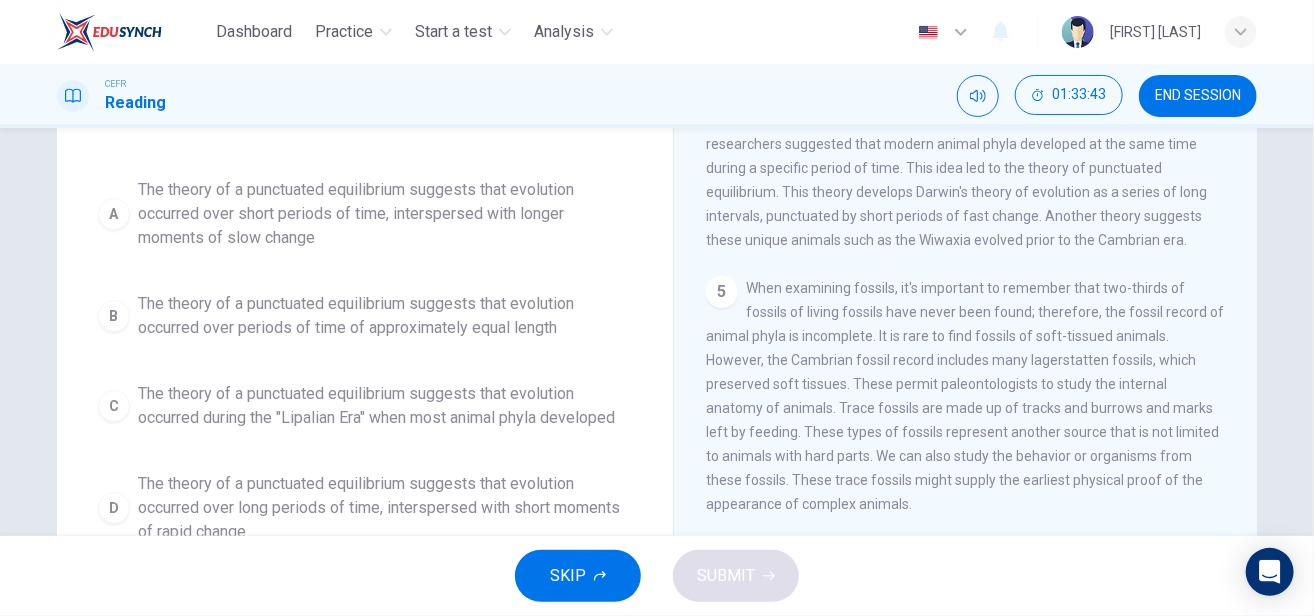 scroll, scrollTop: 186, scrollLeft: 0, axis: vertical 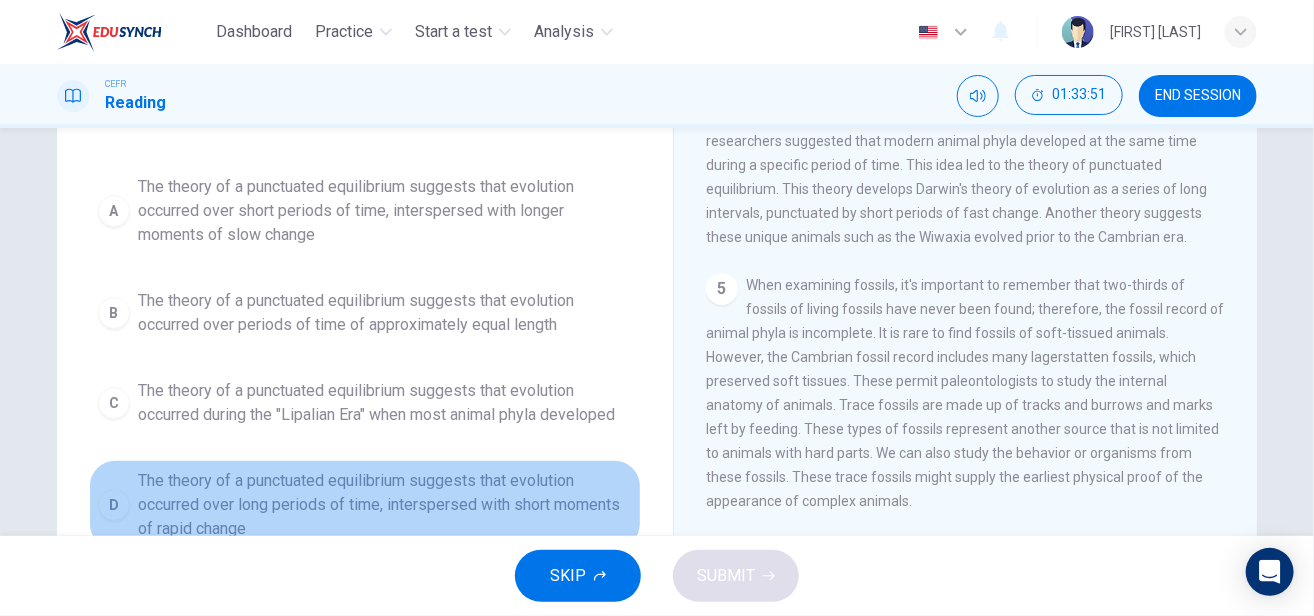 click on "The theory of a punctuated equilibrium suggests that evolution occurred over long periods of time, interspersed with short moments of rapid change" at bounding box center (385, 211) 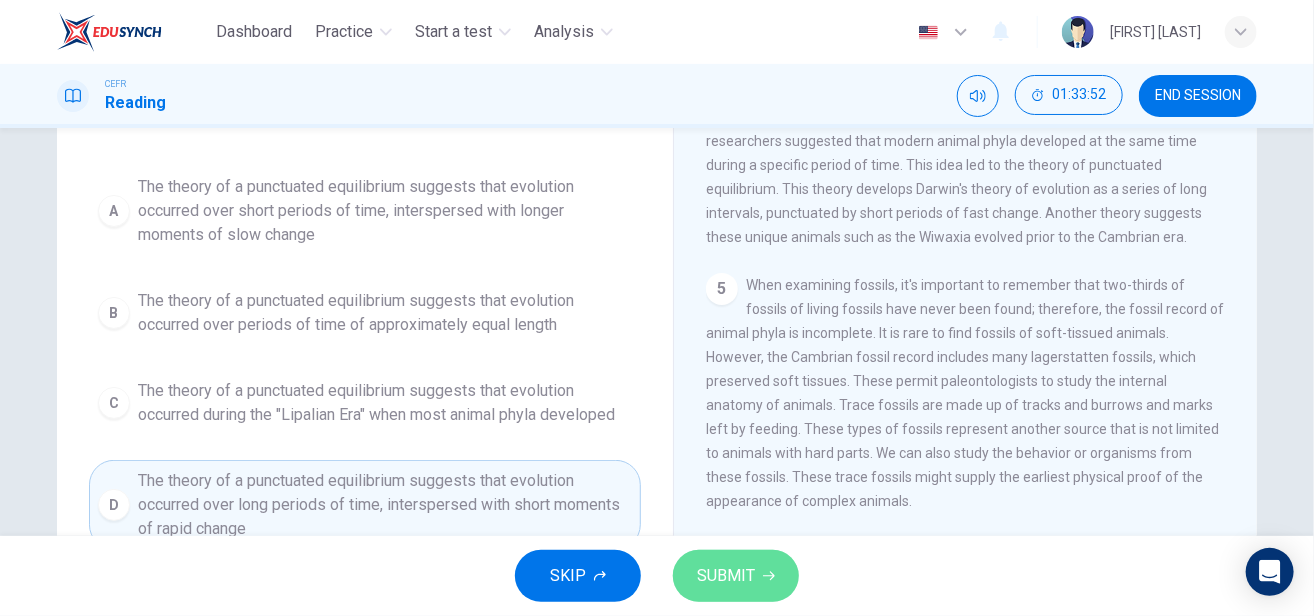click on "SUBMIT" at bounding box center (736, 576) 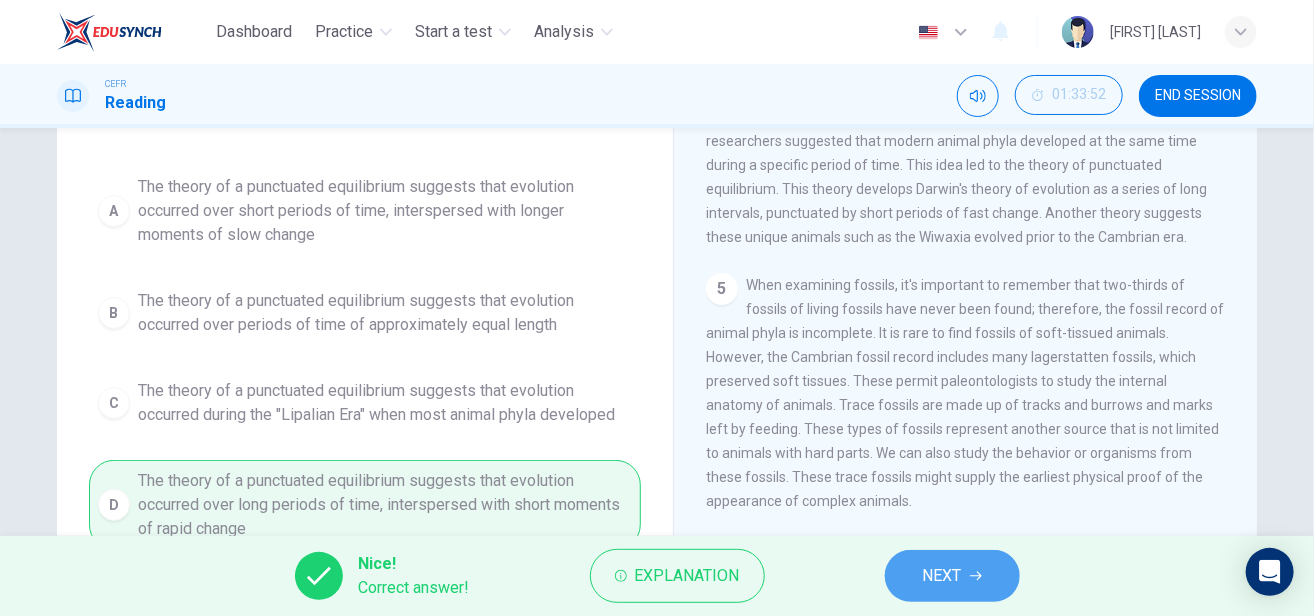 click on "NEXT" at bounding box center (952, 576) 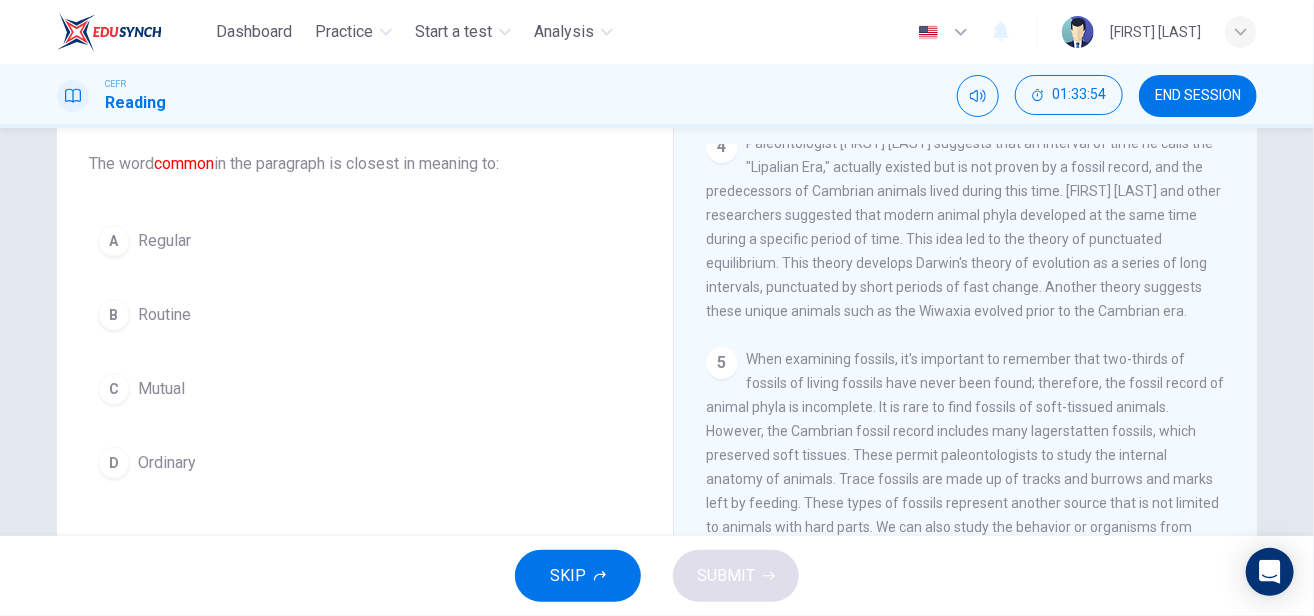 scroll, scrollTop: 111, scrollLeft: 0, axis: vertical 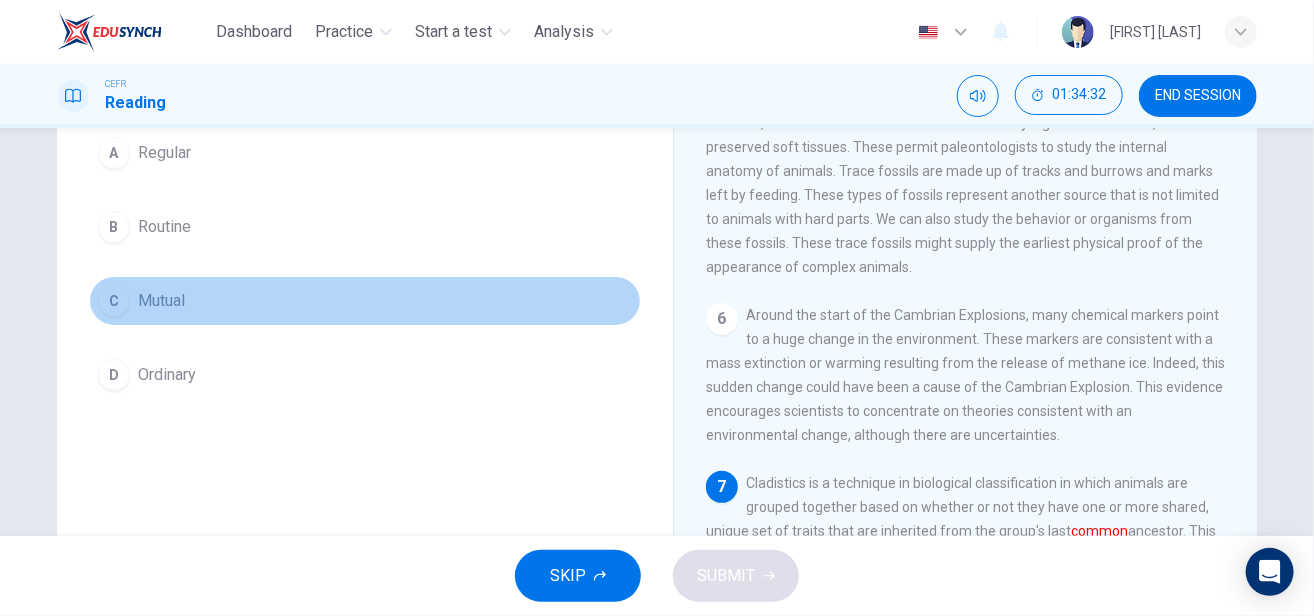 click on "Mutual" at bounding box center (164, 153) 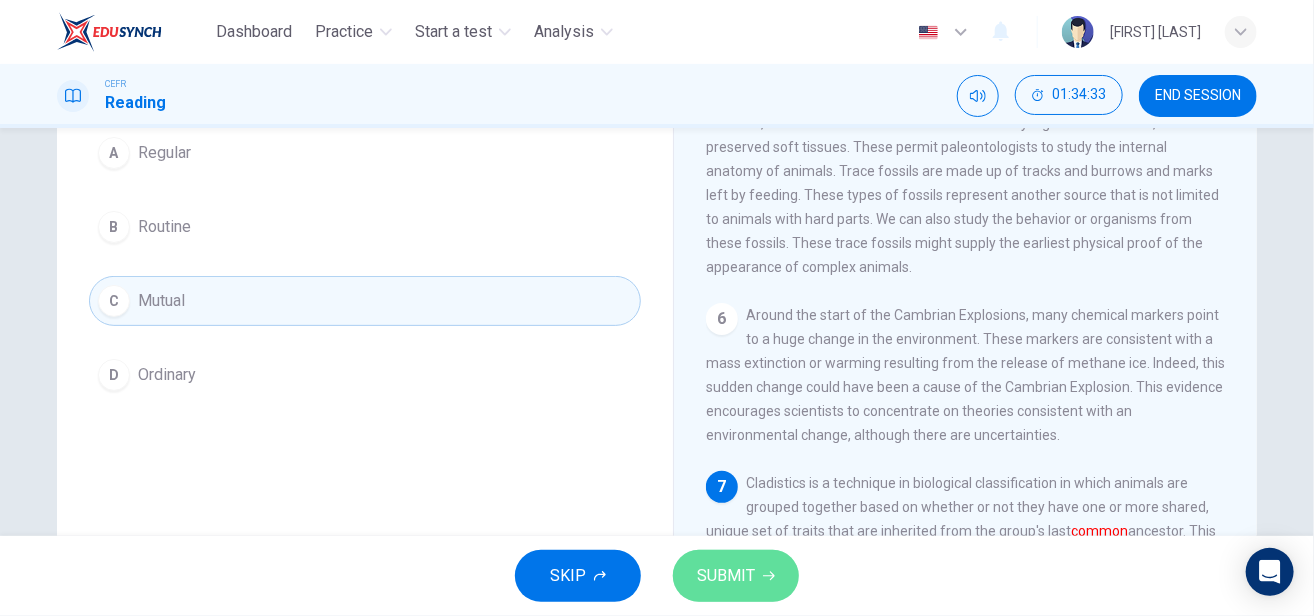 click on "SUBMIT" at bounding box center [726, 576] 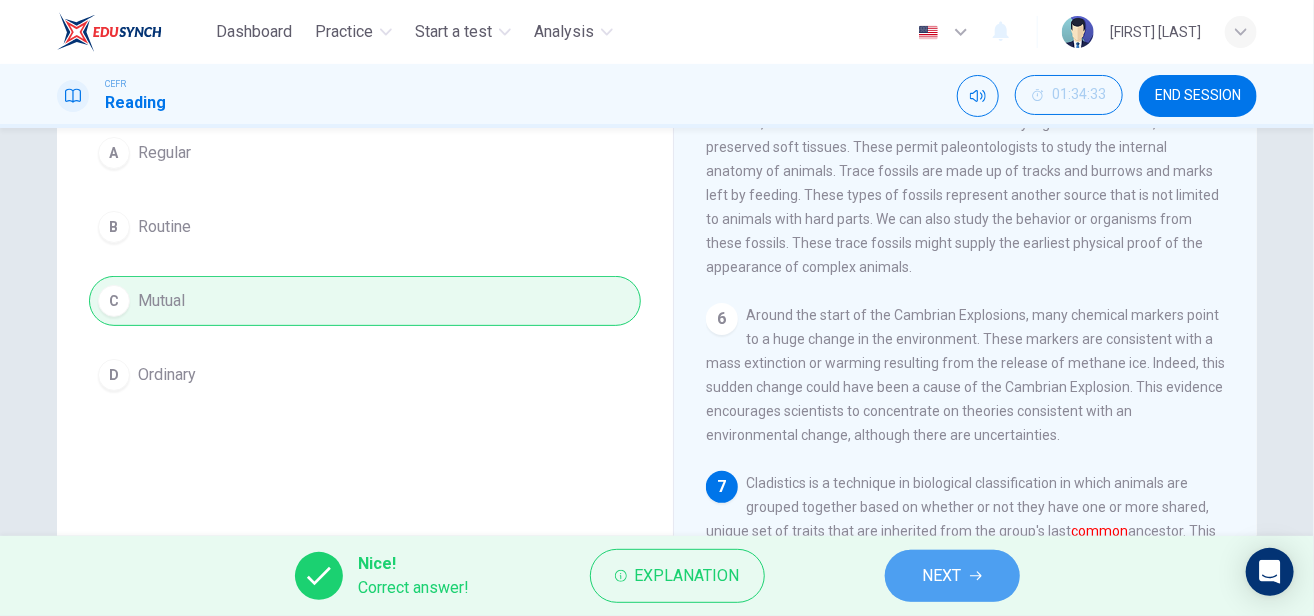 click on "NEXT" at bounding box center [952, 576] 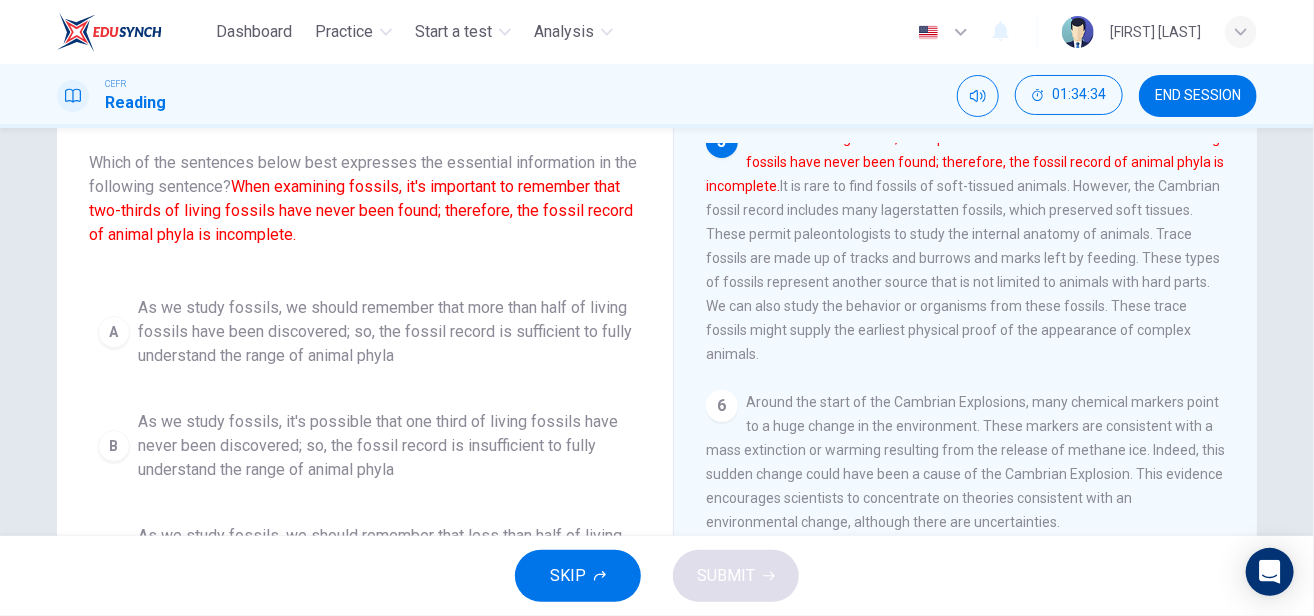 scroll, scrollTop: 107, scrollLeft: 0, axis: vertical 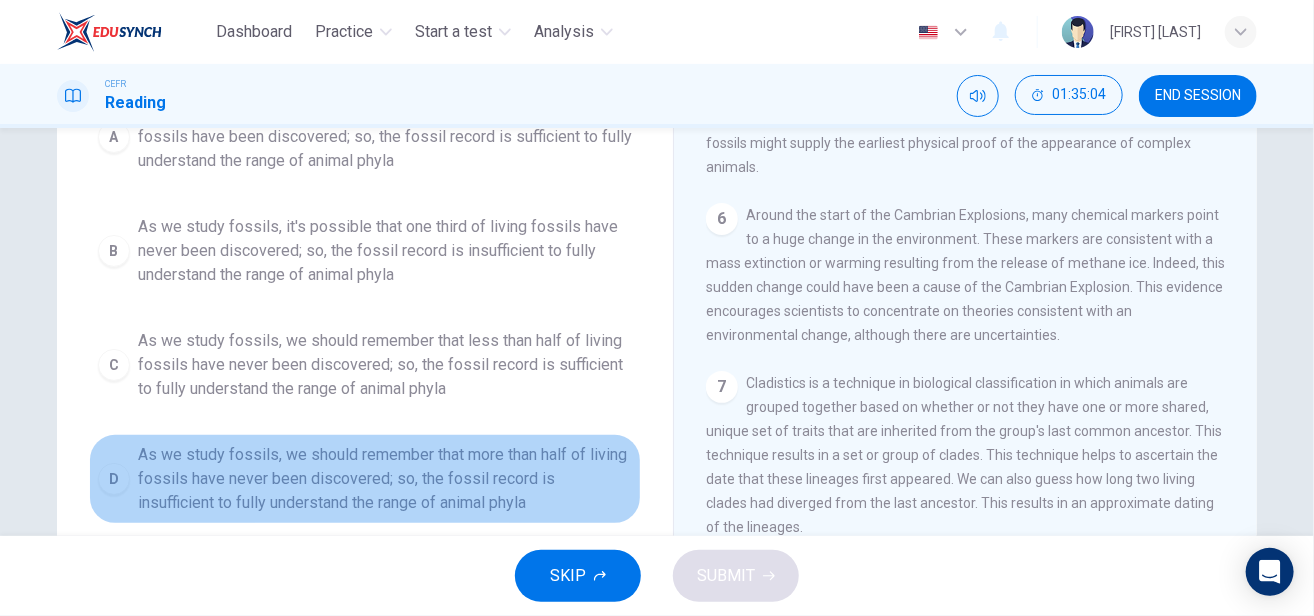 click on "As we study fossils, we should remember that more than half of living fossils have never been discovered; so, the fossil record is insufficient to fully understand the range of animal phyla" at bounding box center [385, 137] 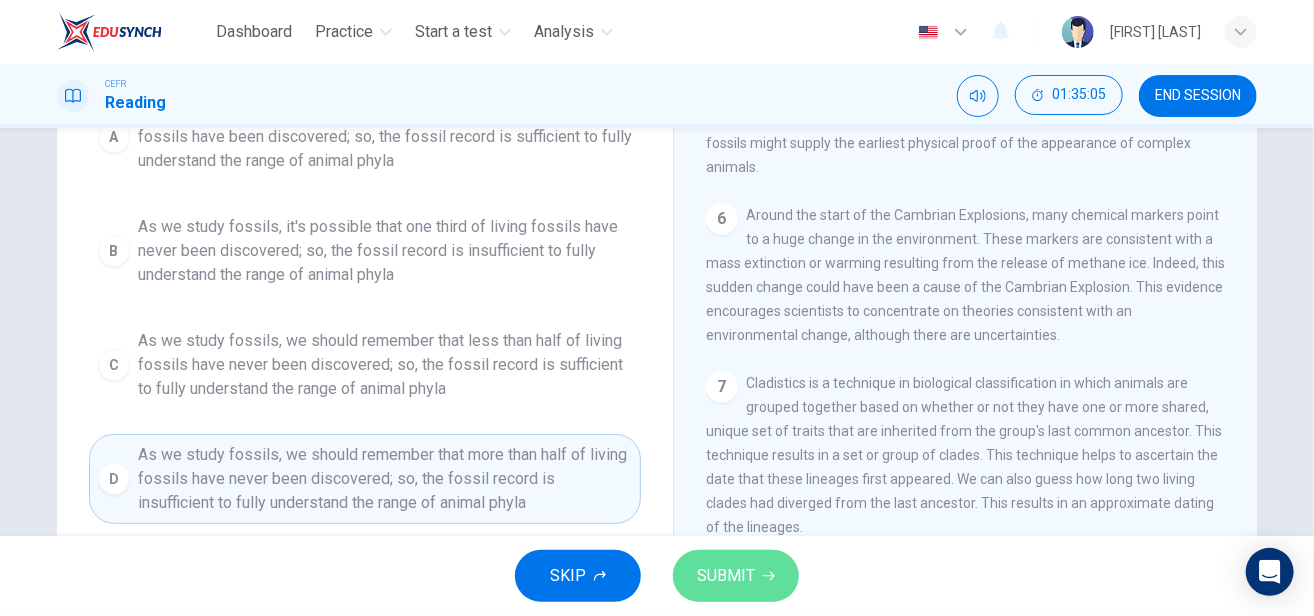 click on "SUBMIT" at bounding box center [736, 576] 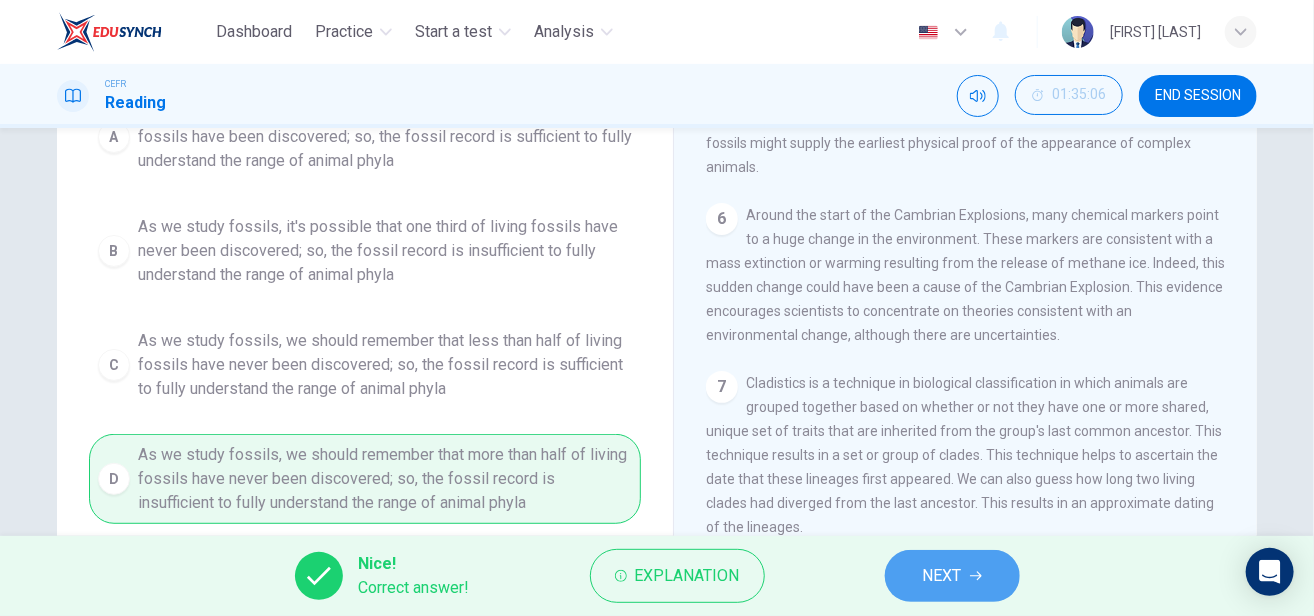 click on "NEXT" at bounding box center [942, 576] 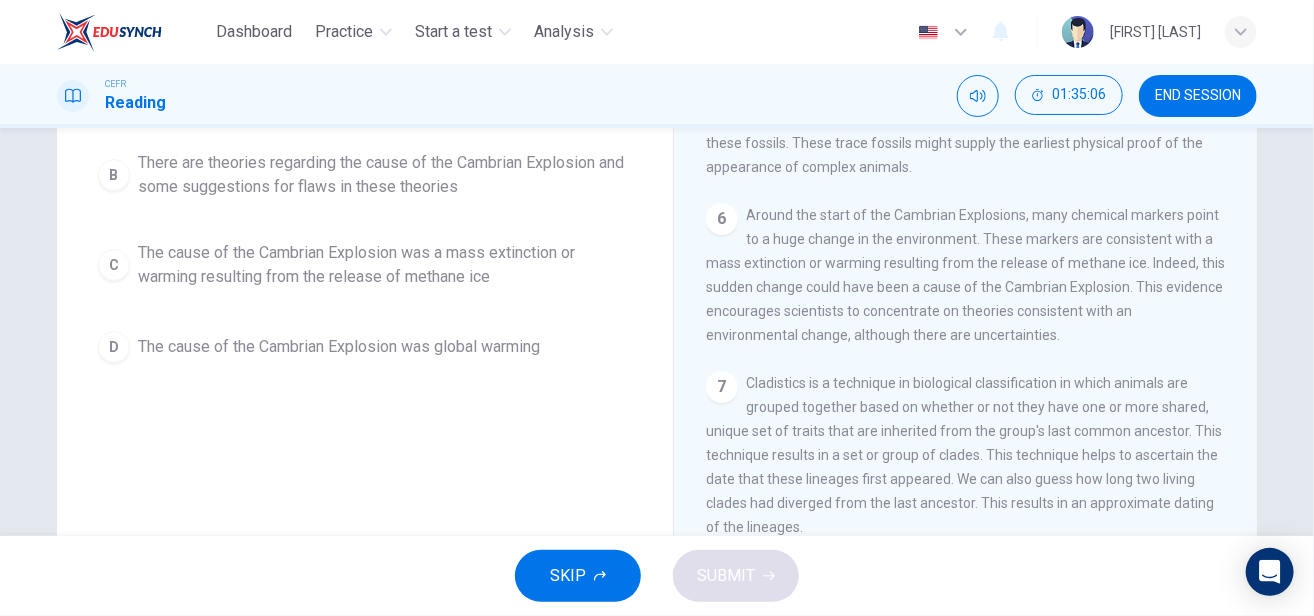 scroll, scrollTop: 0, scrollLeft: 0, axis: both 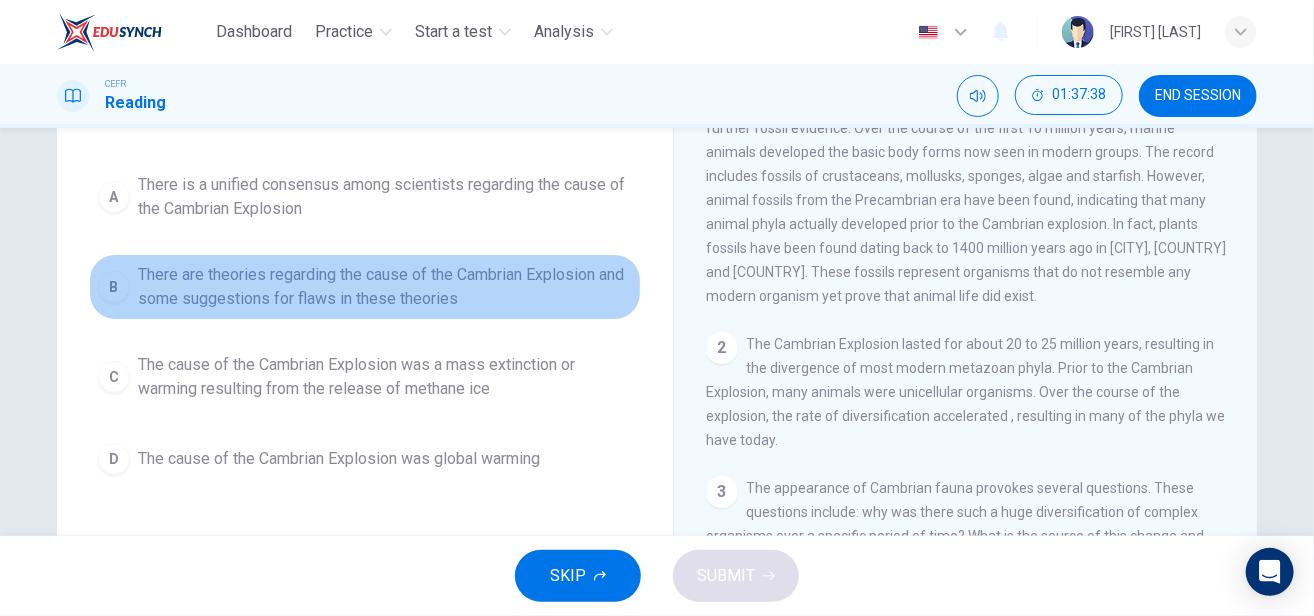 click on "B There are theories regarding the cause of the Cambrian Explosion and some suggestions for flaws in these theories" at bounding box center (365, 287) 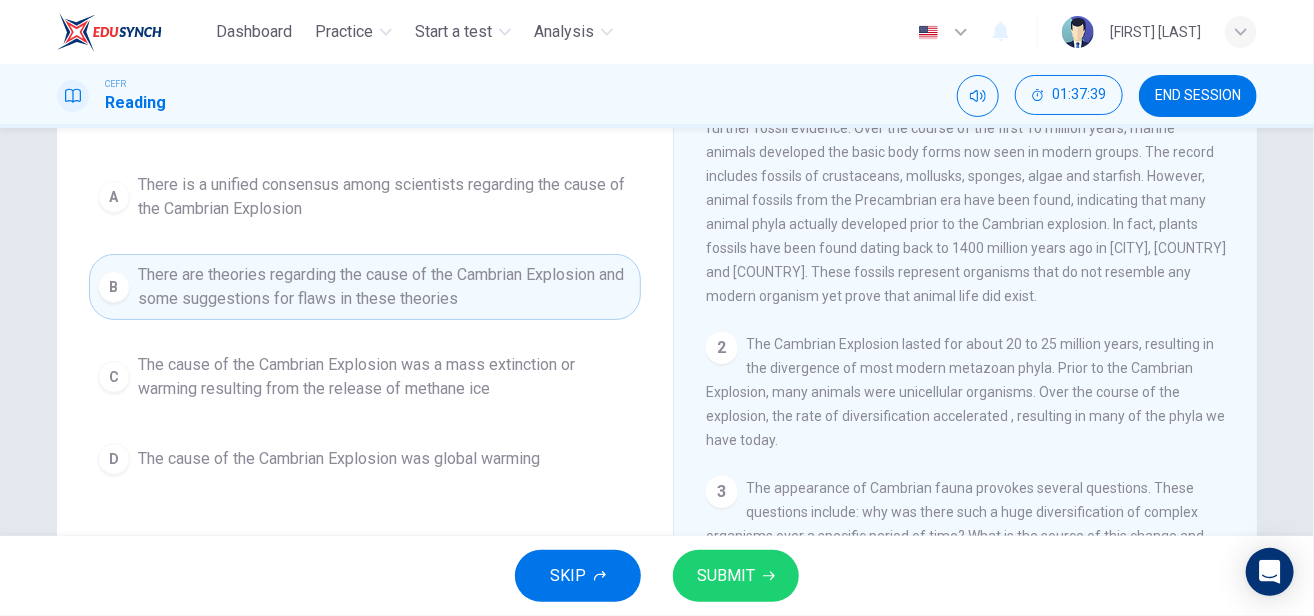 drag, startPoint x: 736, startPoint y: 607, endPoint x: 715, endPoint y: 563, distance: 48.754486 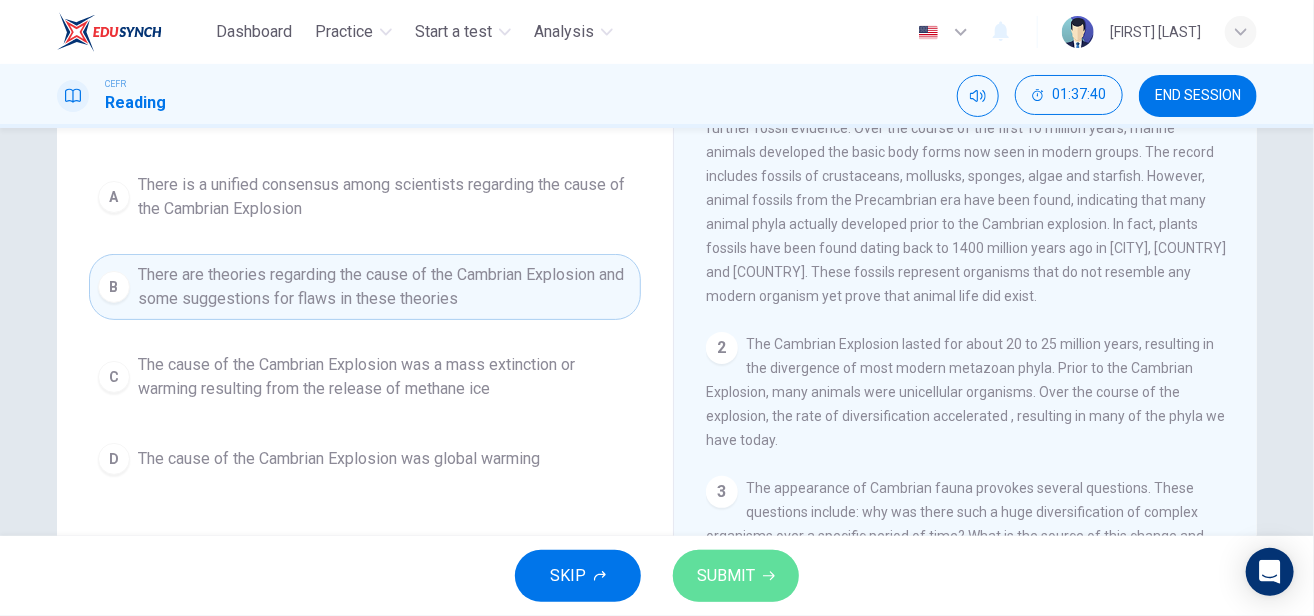 click on "SUBMIT" at bounding box center [726, 576] 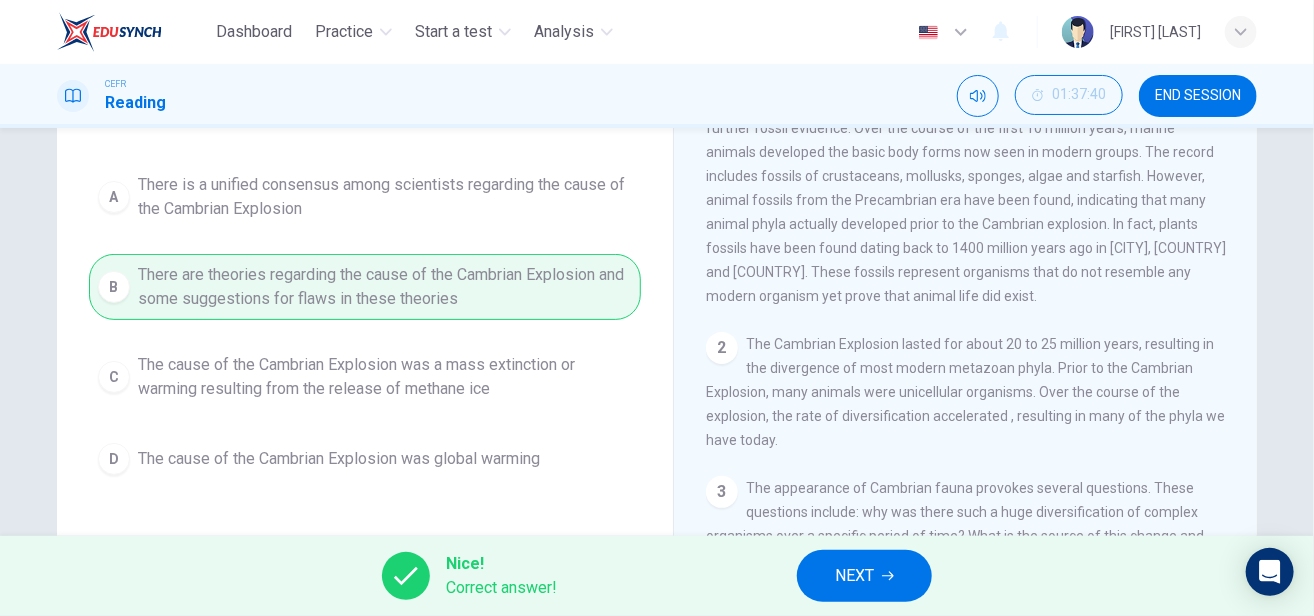 click on "NEXT" at bounding box center (864, 576) 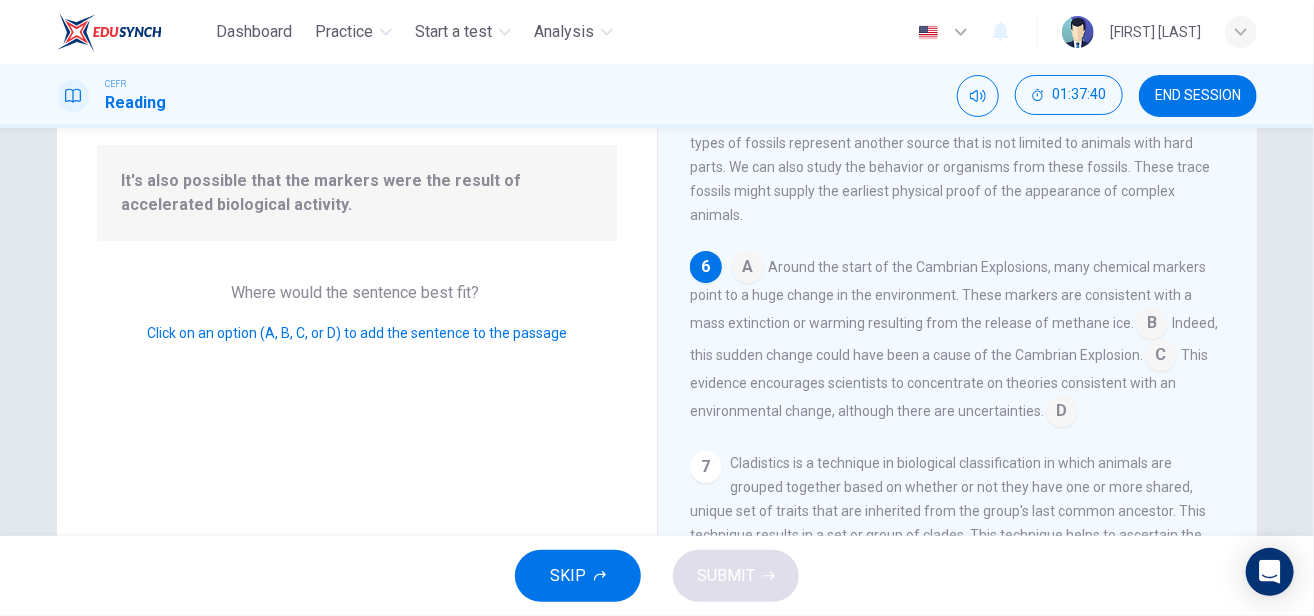 scroll, scrollTop: 994, scrollLeft: 0, axis: vertical 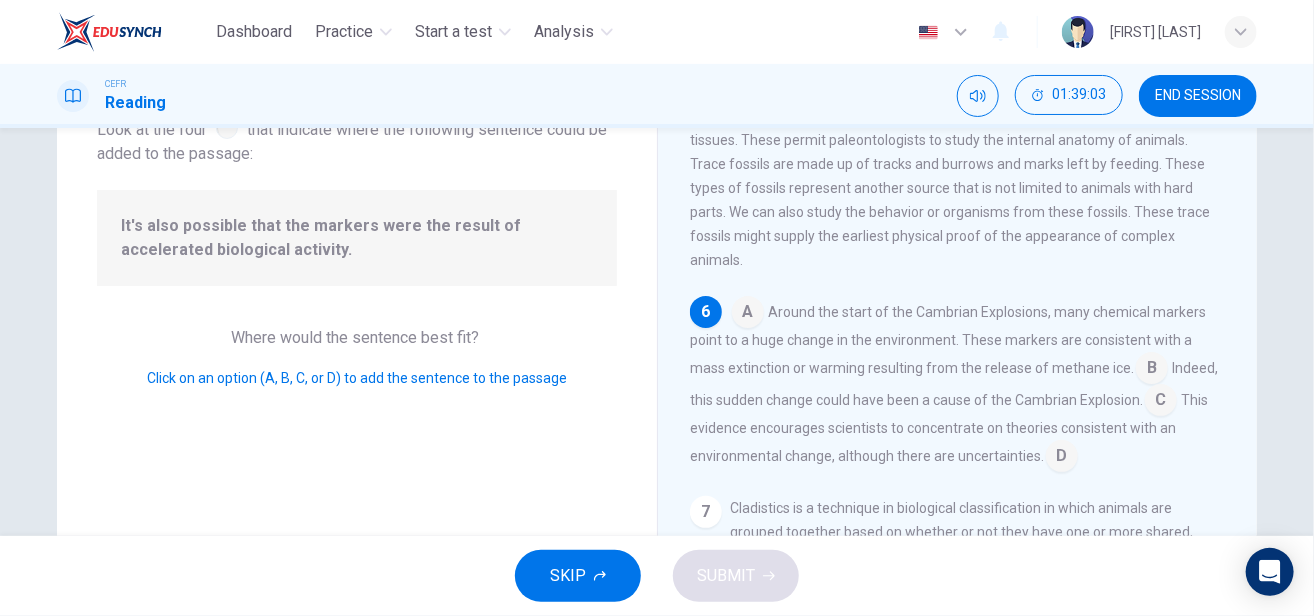 click at bounding box center [748, 314] 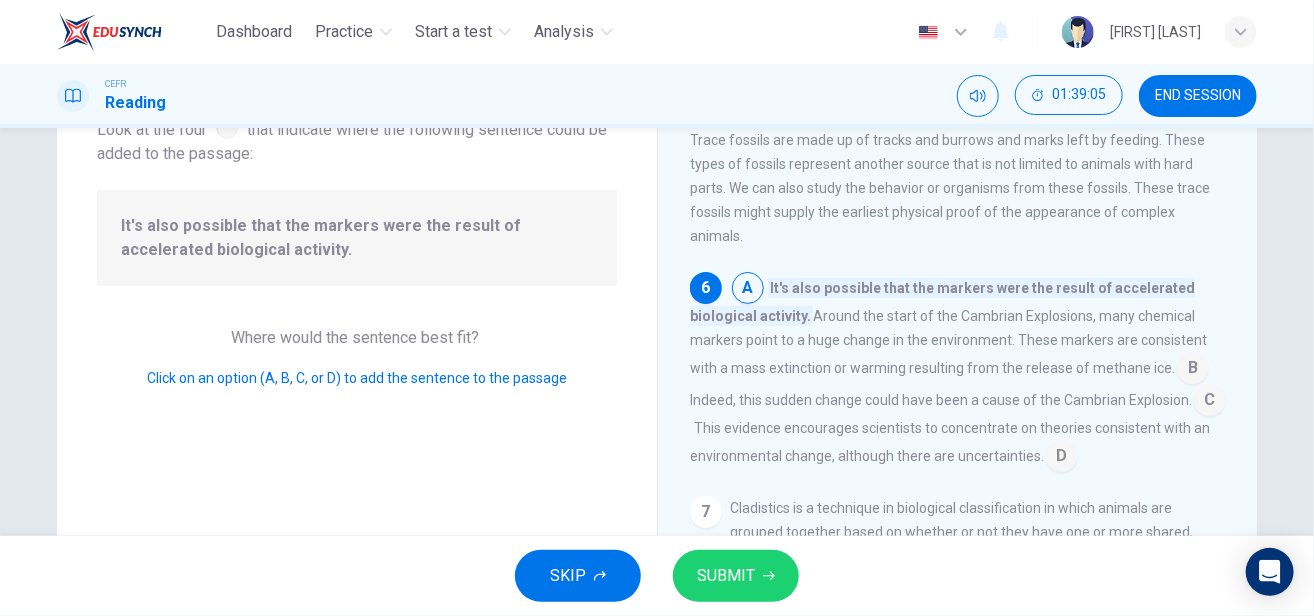 click on "SUBMIT" at bounding box center [736, 576] 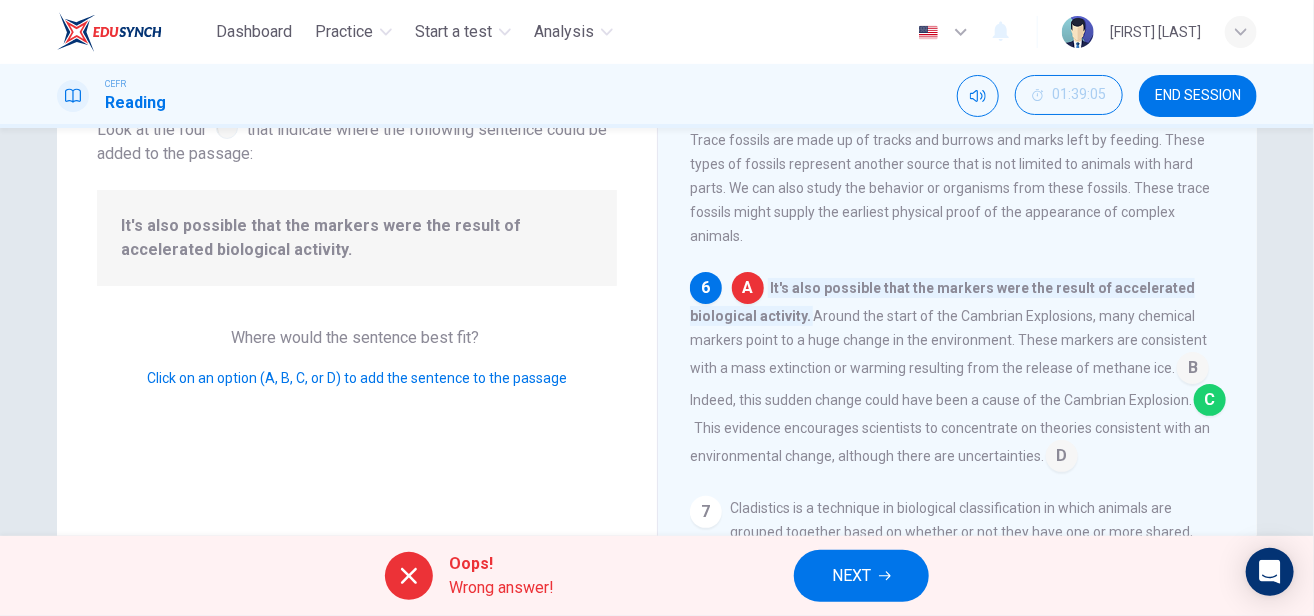 scroll, scrollTop: 1028, scrollLeft: 0, axis: vertical 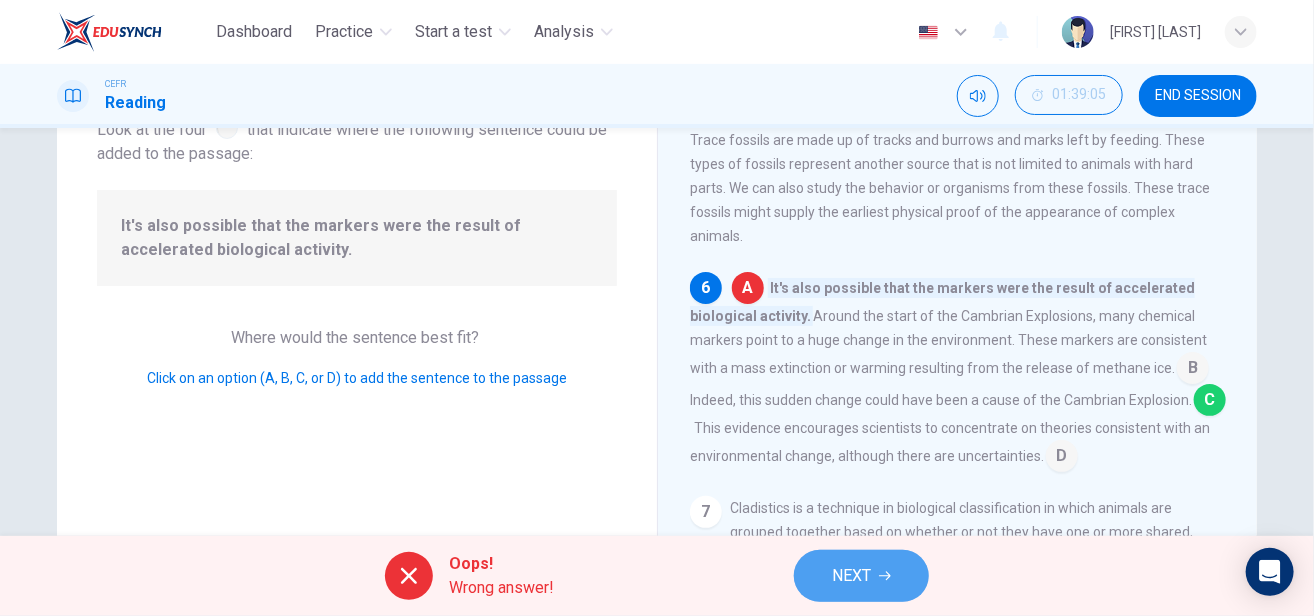 click at bounding box center (885, 576) 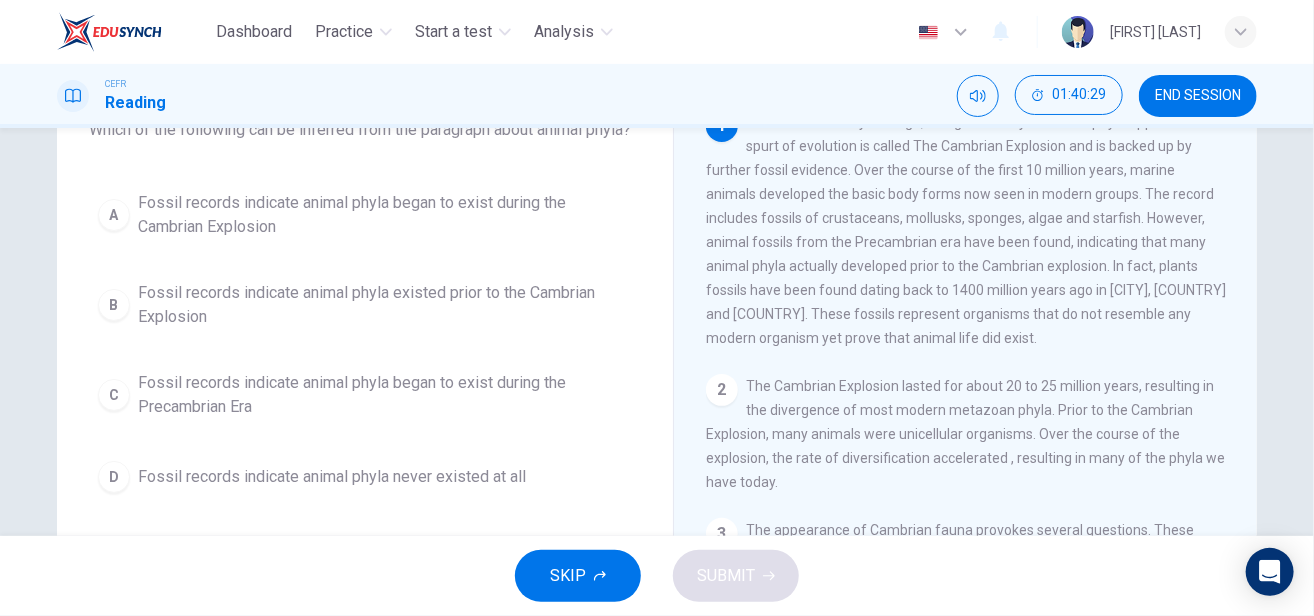 scroll, scrollTop: 151, scrollLeft: 0, axis: vertical 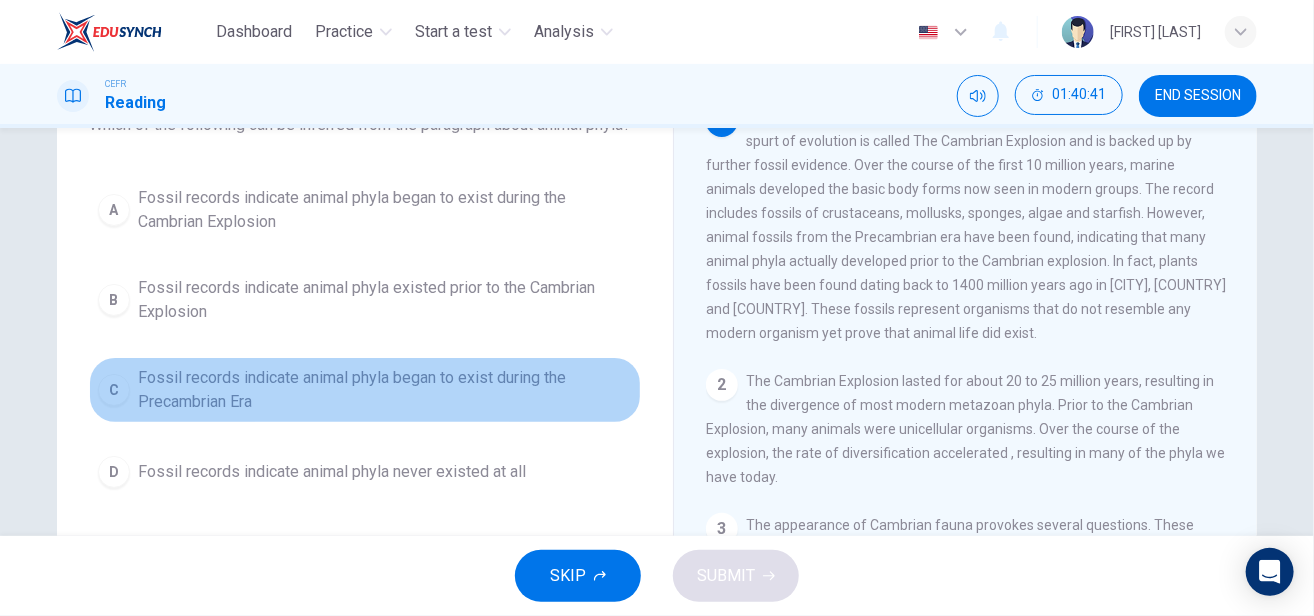 click on "Fossil records indicate animal phyla began to exist during the Precambrian Era" at bounding box center (385, 210) 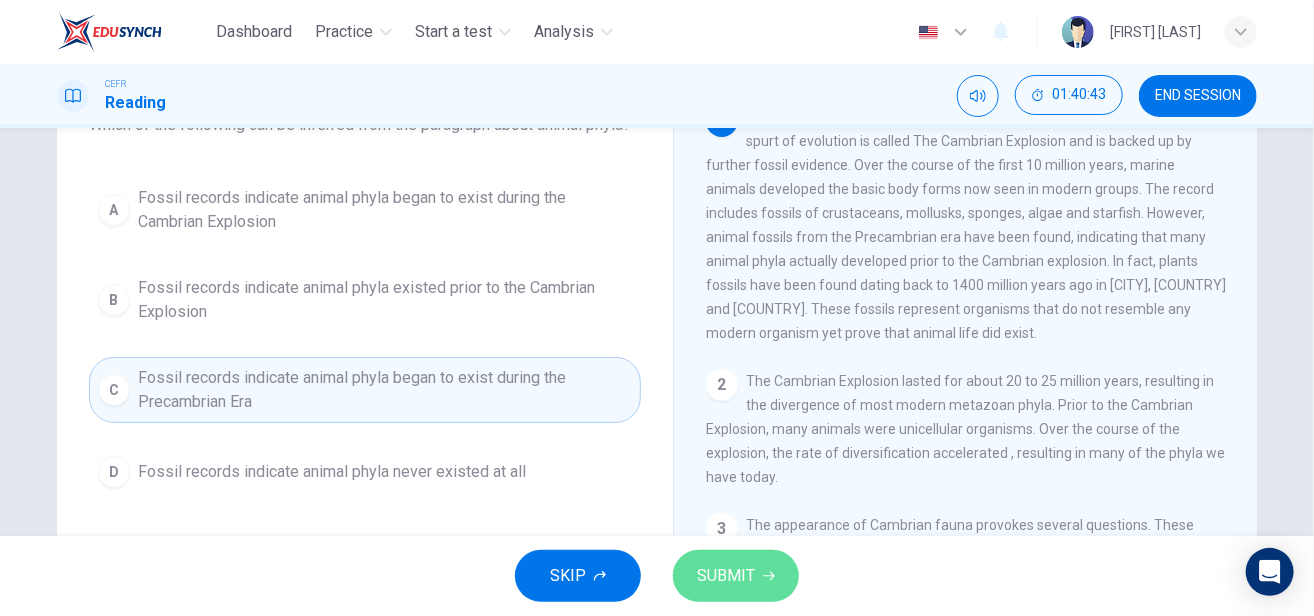 click on "SUBMIT" at bounding box center [726, 576] 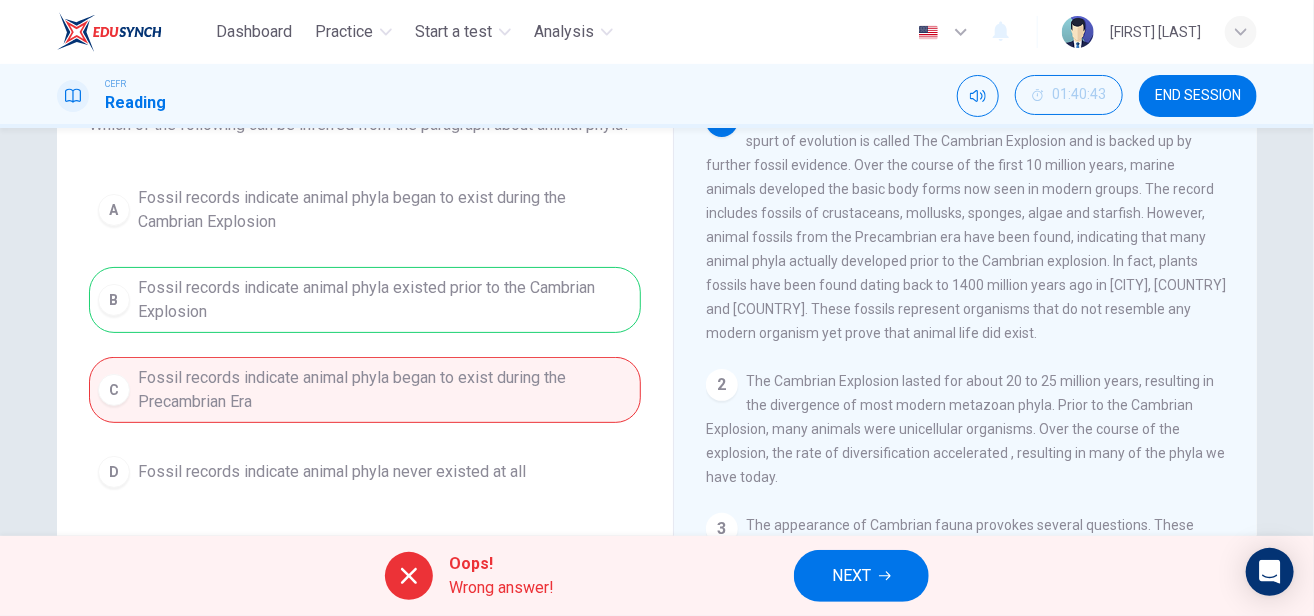 click at bounding box center (409, 576) 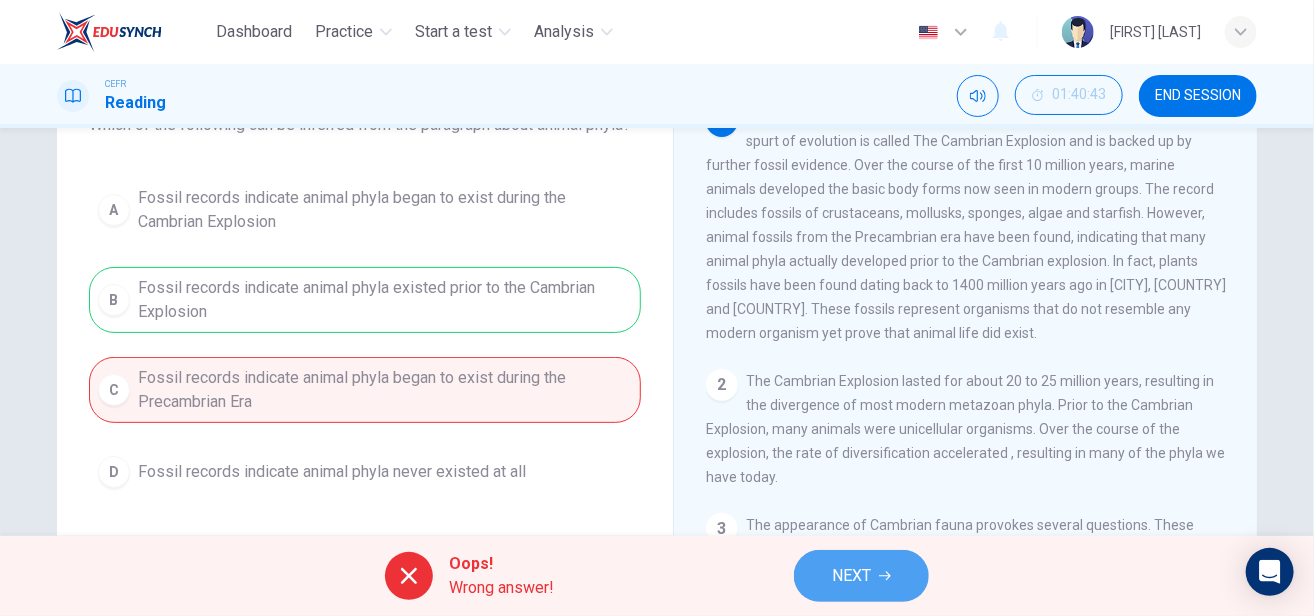 click on "NEXT" at bounding box center (861, 576) 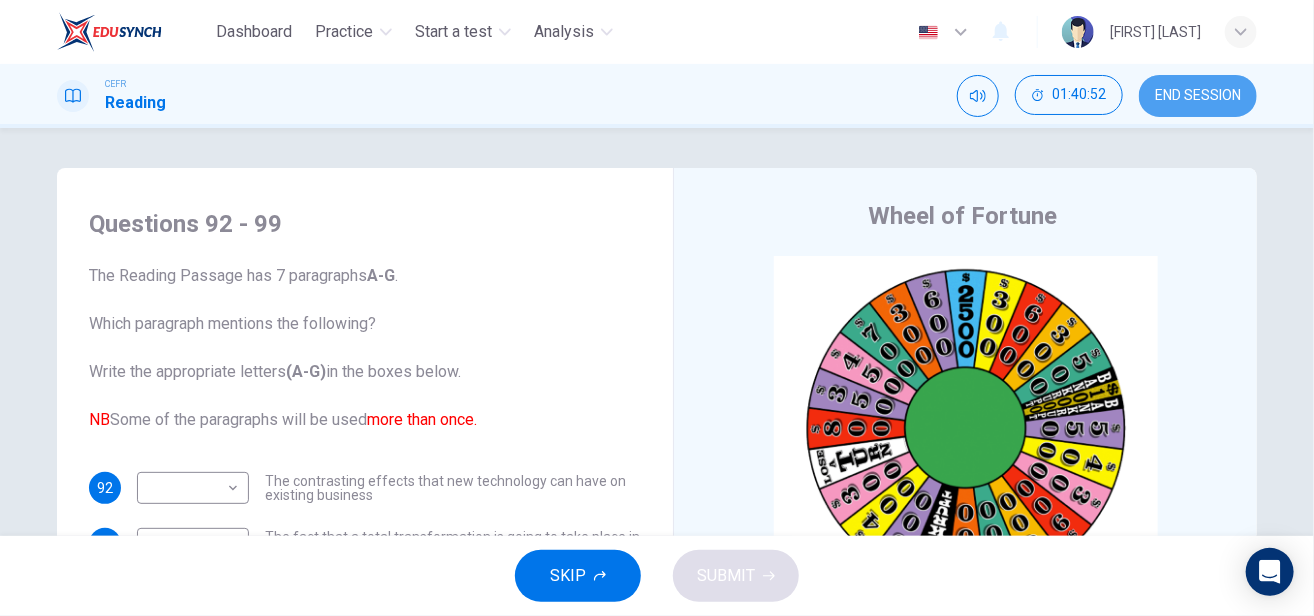 click on "END SESSION" at bounding box center (1198, 96) 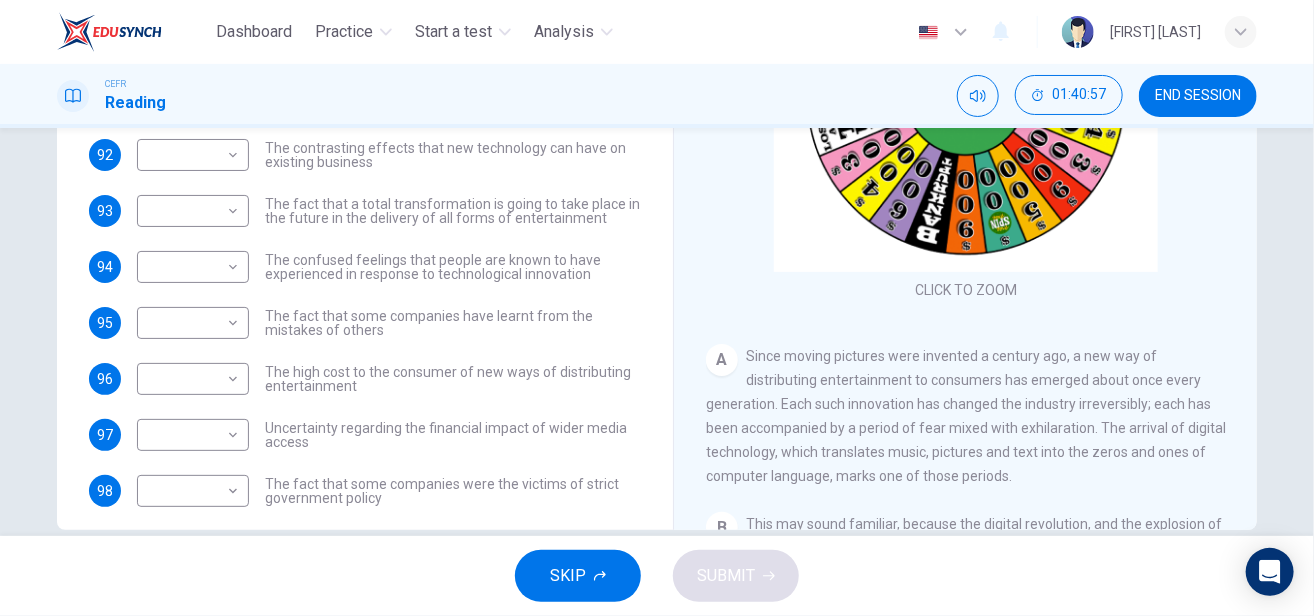 scroll, scrollTop: 366, scrollLeft: 0, axis: vertical 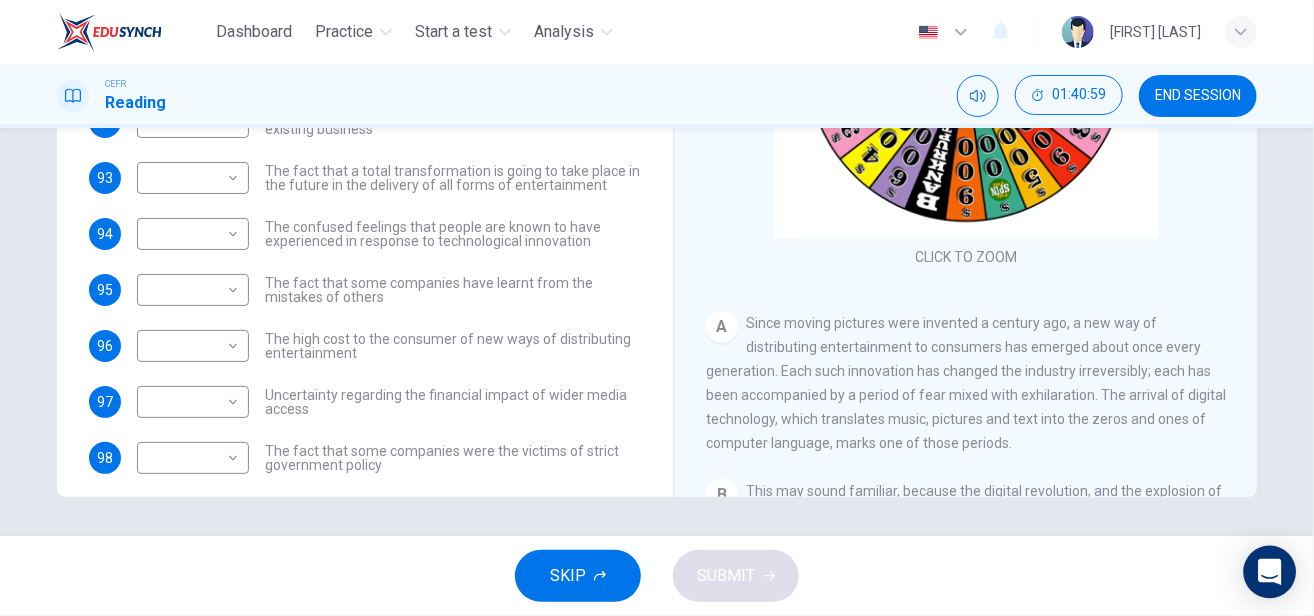 click at bounding box center (1270, 572) 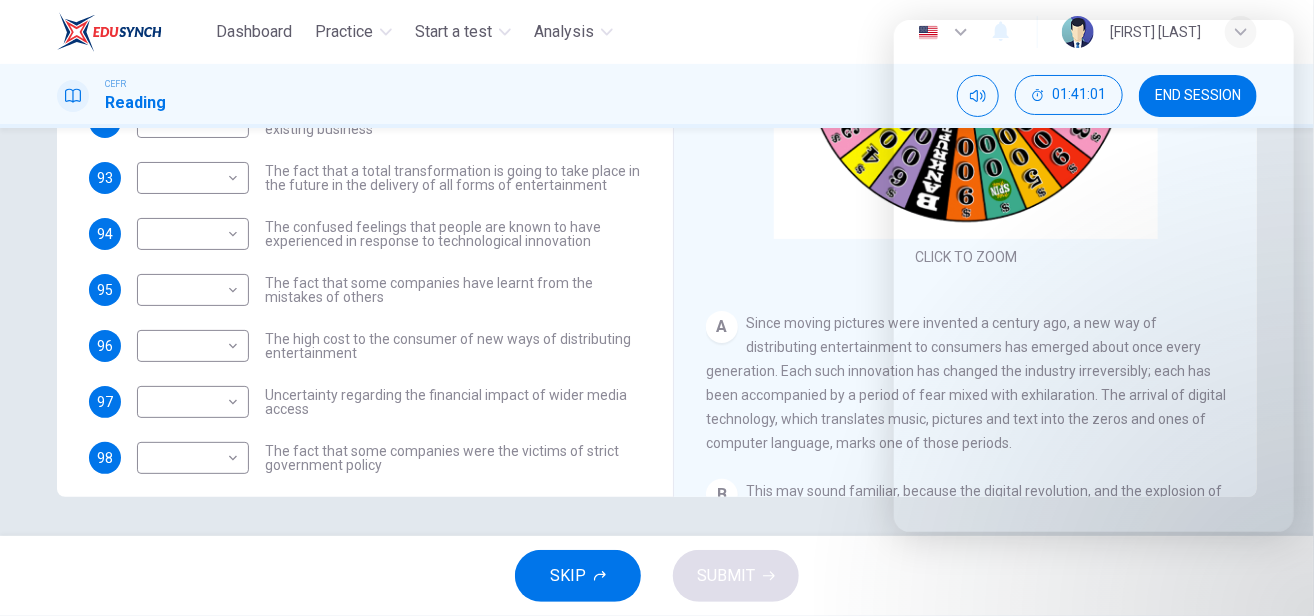 click on "Since moving pictures were invented a century ago, a new way of distributing entertainment to consumers has emerged about once every generation. Each such innovation has changed the industry irreversibly; each has been accompanied by a period of fear mixed with exhilaration. The arrival of digital technology, which translates music, pictures and text into the zeros and ones of computer language, marks one of those periods." at bounding box center [966, 383] 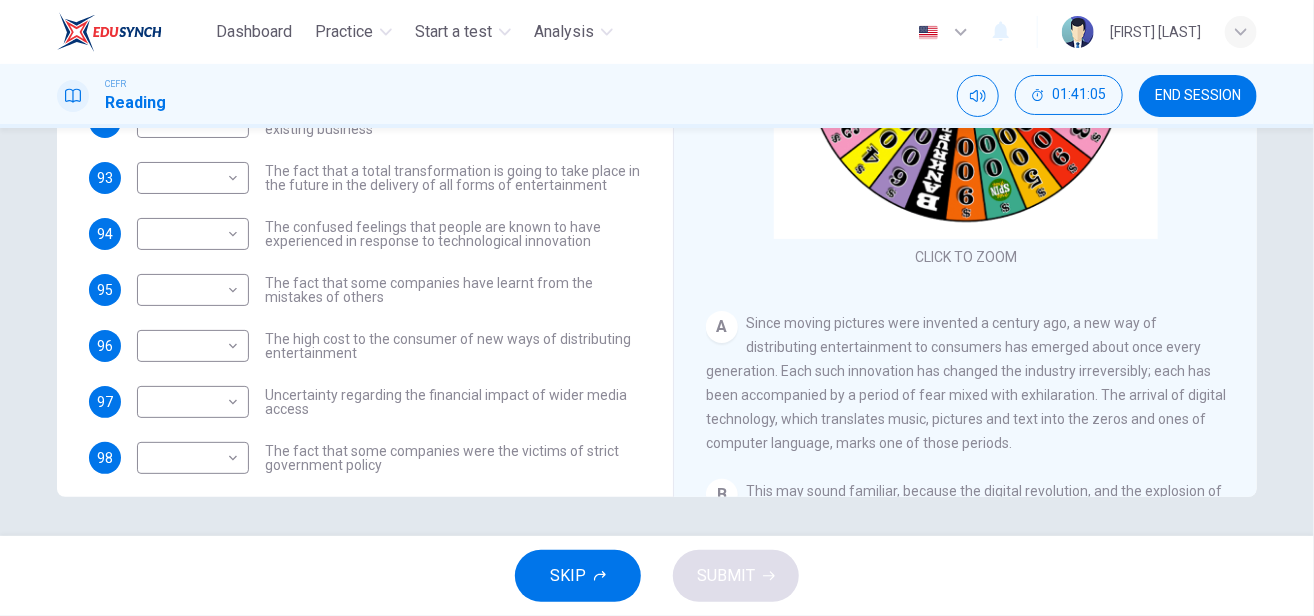 scroll, scrollTop: 366, scrollLeft: 0, axis: vertical 